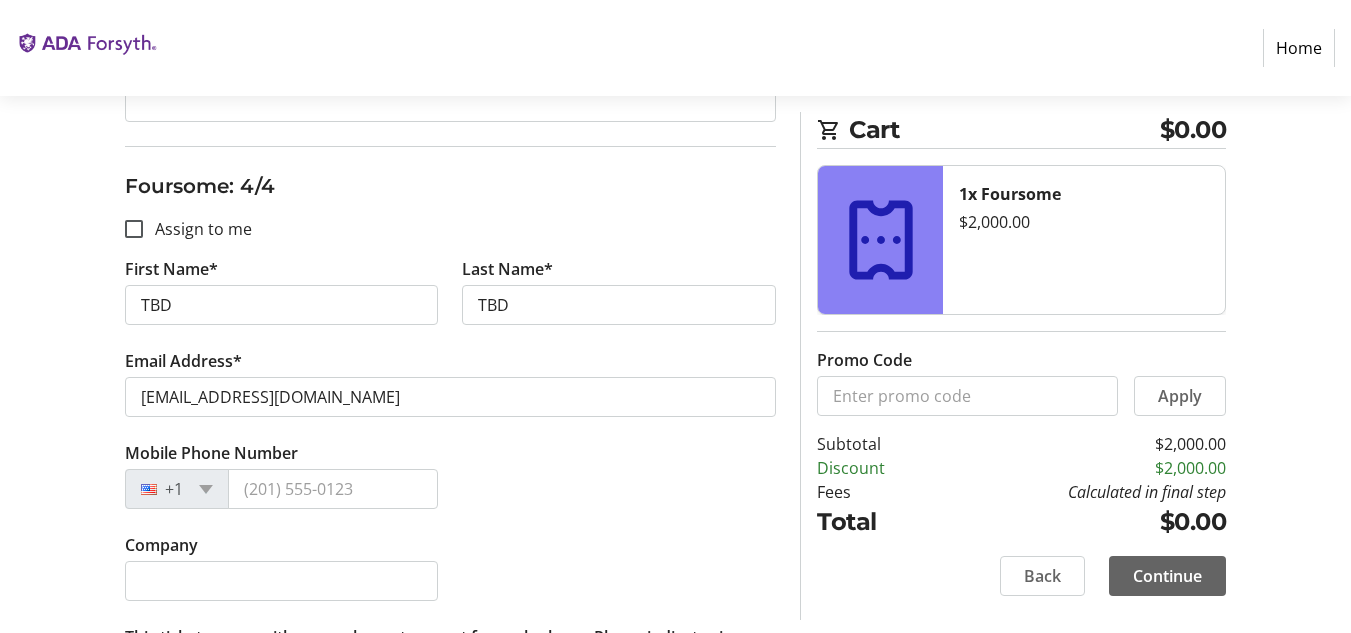 scroll, scrollTop: 2621, scrollLeft: 0, axis: vertical 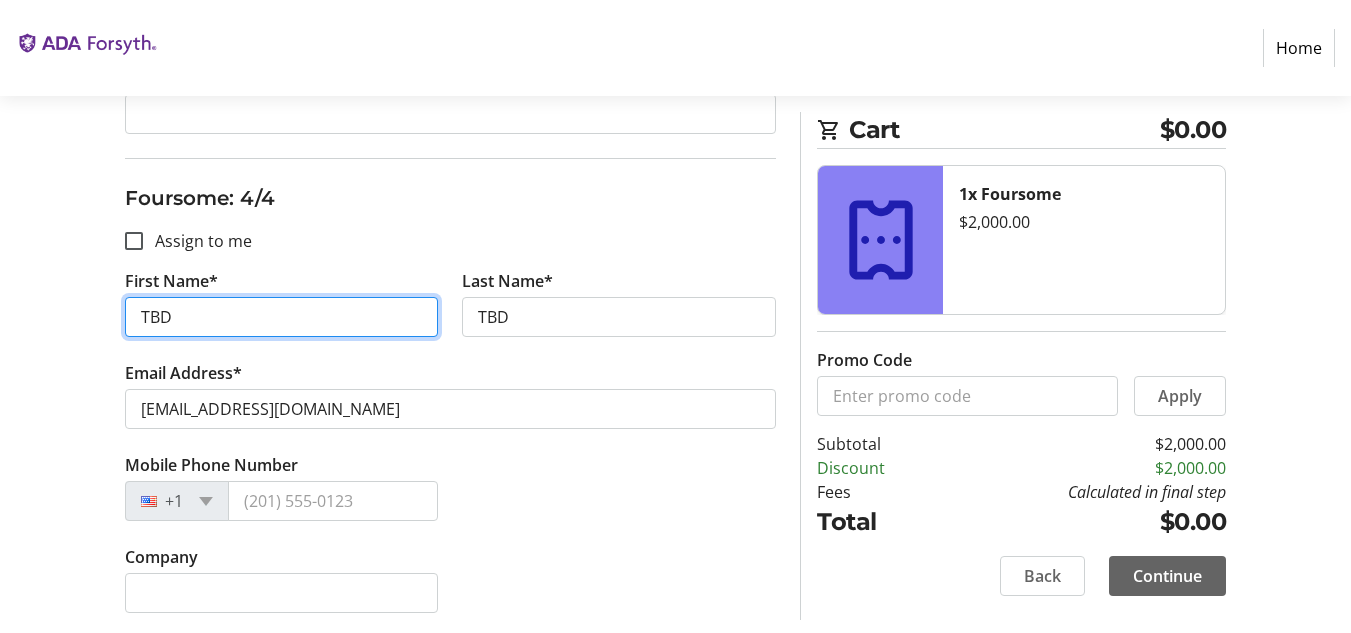 drag, startPoint x: 267, startPoint y: 381, endPoint x: -48, endPoint y: 372, distance: 315.12854 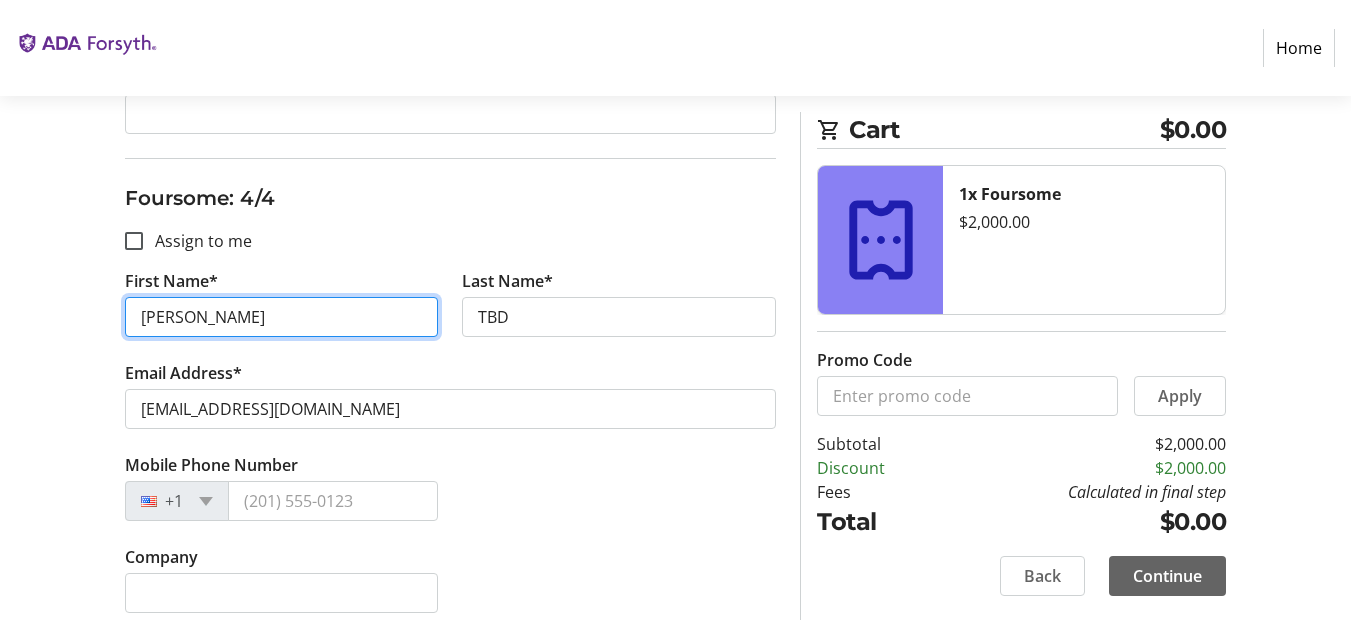 type on "[PERSON_NAME]" 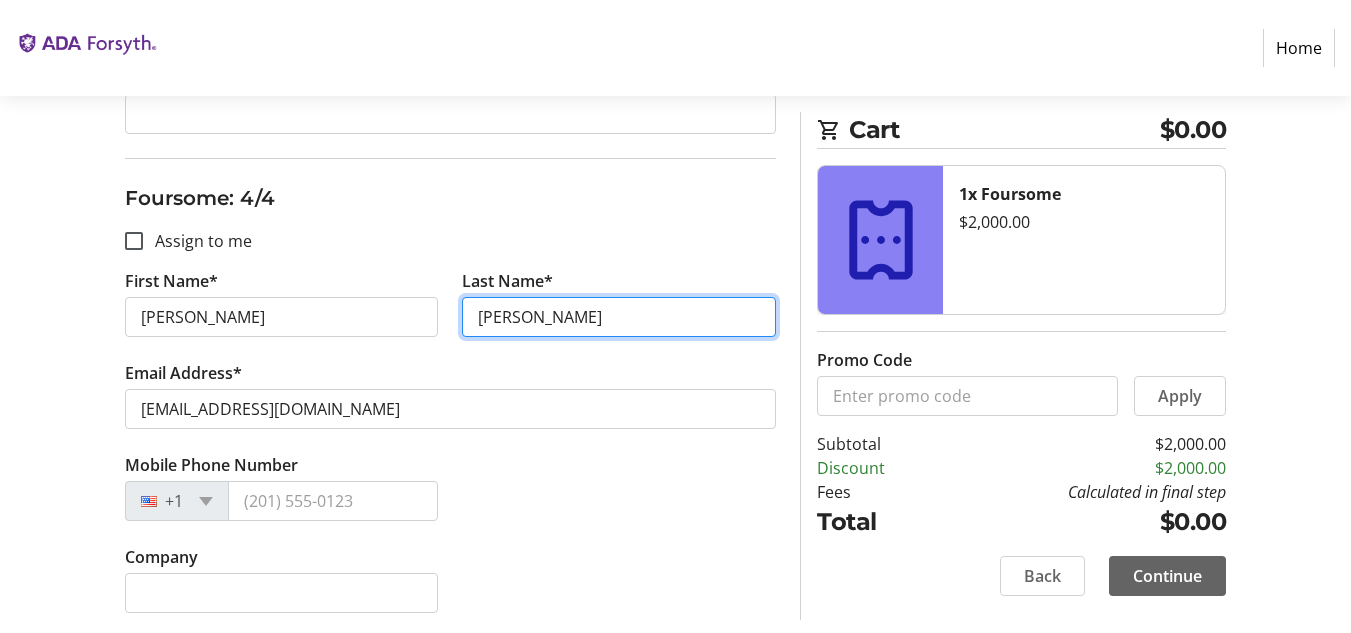 type on "[PERSON_NAME]" 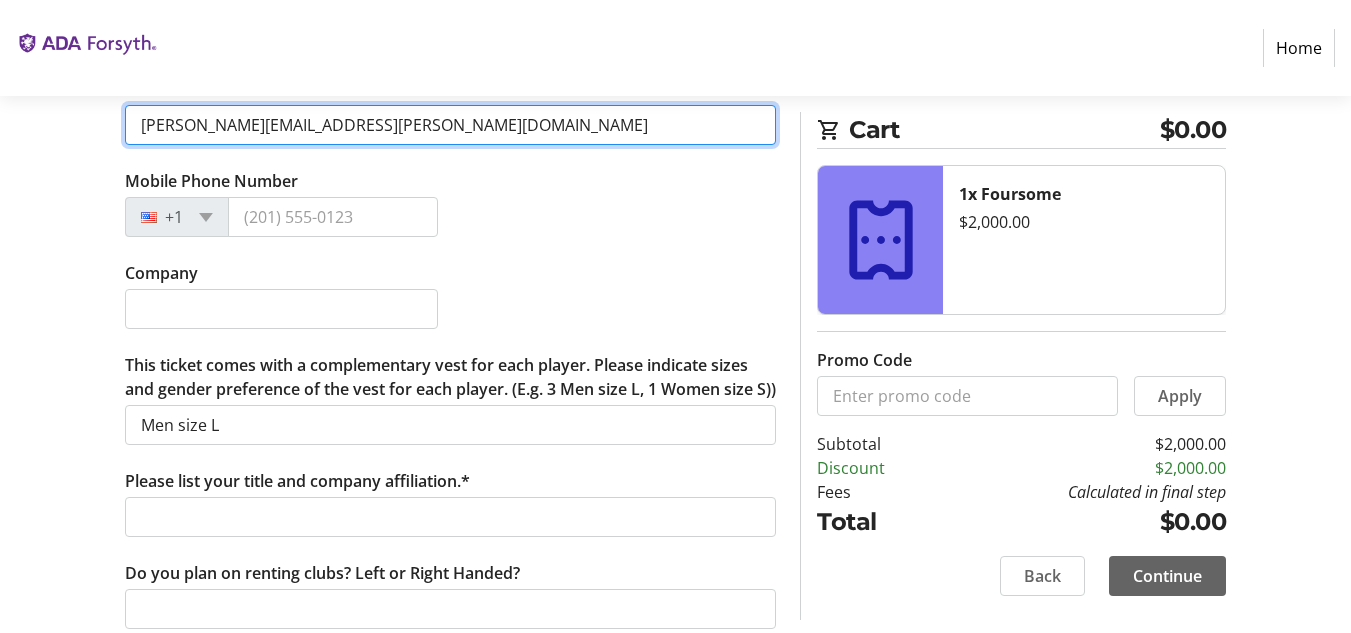 scroll, scrollTop: 2921, scrollLeft: 0, axis: vertical 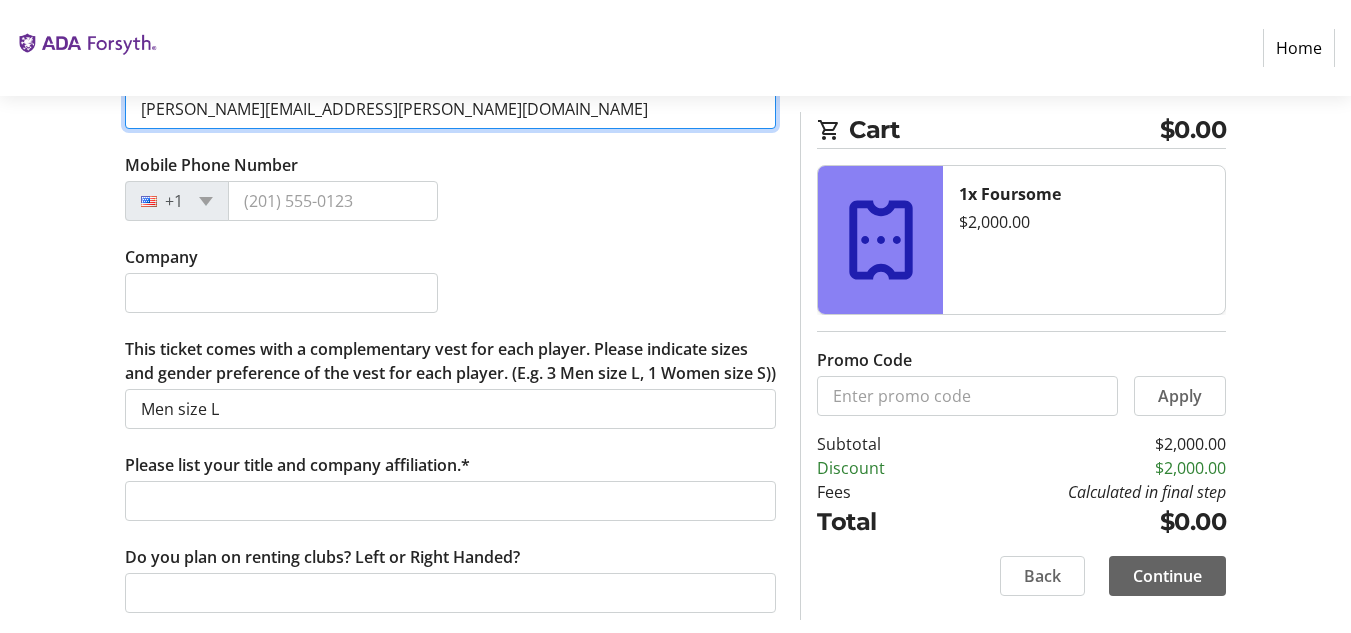 type on "[PERSON_NAME][EMAIL_ADDRESS][PERSON_NAME][DOMAIN_NAME]" 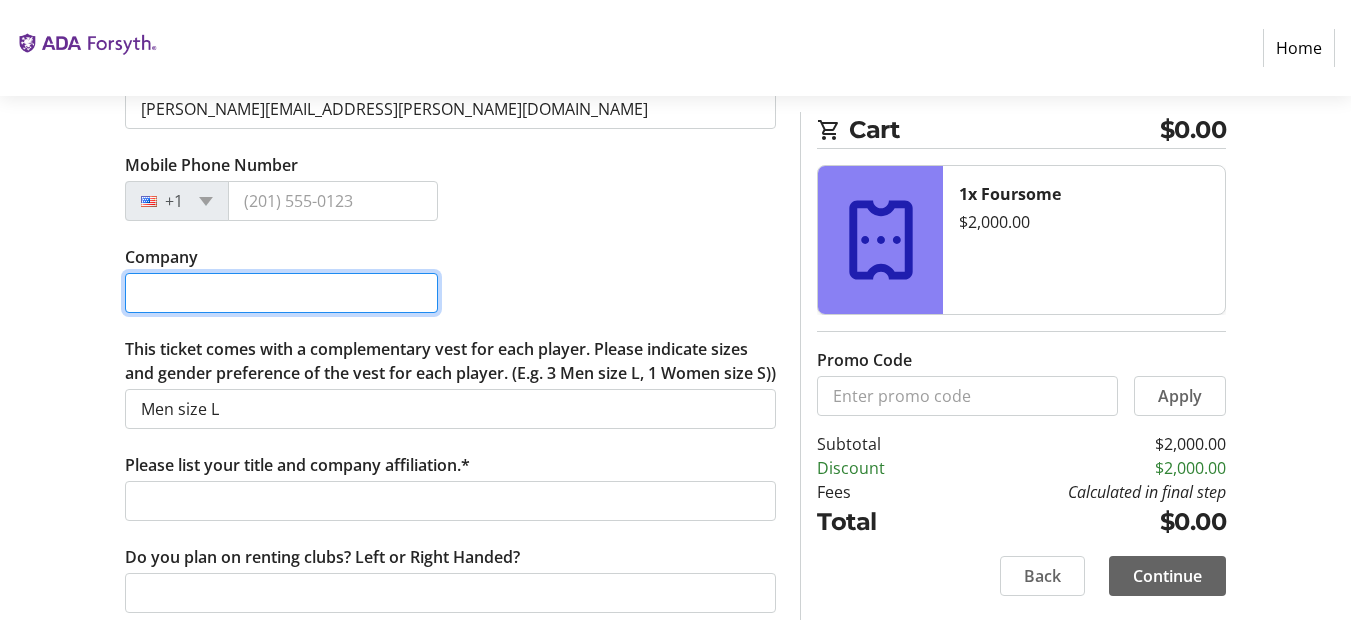 click on "Company" at bounding box center [282, 293] 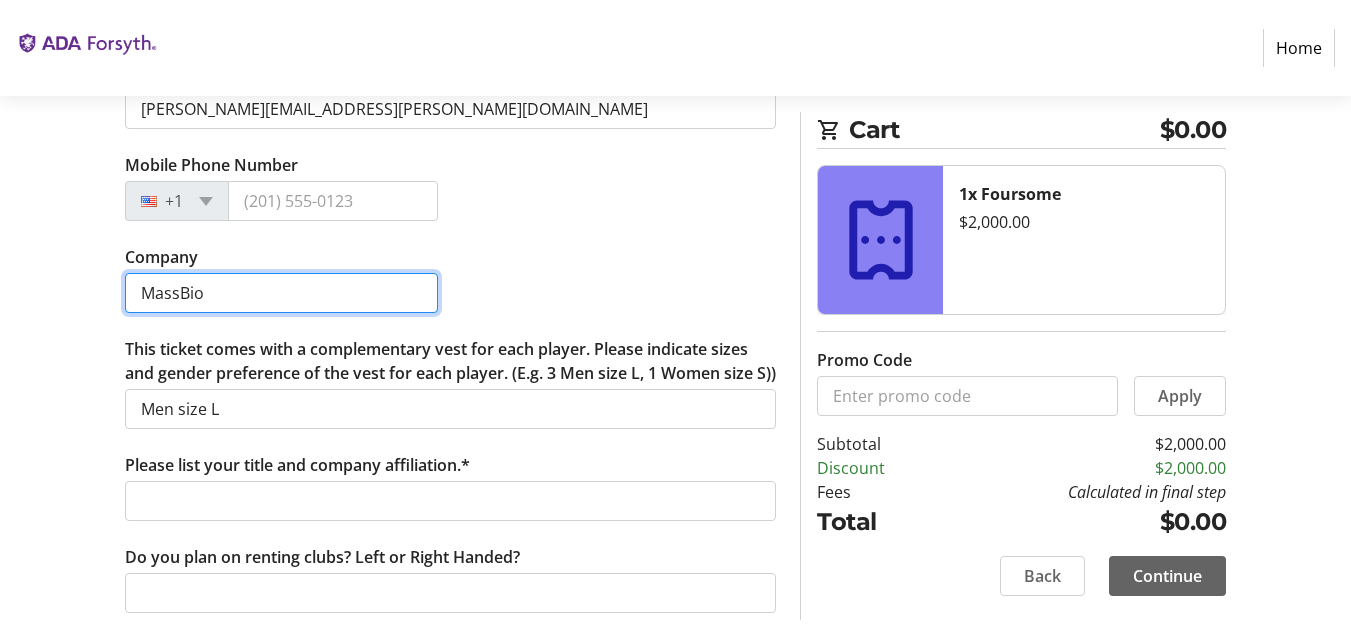 scroll, scrollTop: 3021, scrollLeft: 0, axis: vertical 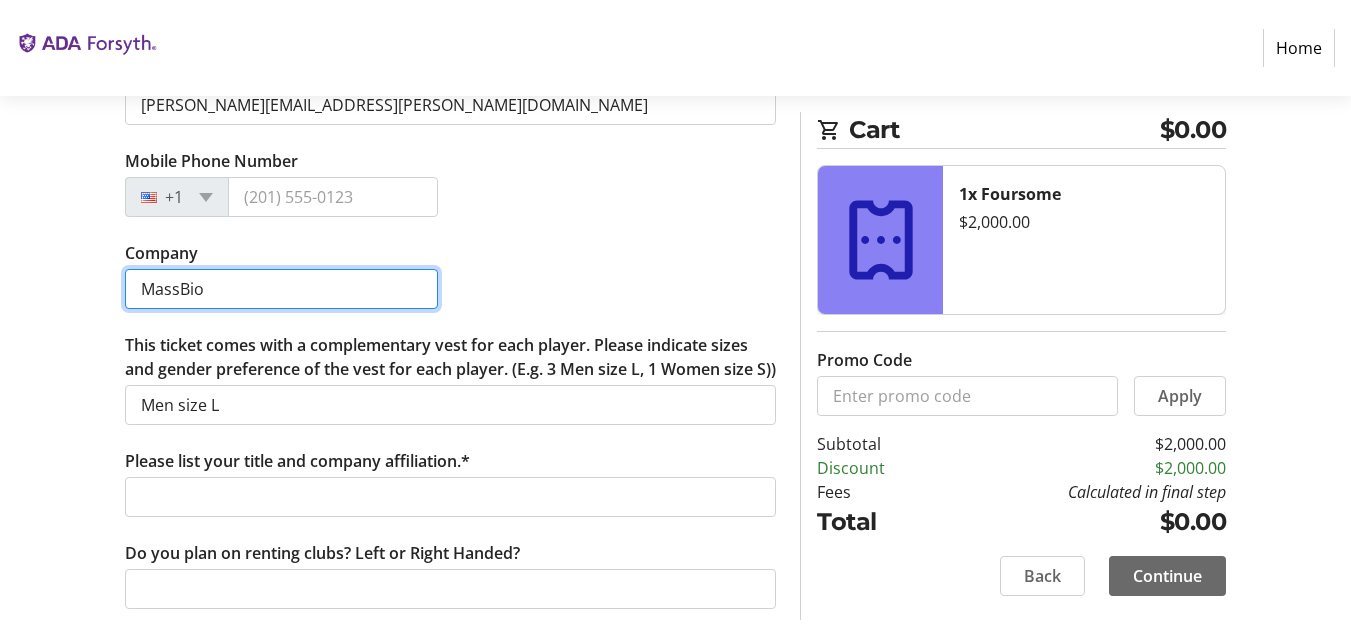 type on "MassBio" 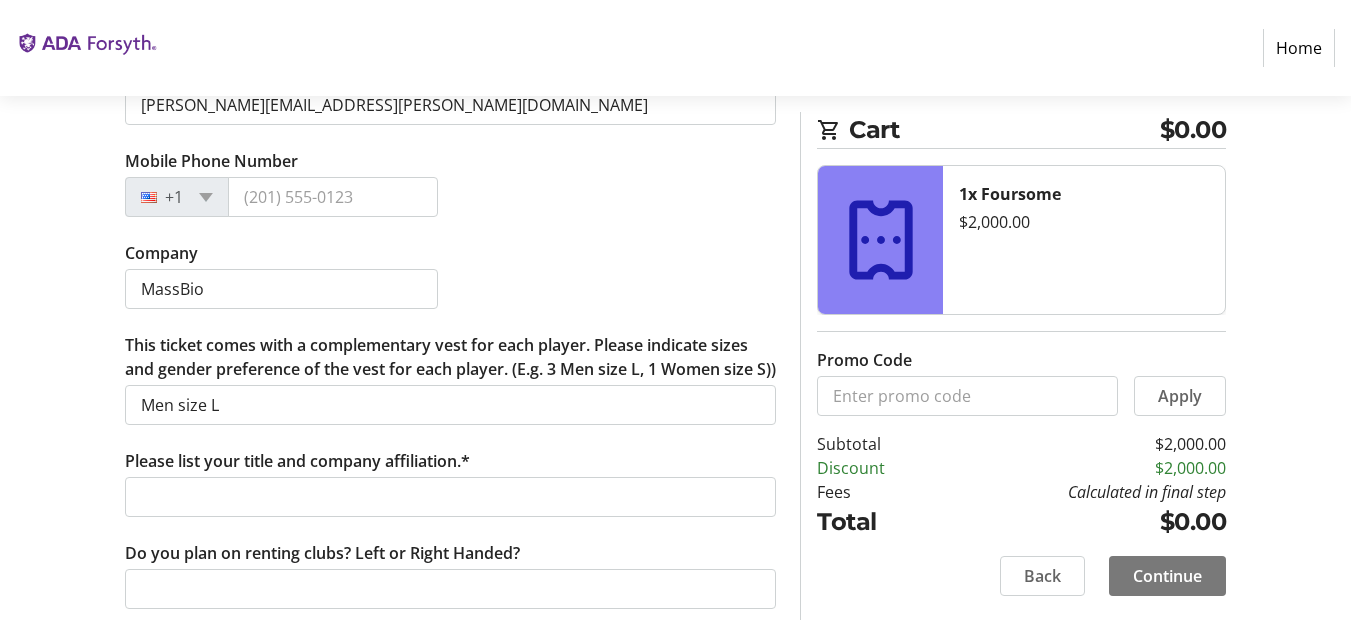 click on "Continue" 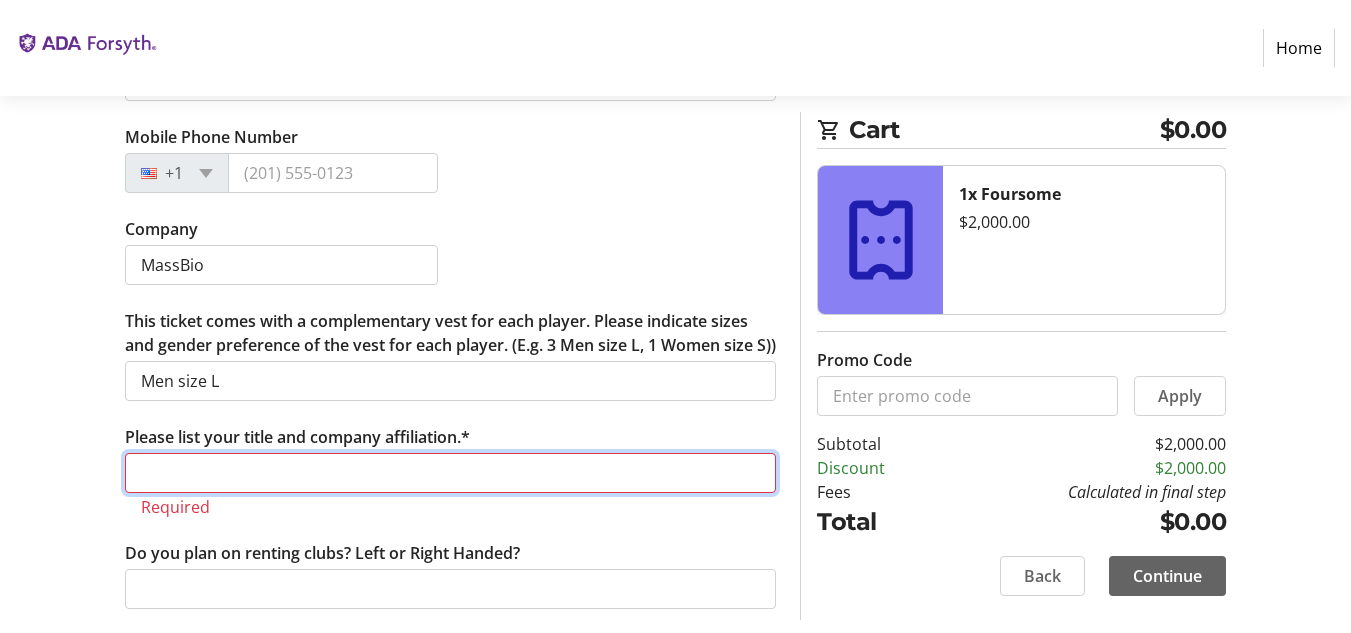 click on "Please list your title and company affiliation.*" at bounding box center (451, 473) 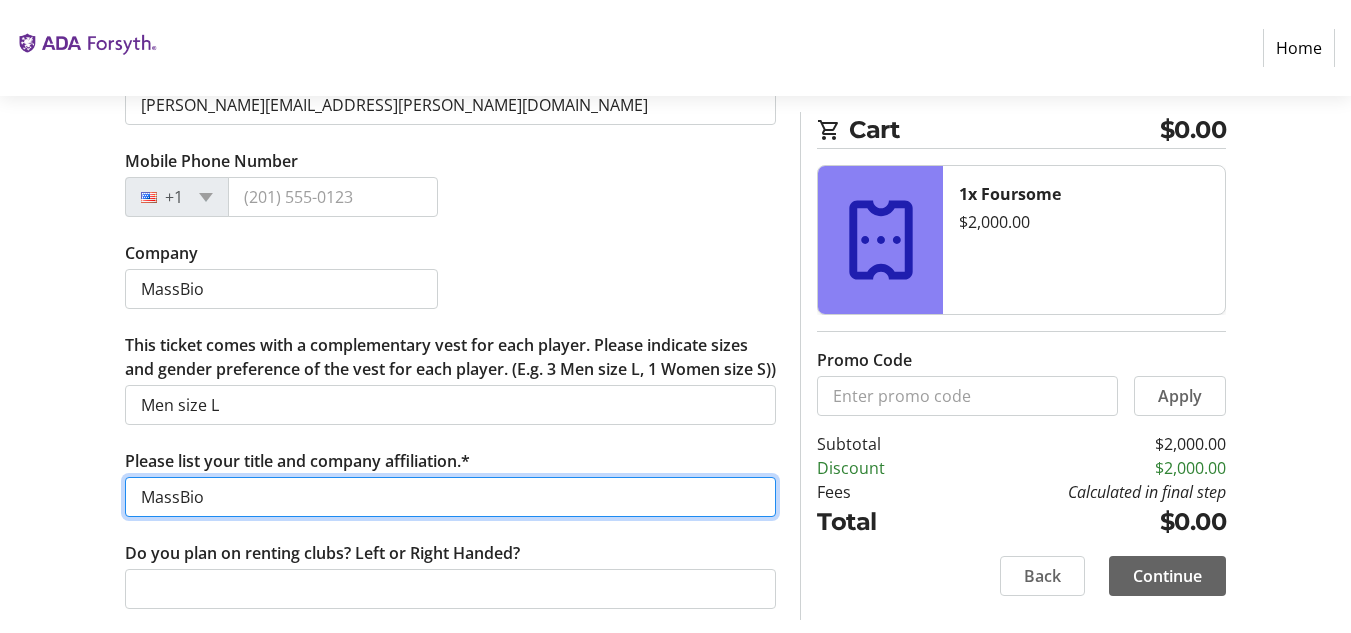scroll, scrollTop: 3021, scrollLeft: 0, axis: vertical 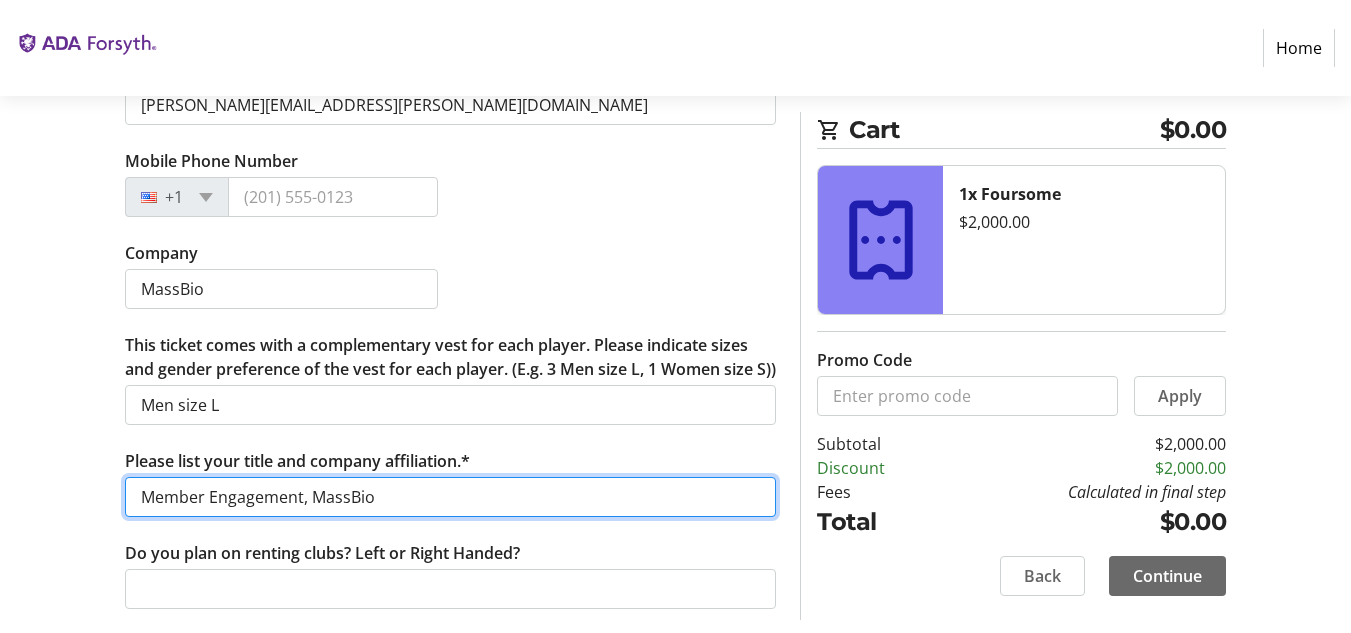 type on "Member Engagement, MassBio" 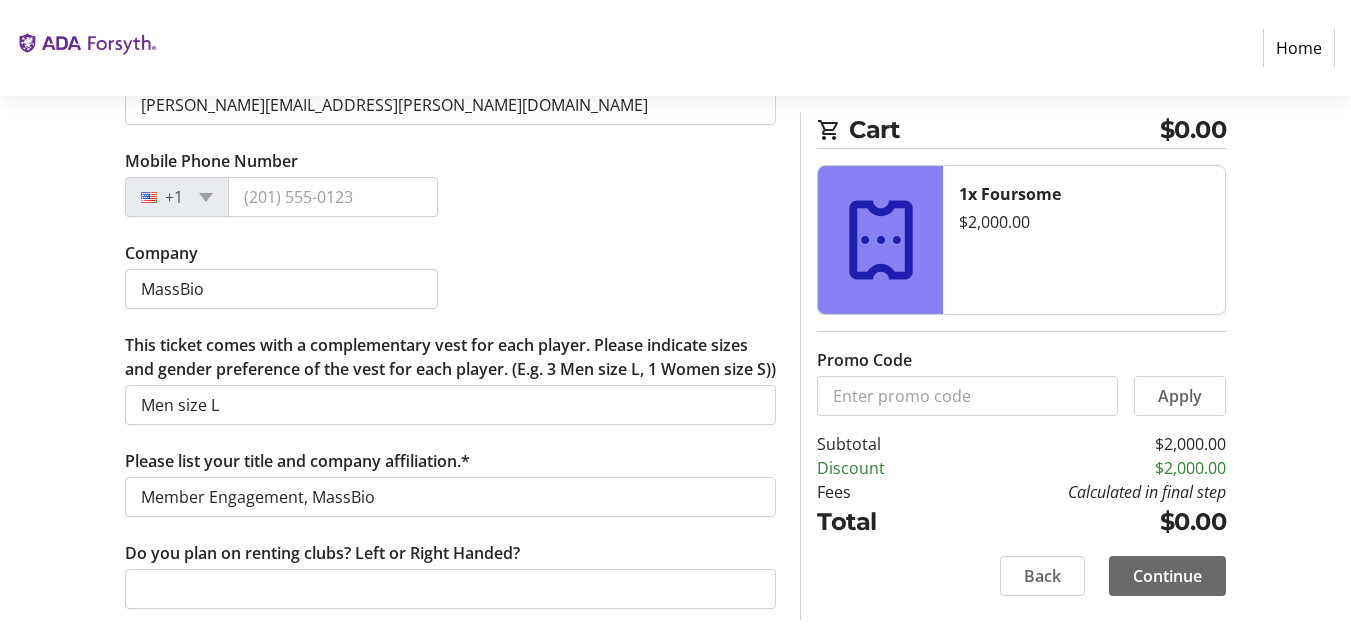click on "Continue" 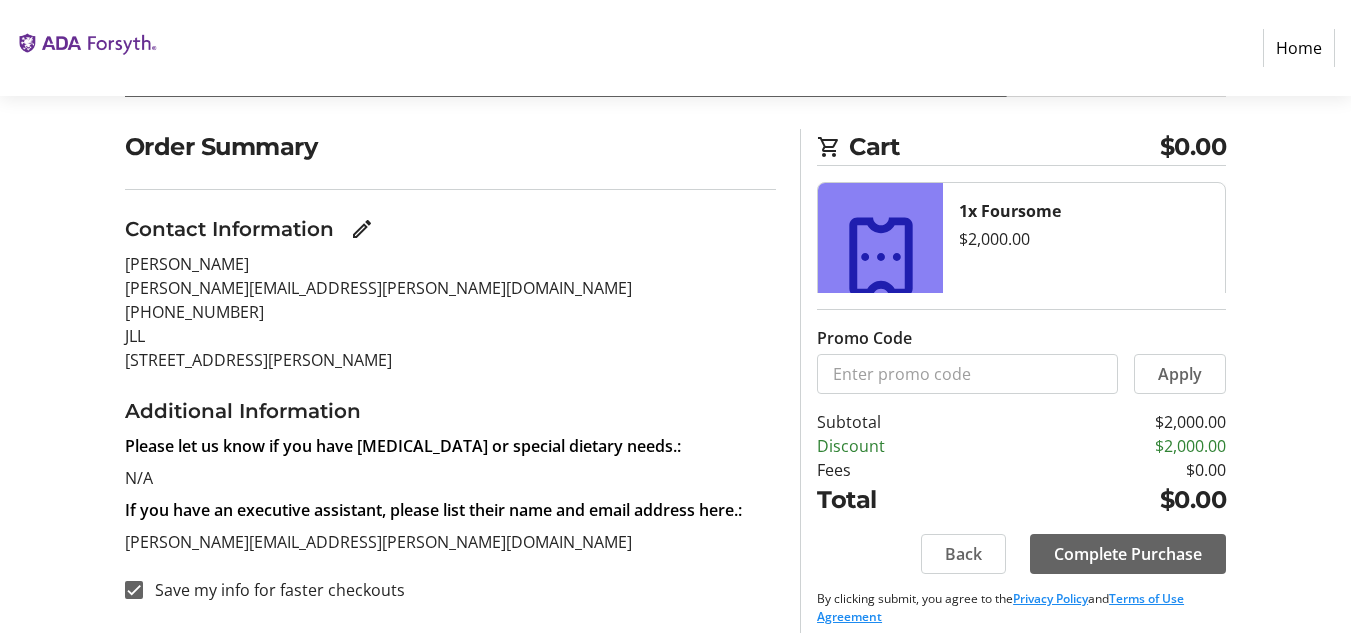 scroll, scrollTop: 150, scrollLeft: 0, axis: vertical 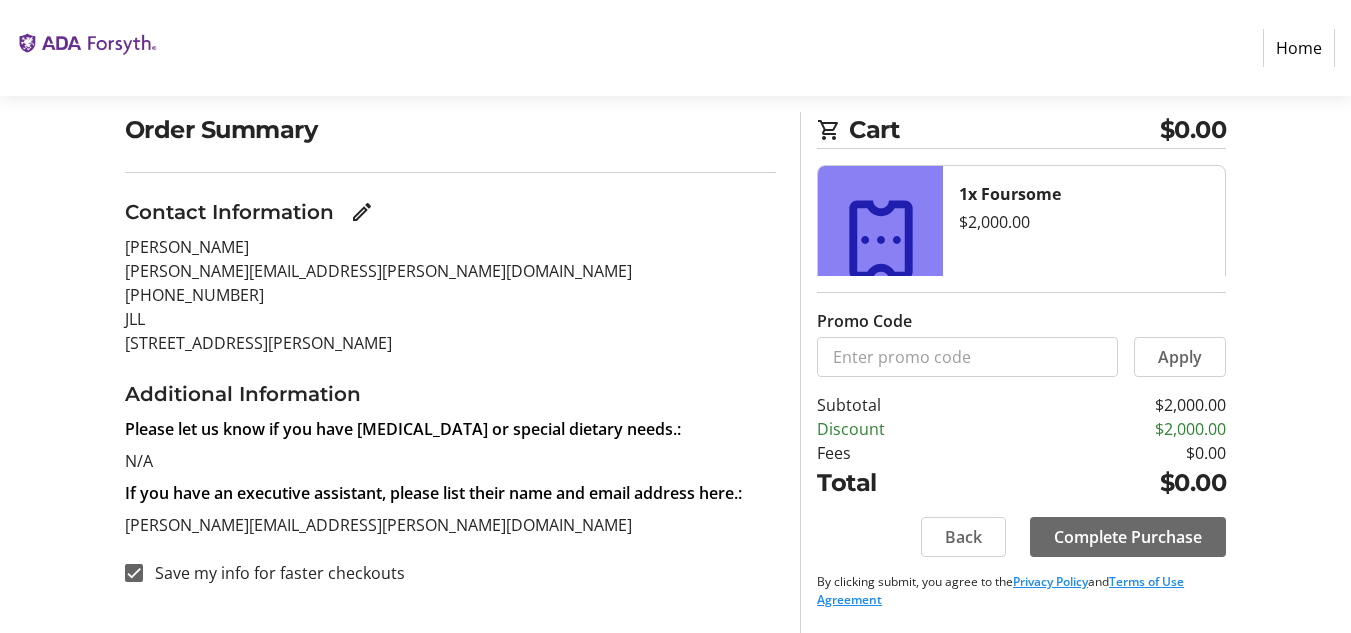 click on "Complete Purchase" 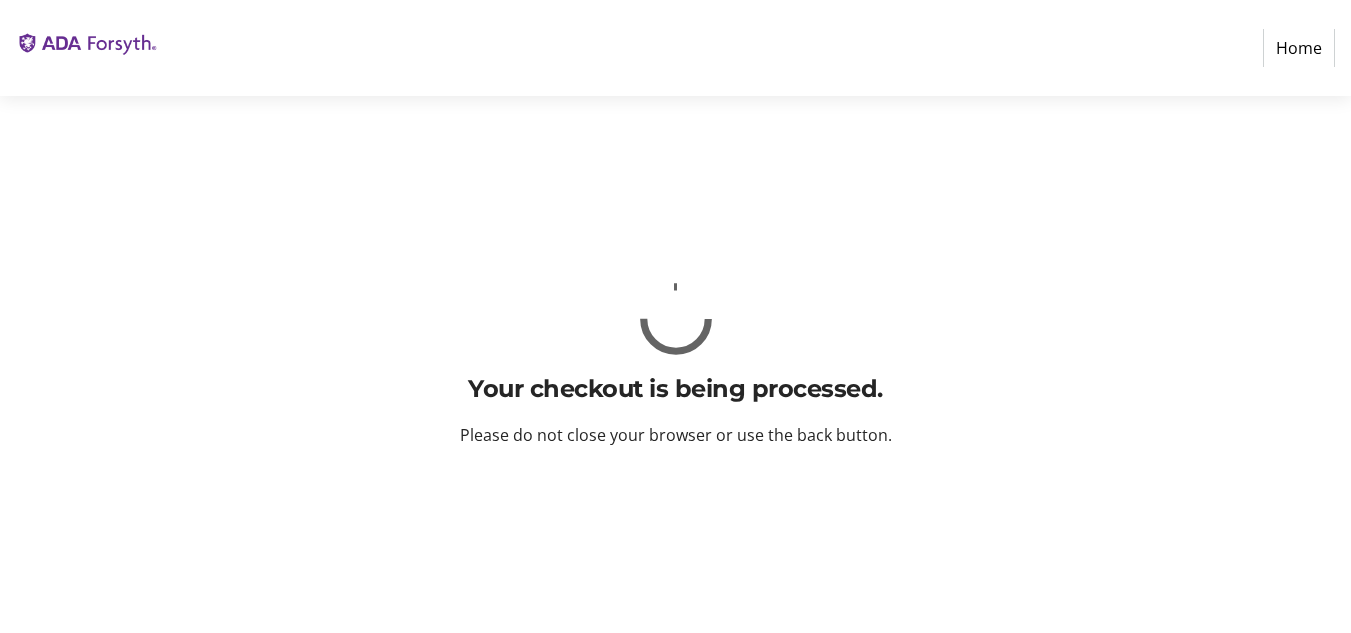 scroll, scrollTop: 0, scrollLeft: 0, axis: both 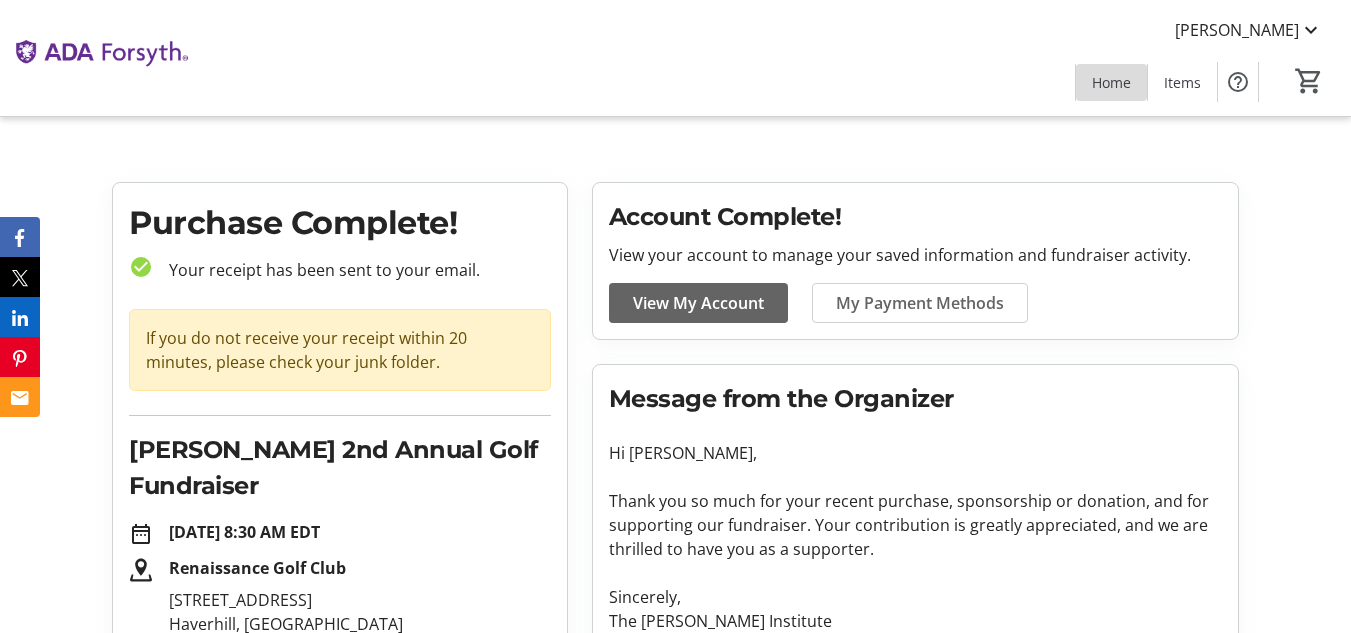 click on "Home" 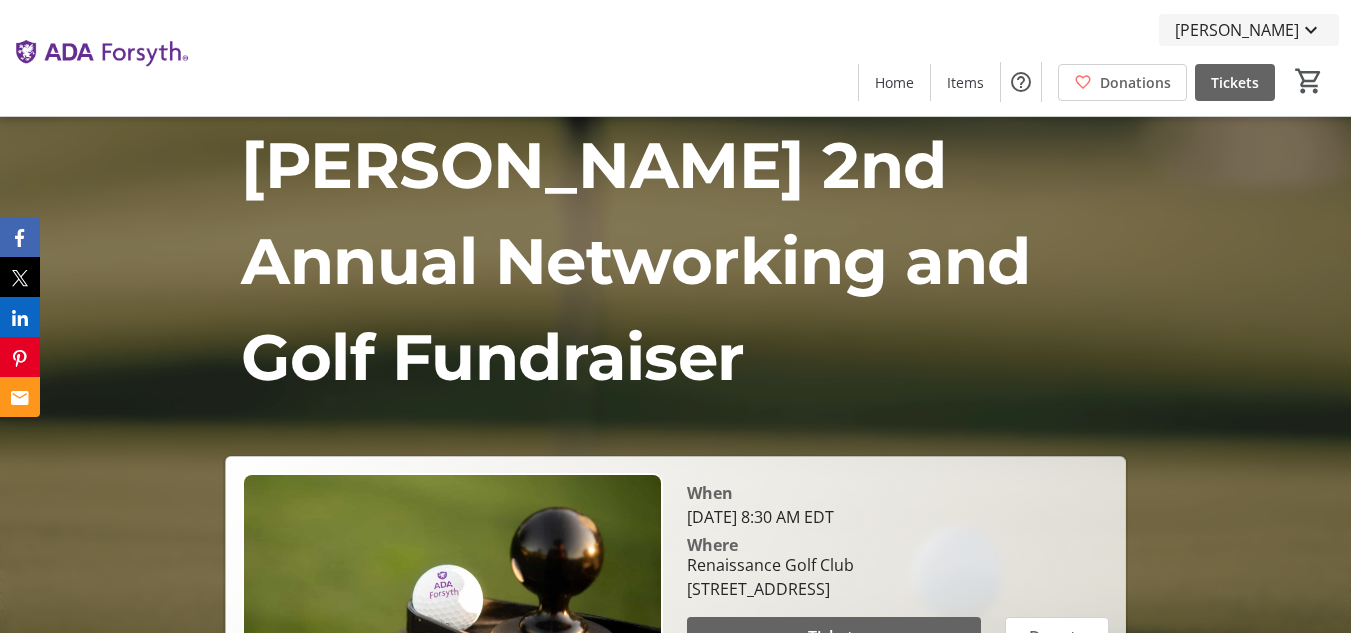 click on "[PERSON_NAME]" 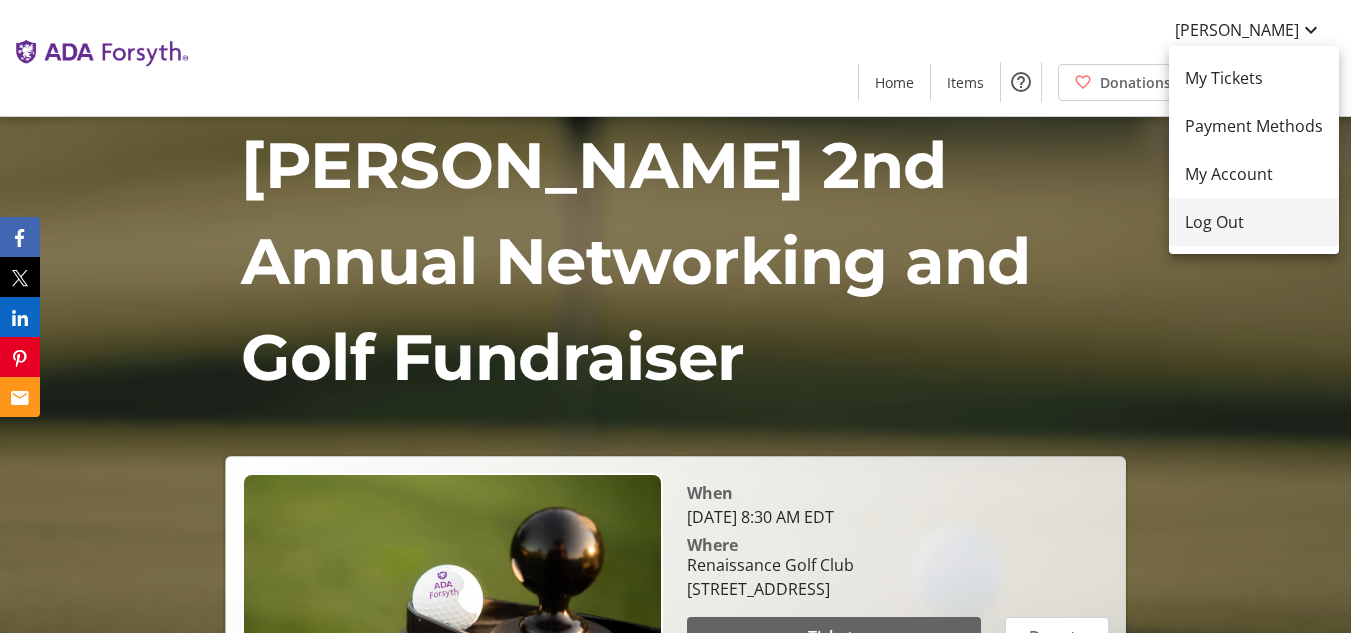 click on "Log Out" at bounding box center (1254, 222) 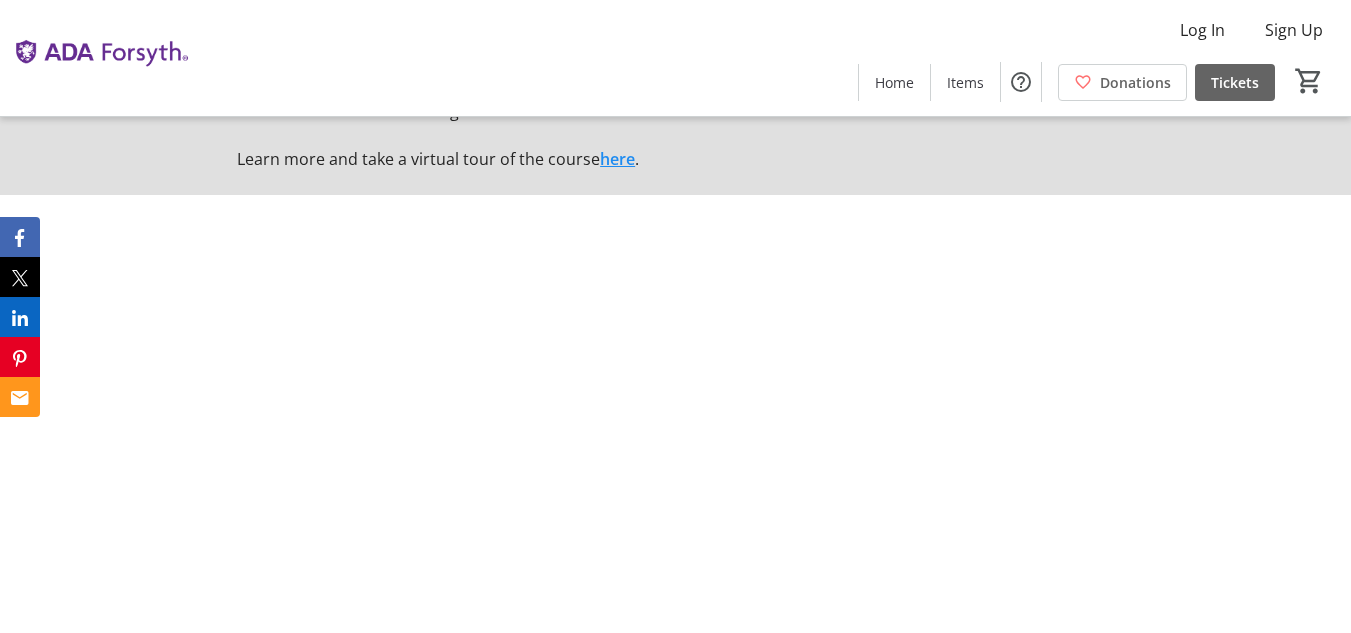 scroll, scrollTop: 1600, scrollLeft: 0, axis: vertical 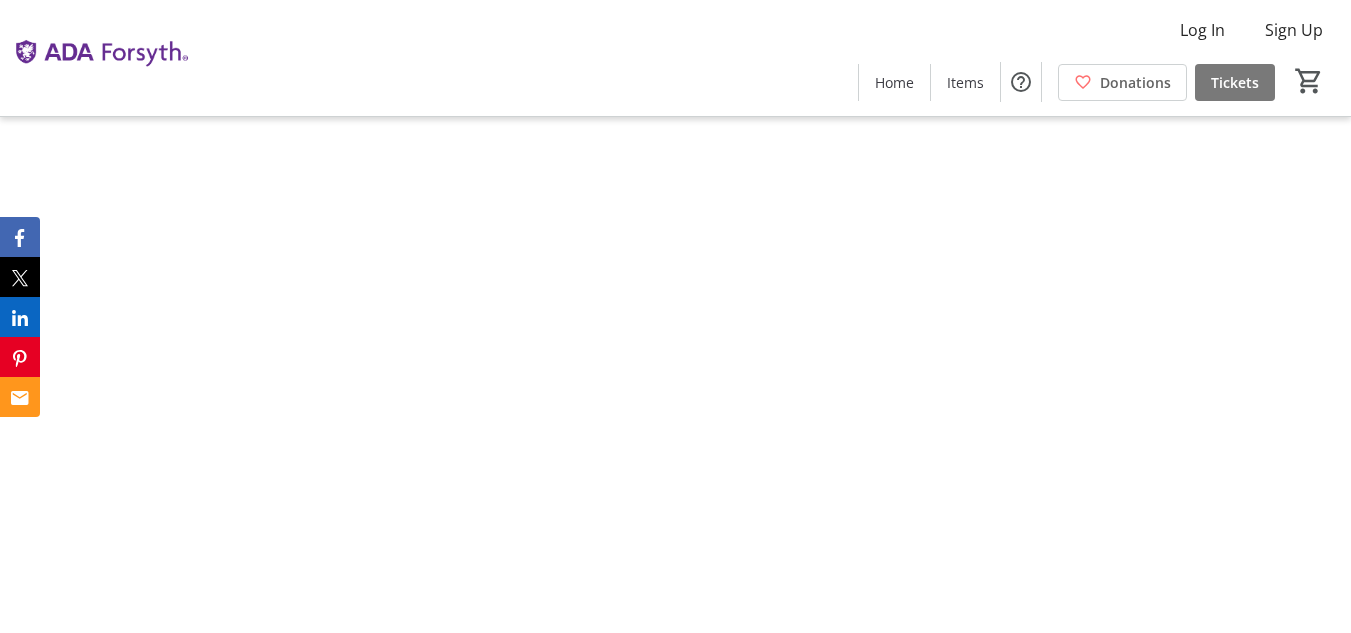click on "Tickets" 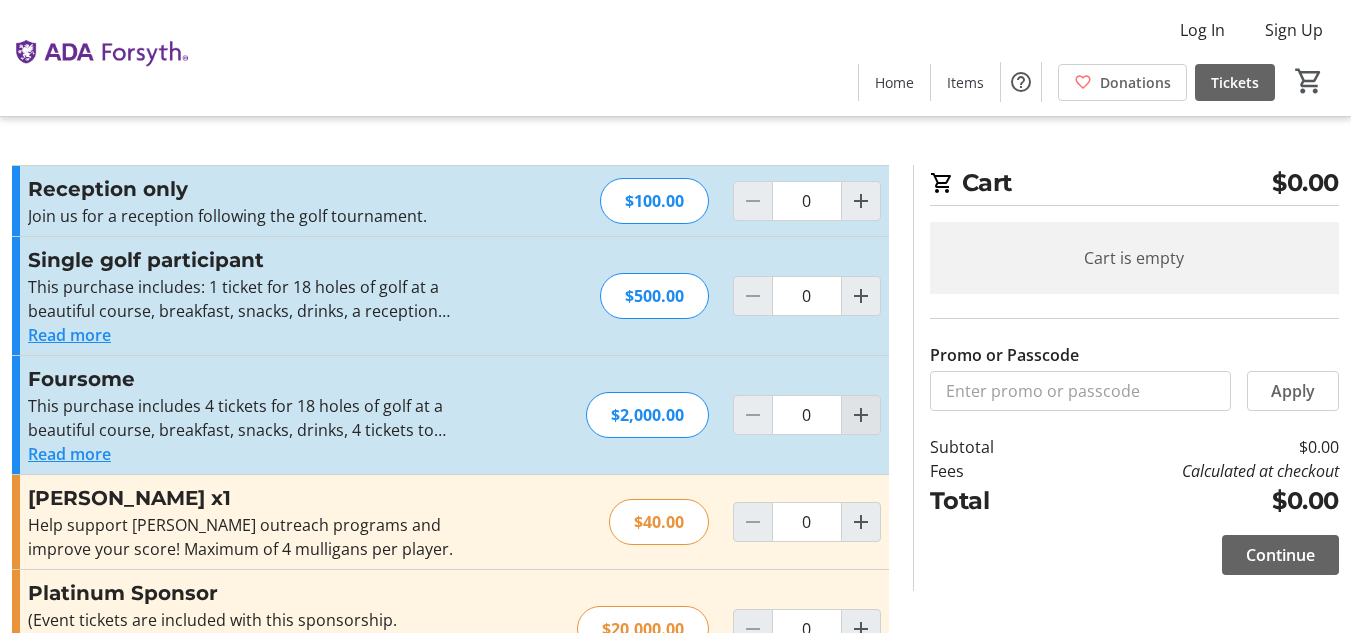 click 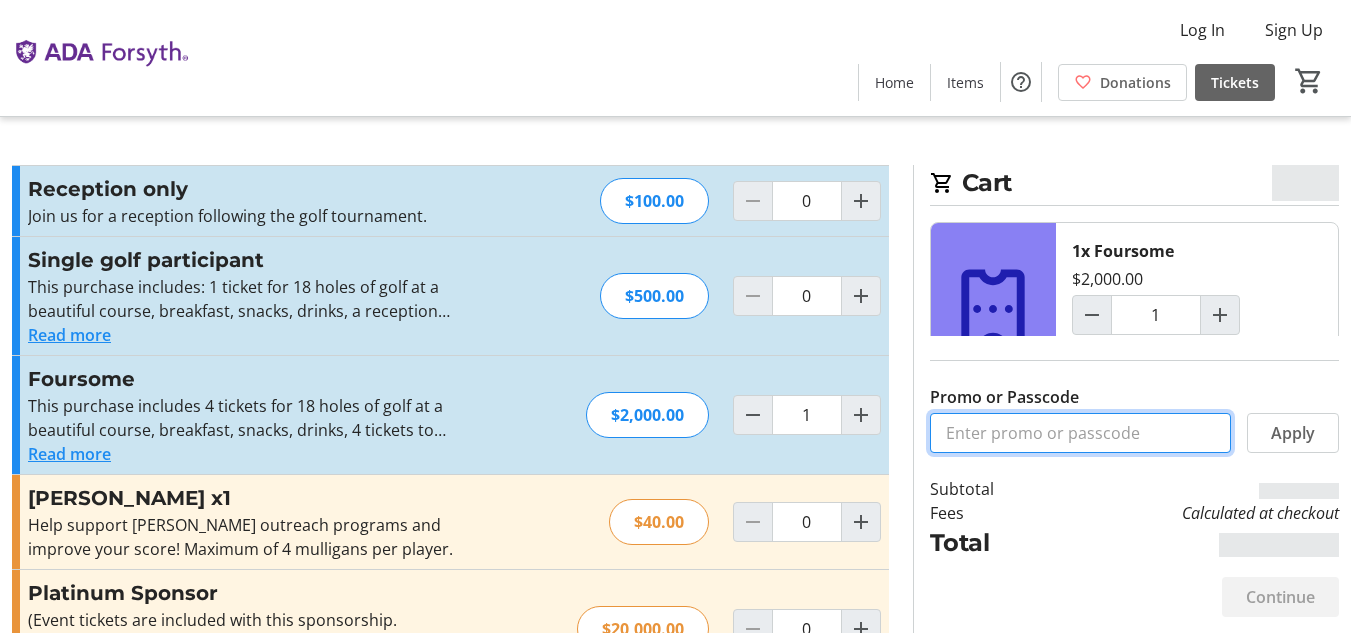 click on "Promo or Passcode" at bounding box center (1080, 433) 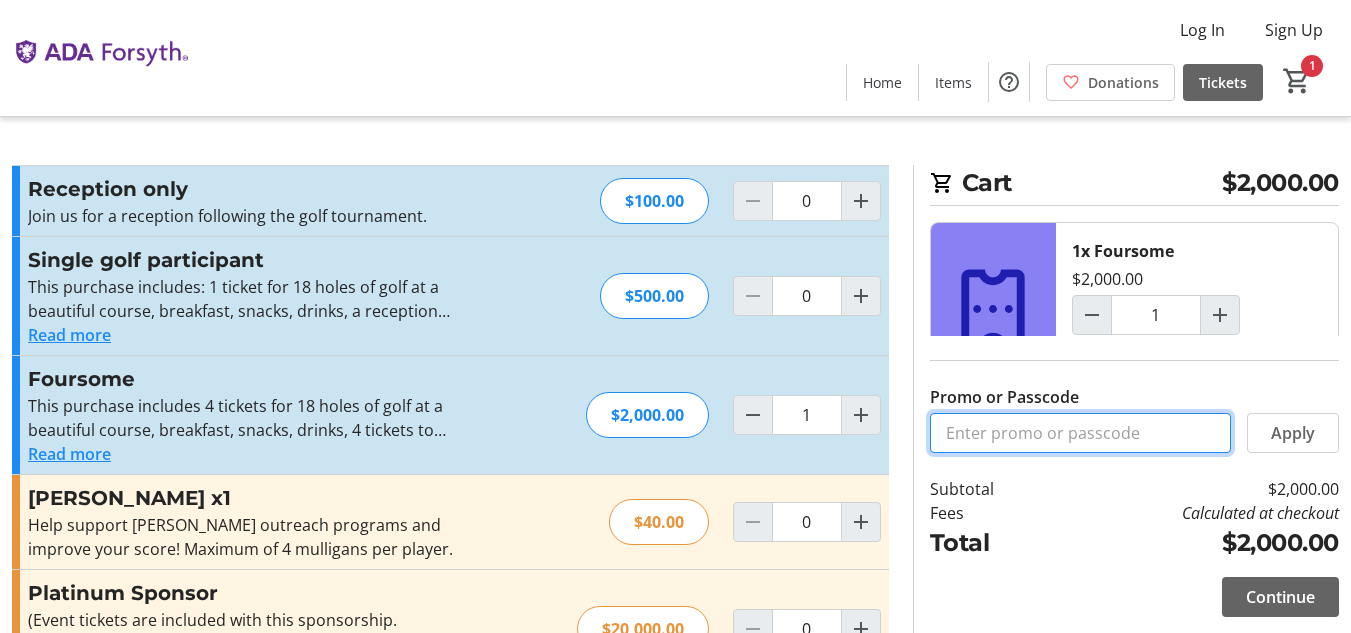 type on "SPONSORJLL2025" 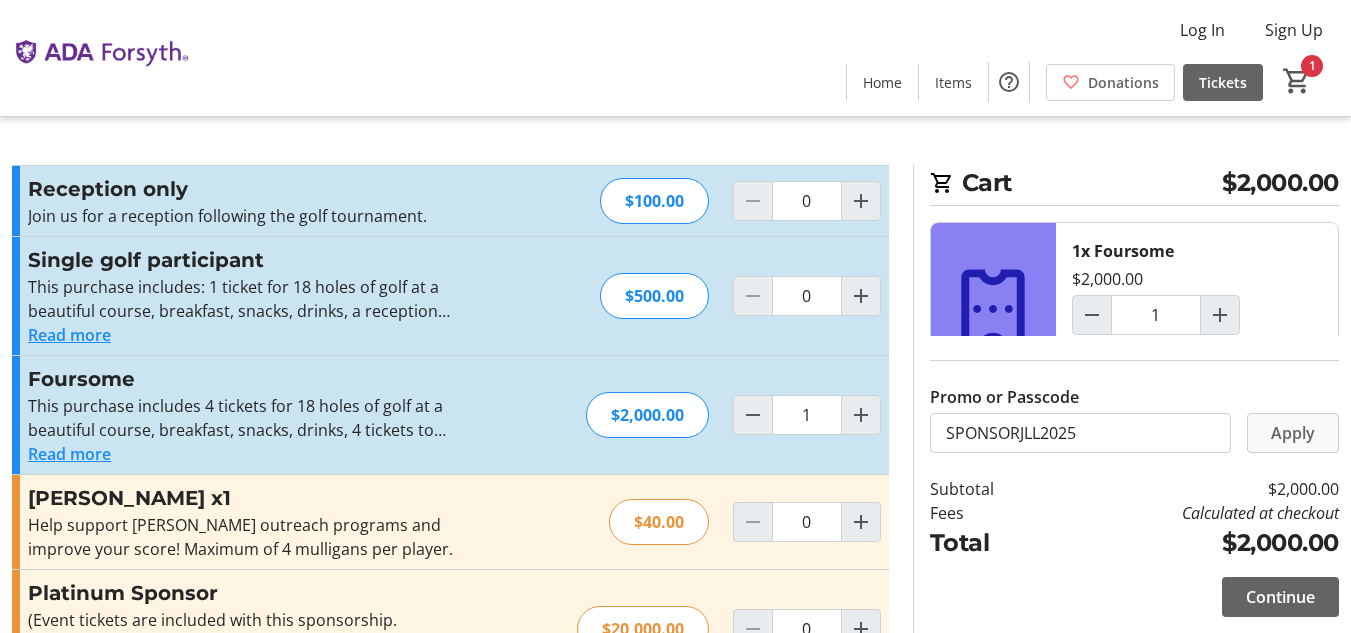 click 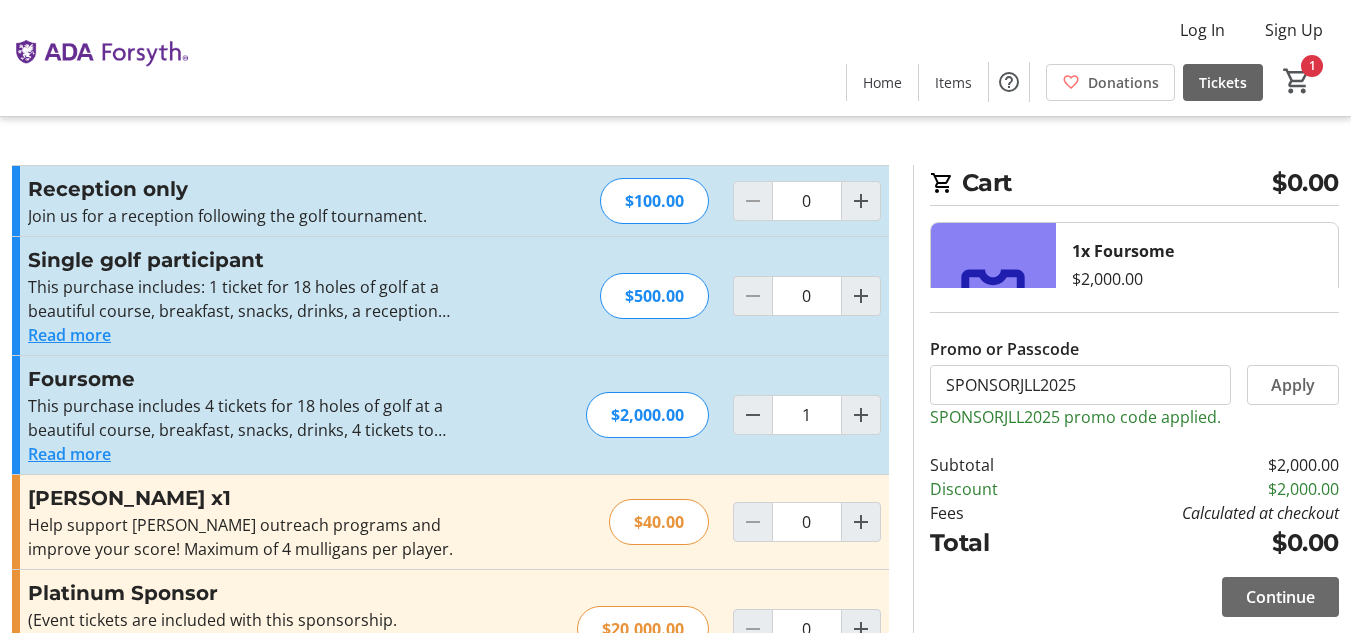 click 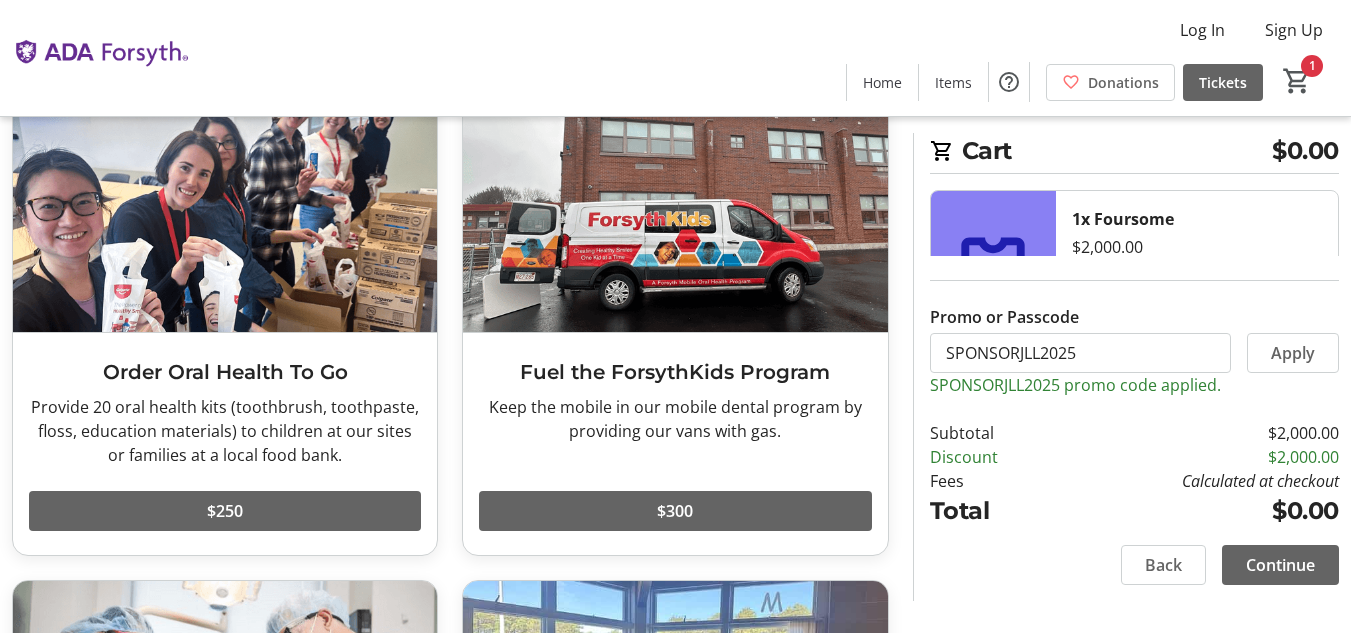 scroll, scrollTop: 100, scrollLeft: 0, axis: vertical 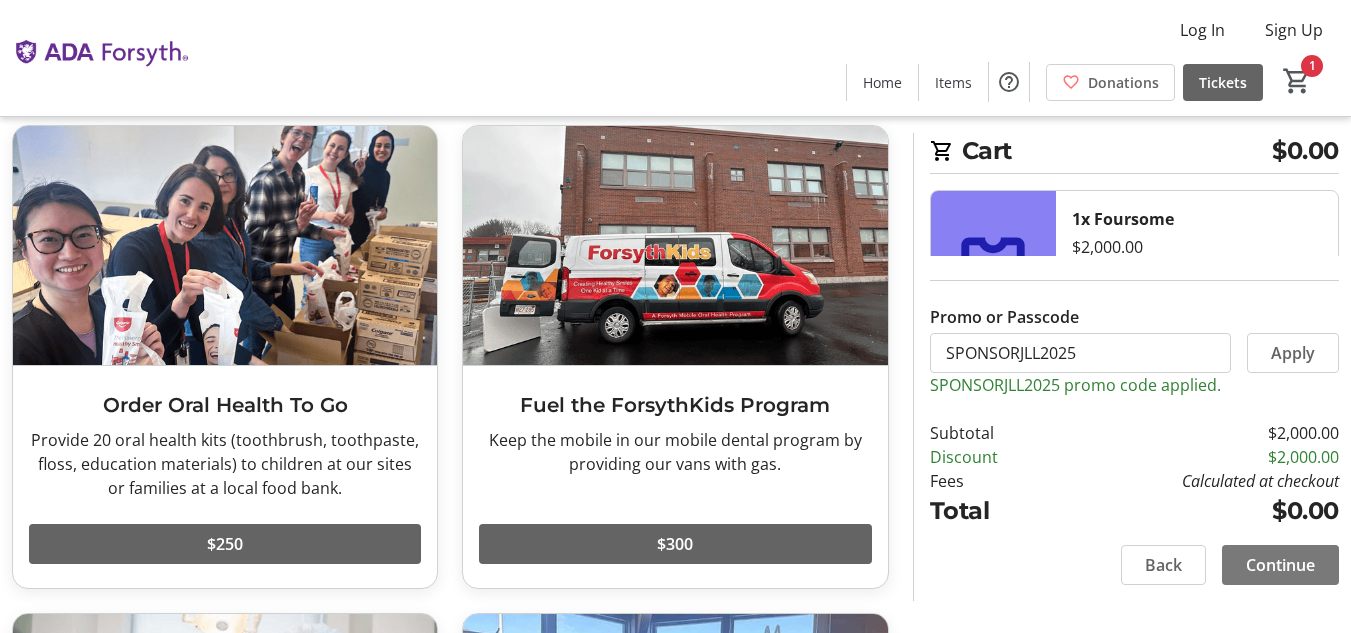 click 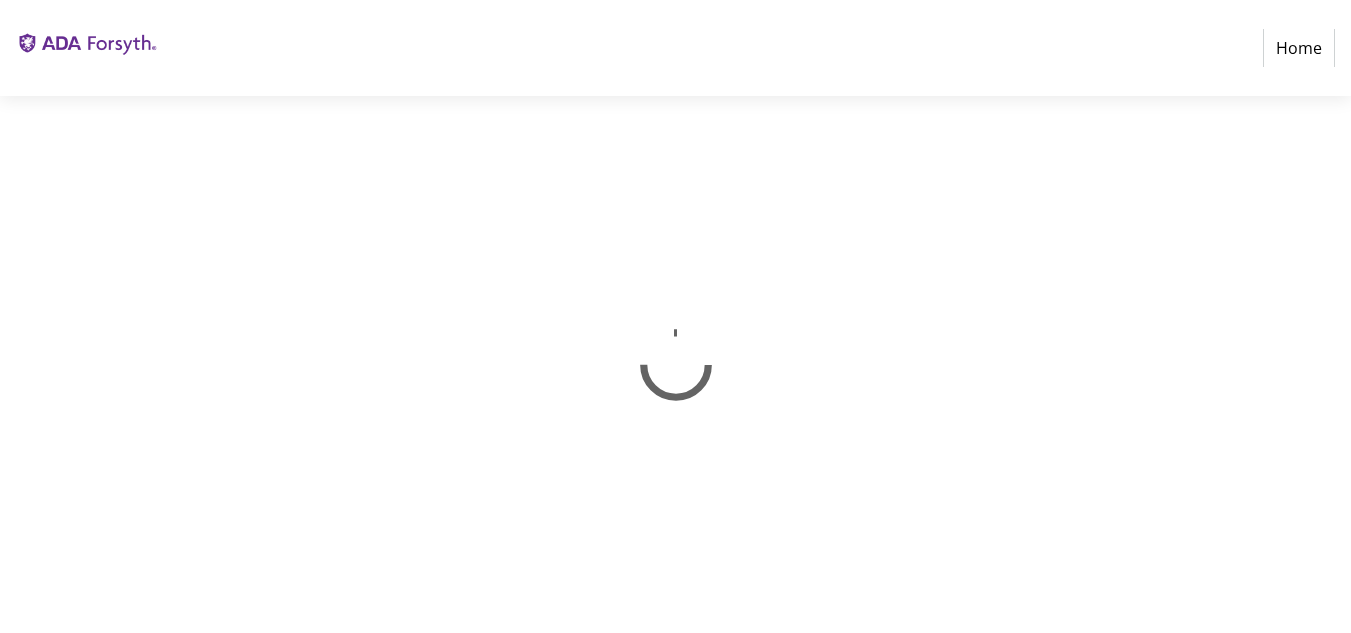 scroll, scrollTop: 0, scrollLeft: 0, axis: both 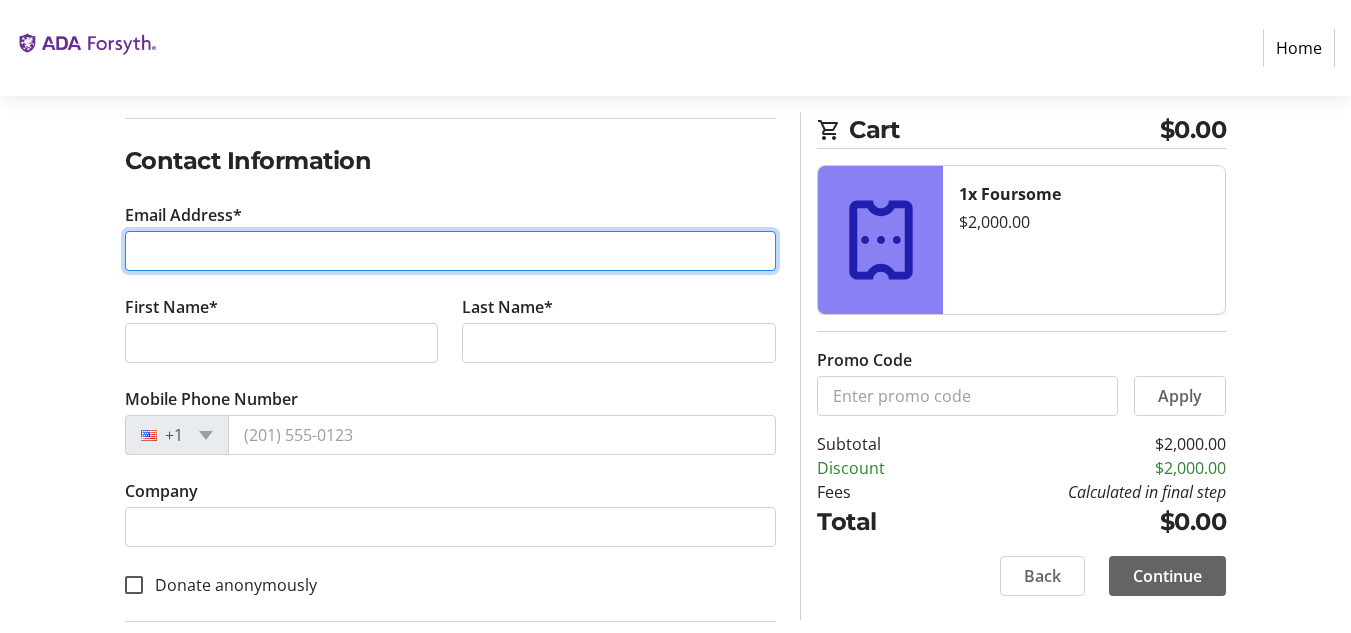 click on "Email Address*" at bounding box center (451, 251) 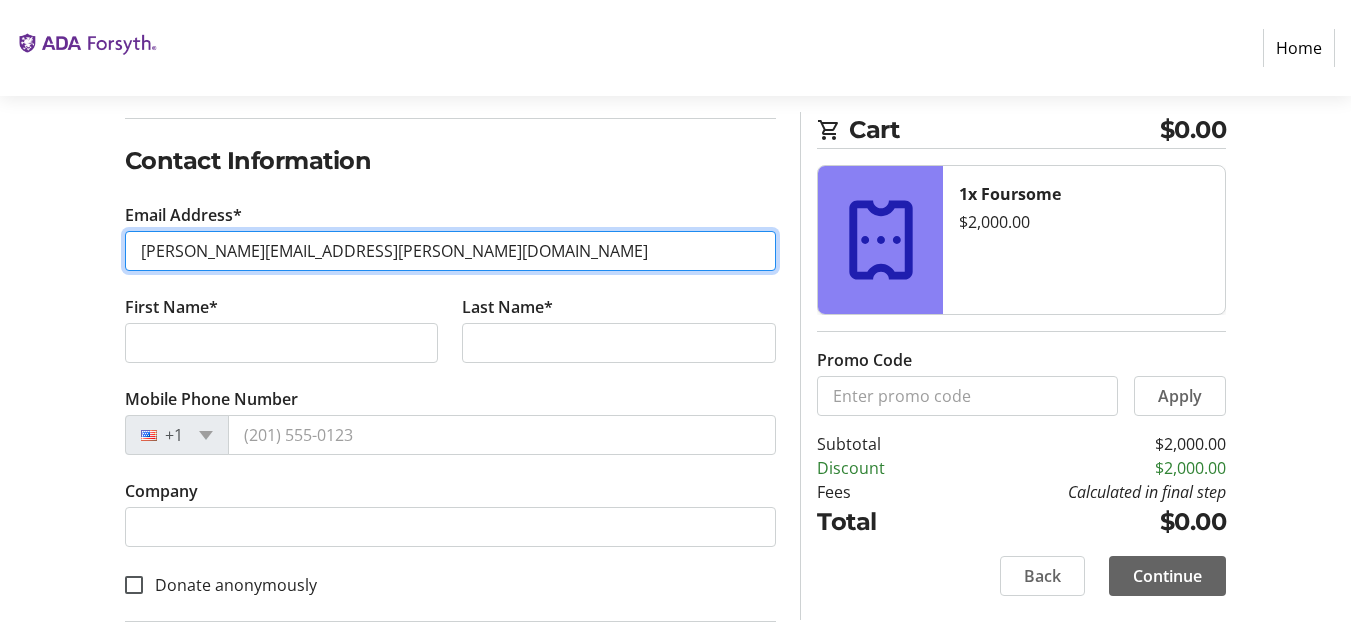 type on "[PERSON_NAME][EMAIL_ADDRESS][PERSON_NAME][DOMAIN_NAME]" 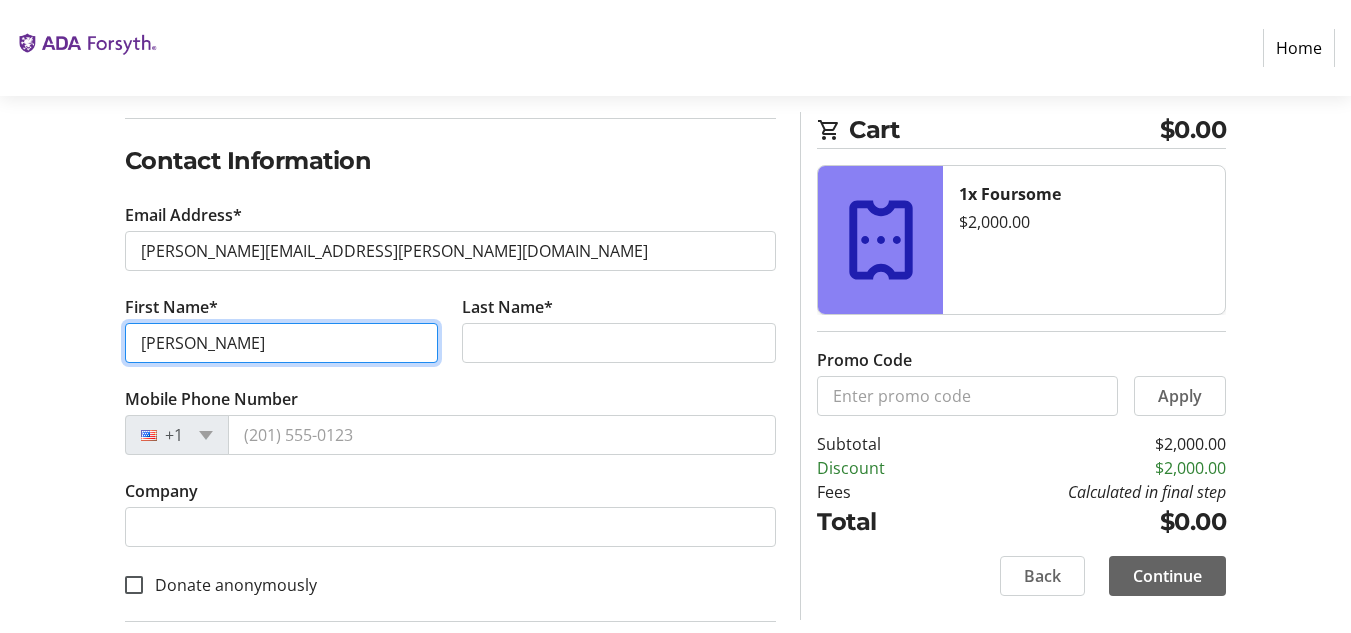 type on "[PERSON_NAME]" 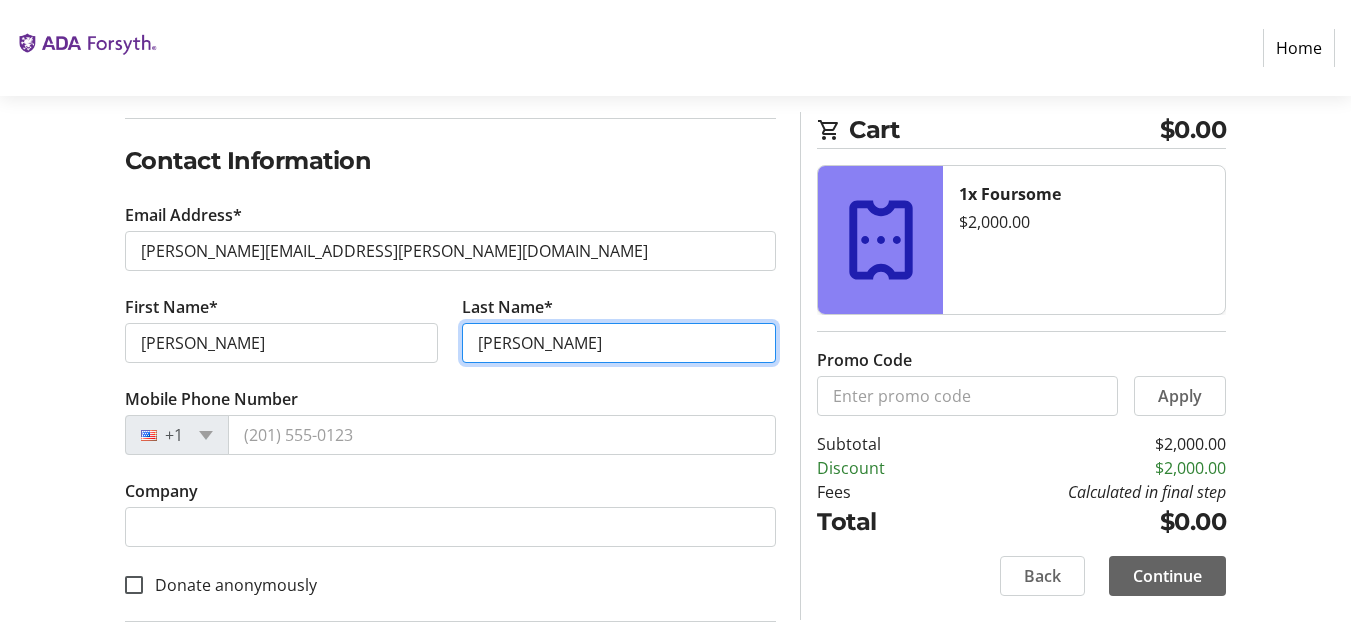 type on "[PERSON_NAME]" 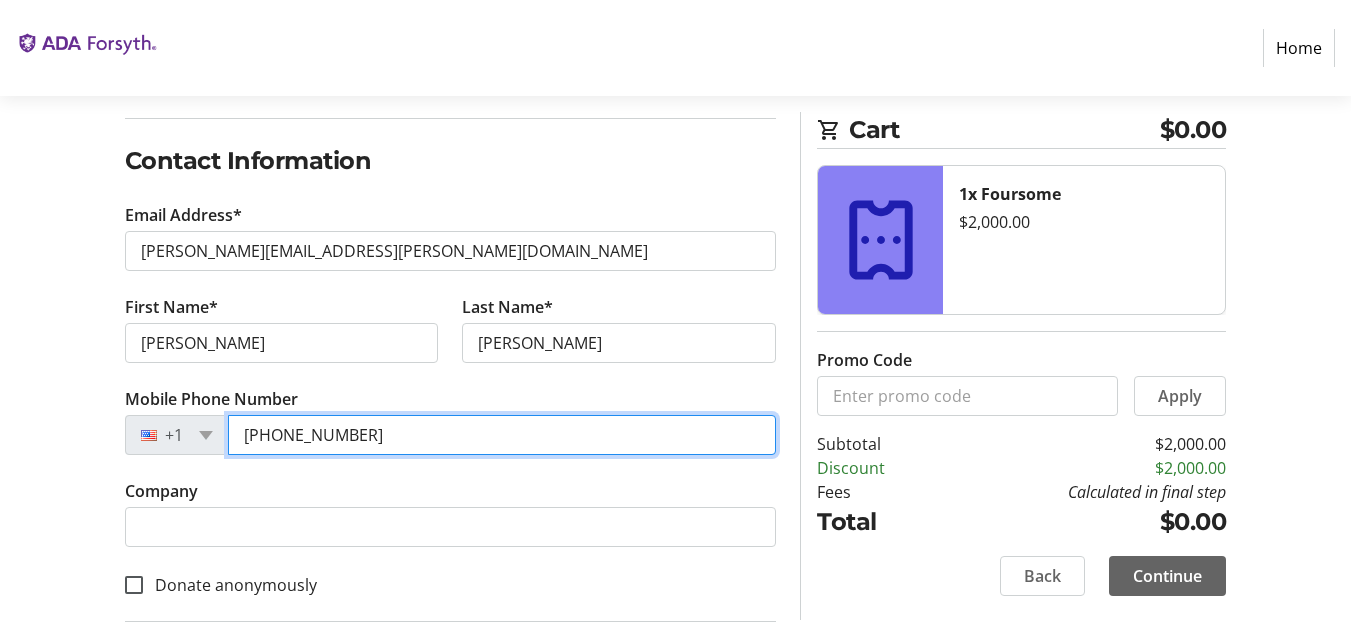 type on "[PHONE_NUMBER]" 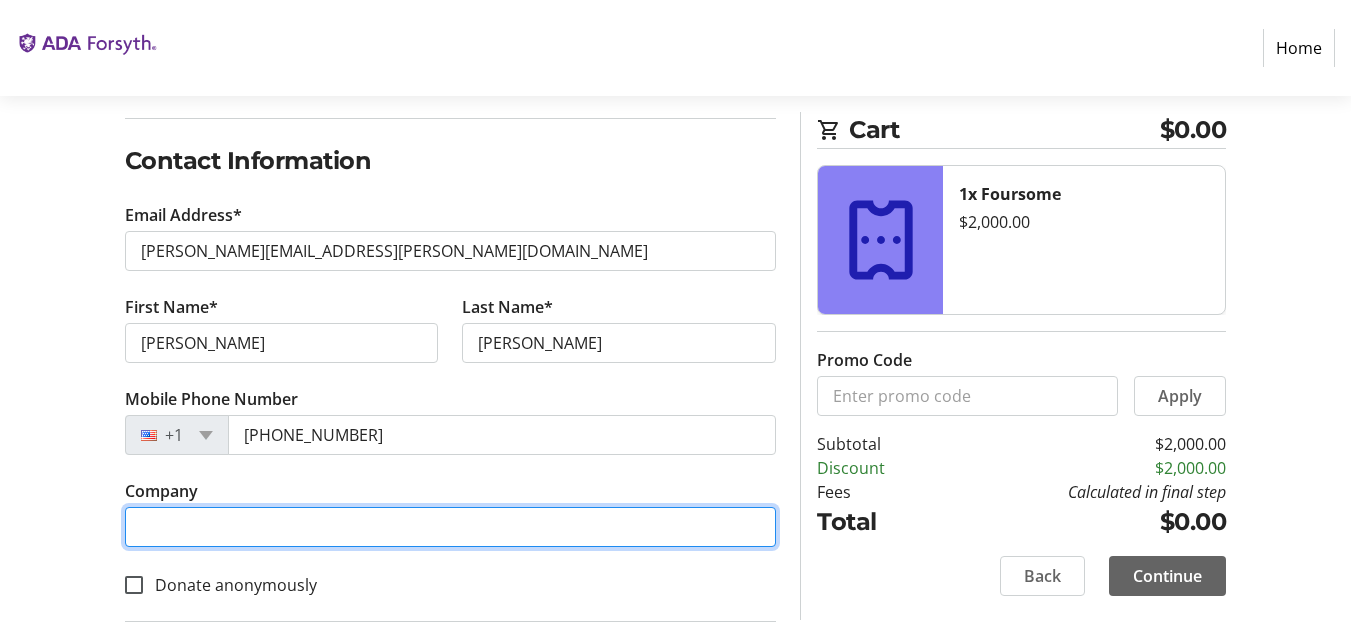 click on "Company" at bounding box center [451, 527] 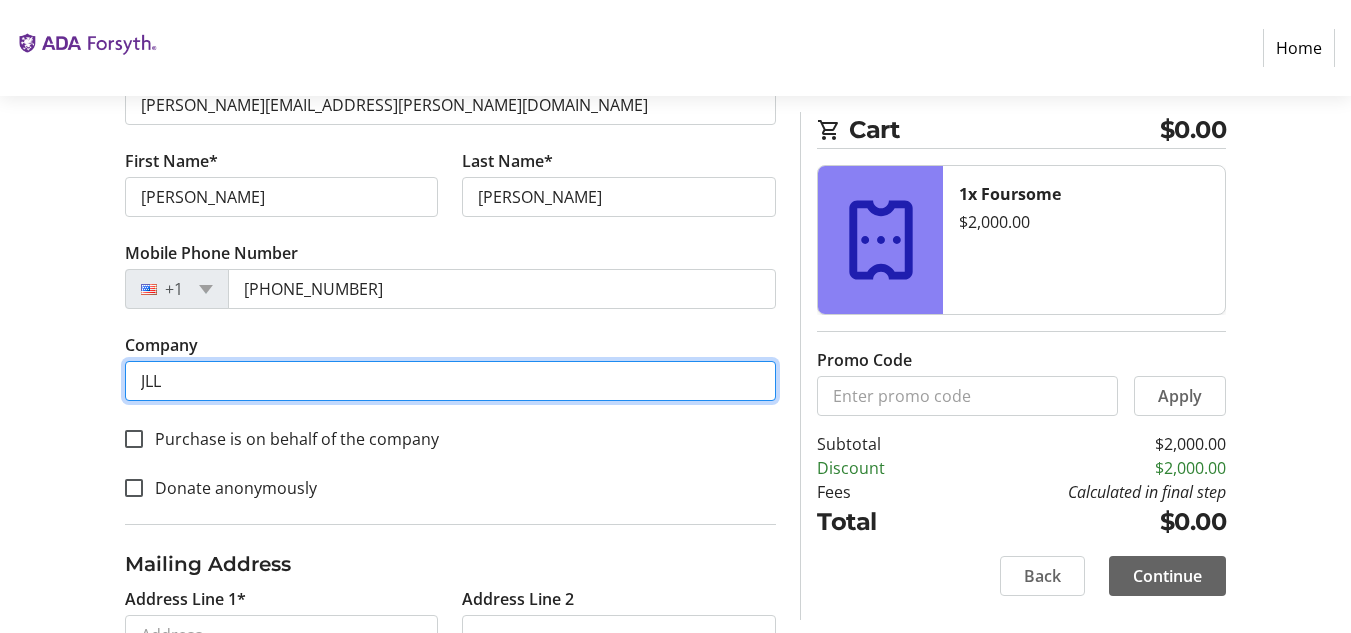 scroll, scrollTop: 600, scrollLeft: 0, axis: vertical 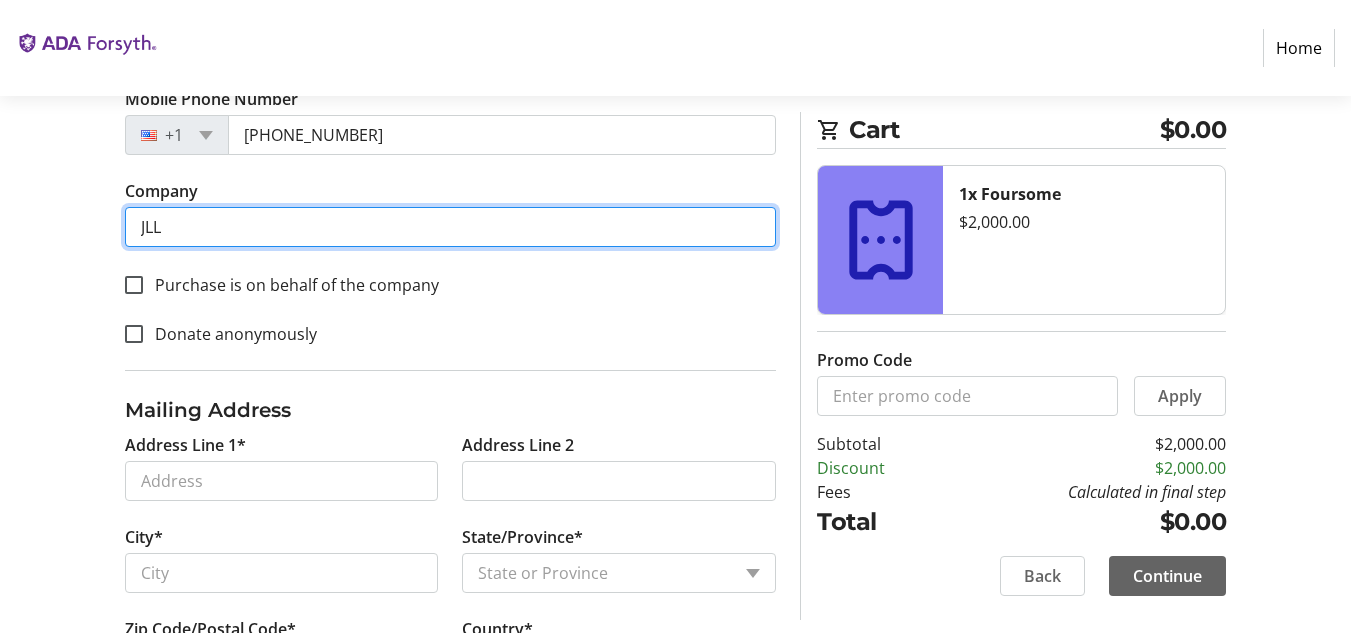 type on "JLL" 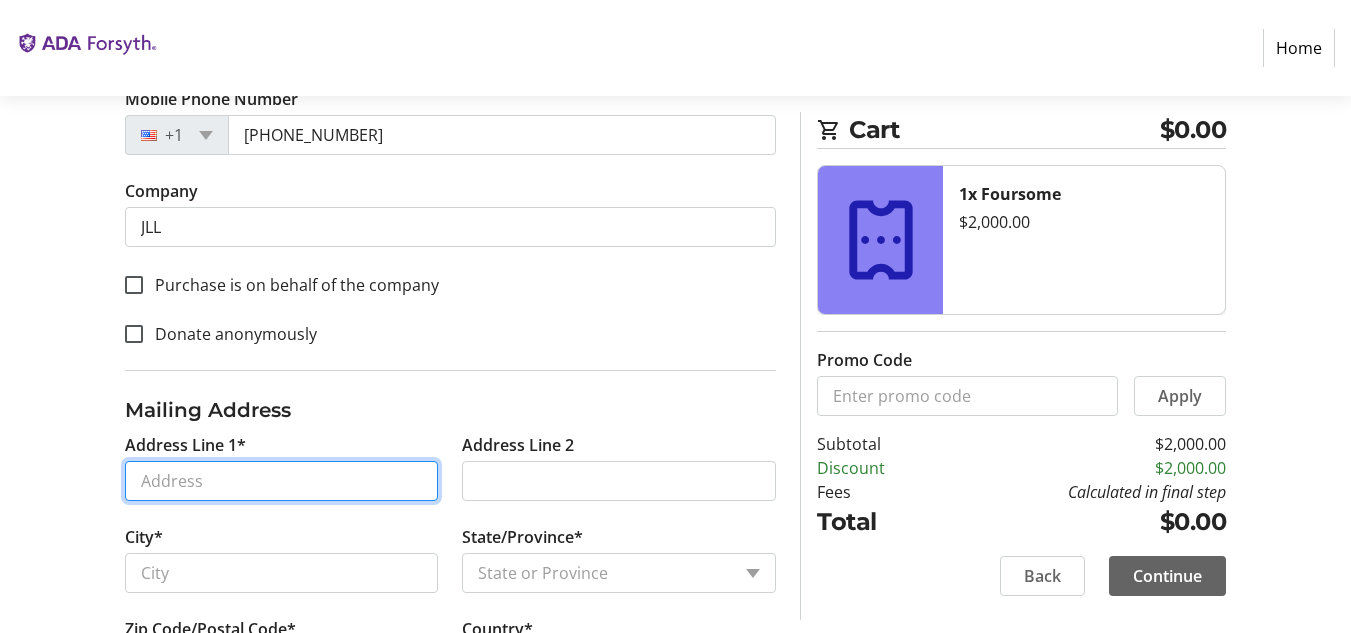 click on "Address Line 1*" at bounding box center [282, 481] 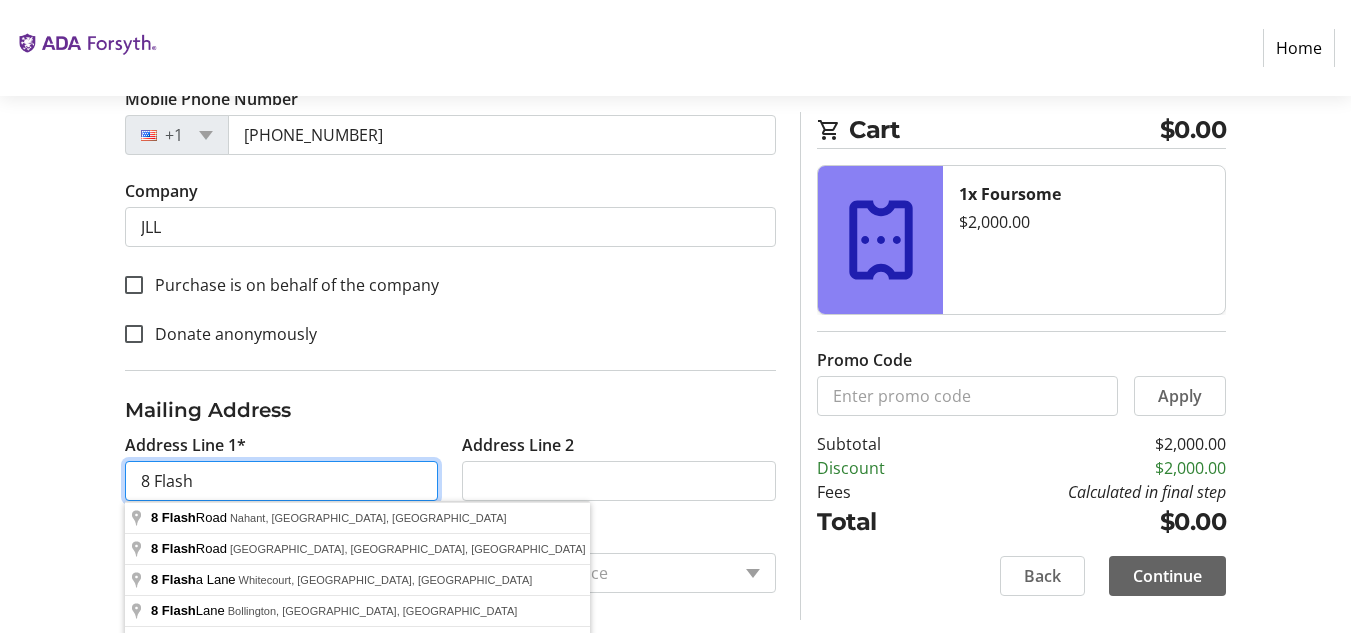 click on "8 Flash" at bounding box center (282, 481) 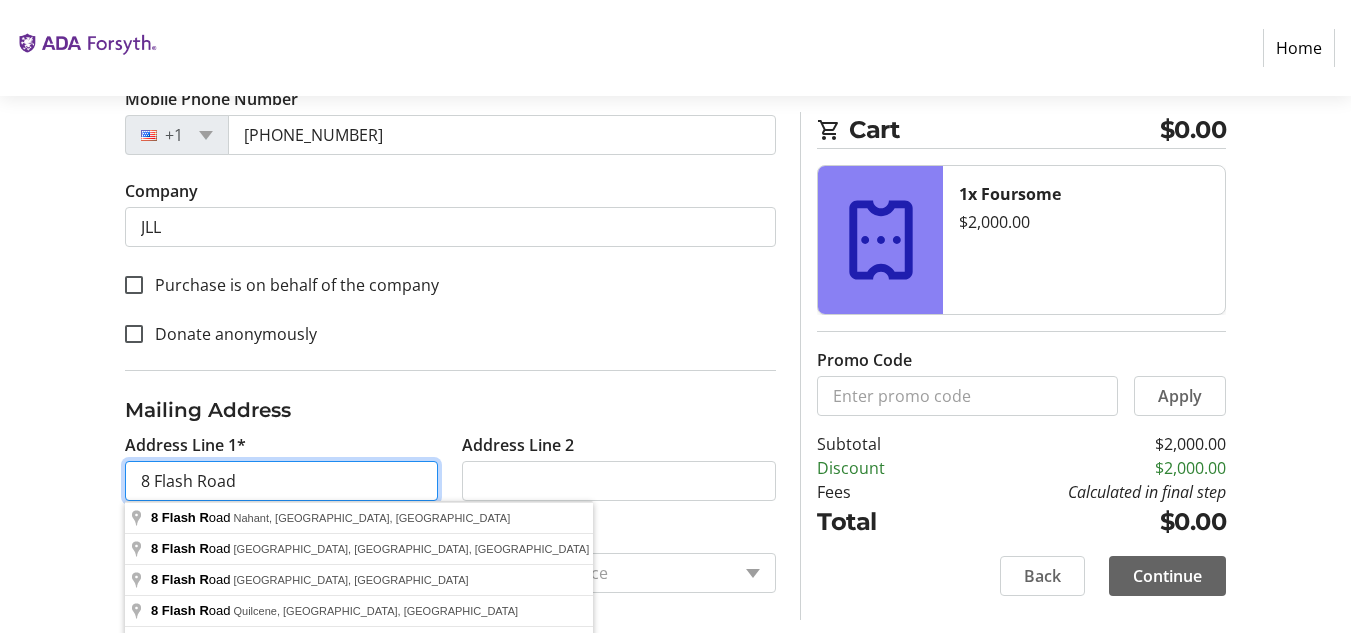 type on "8 Flash Road" 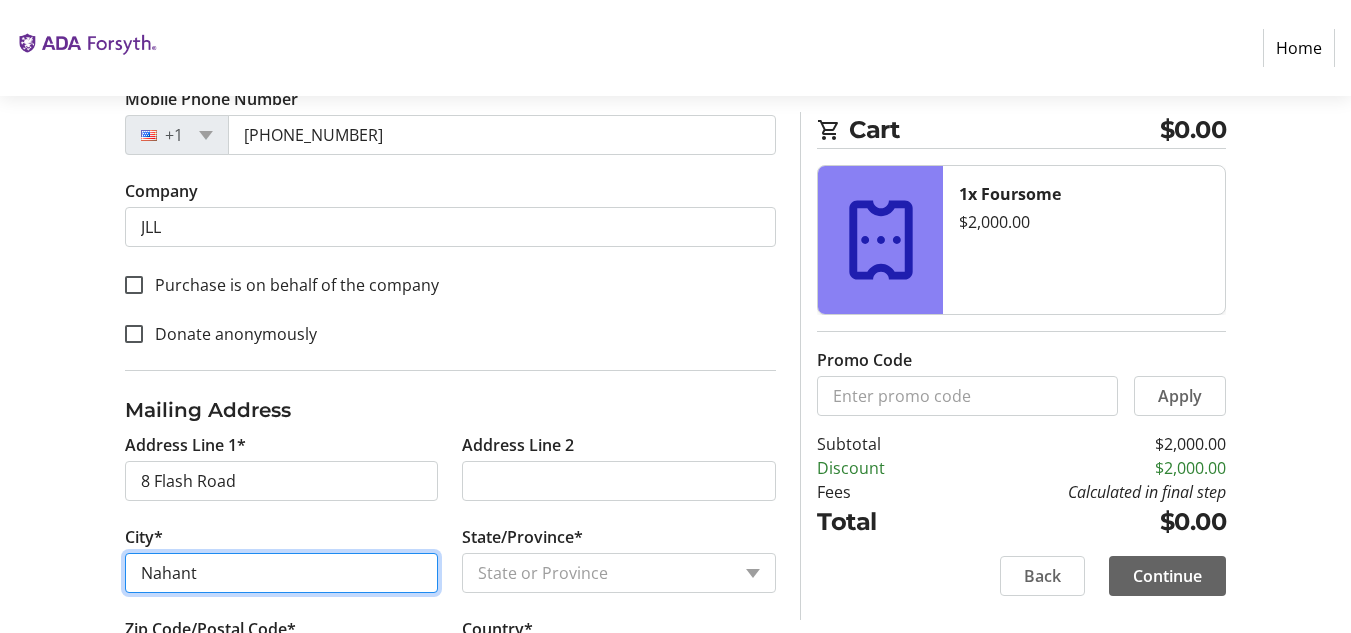 type on "Nahant" 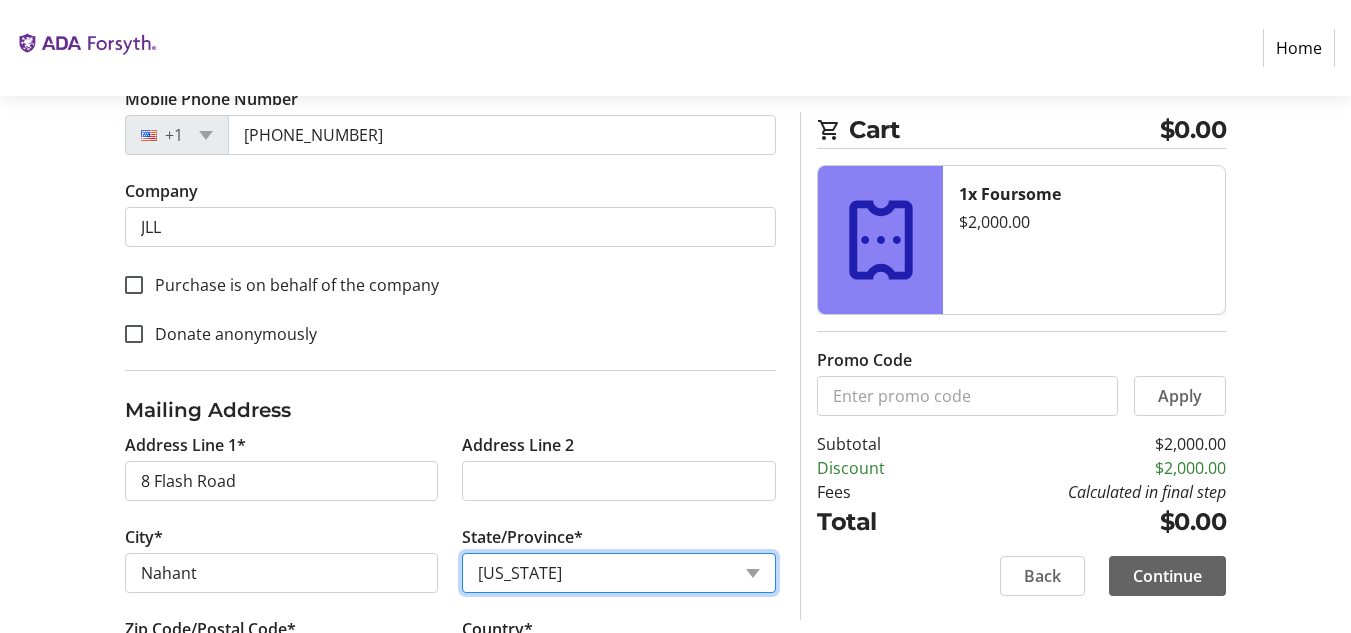 select on "MA" 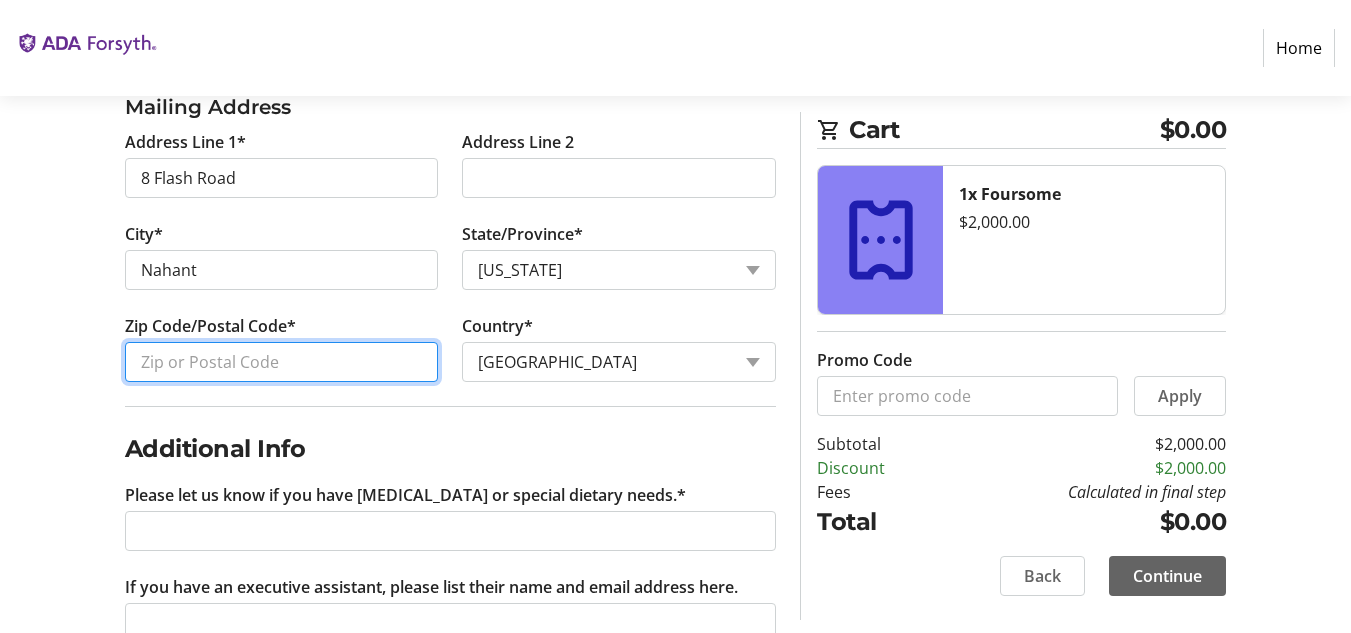 scroll, scrollTop: 949, scrollLeft: 0, axis: vertical 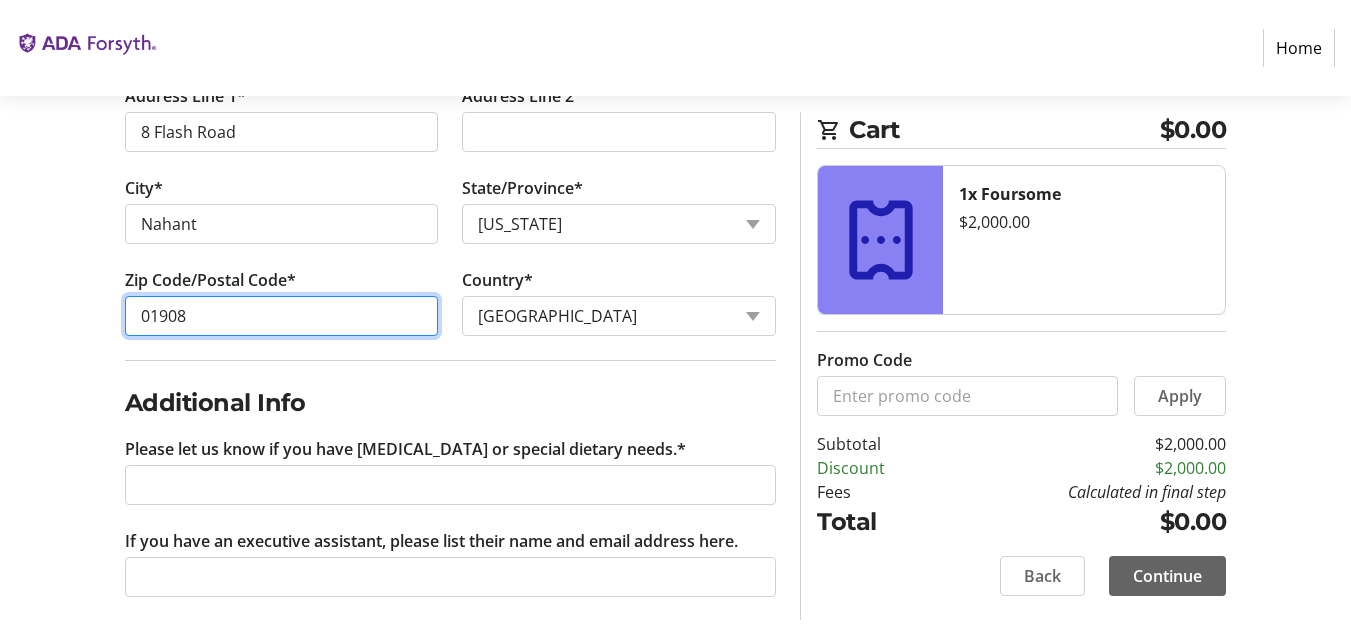 type on "01908" 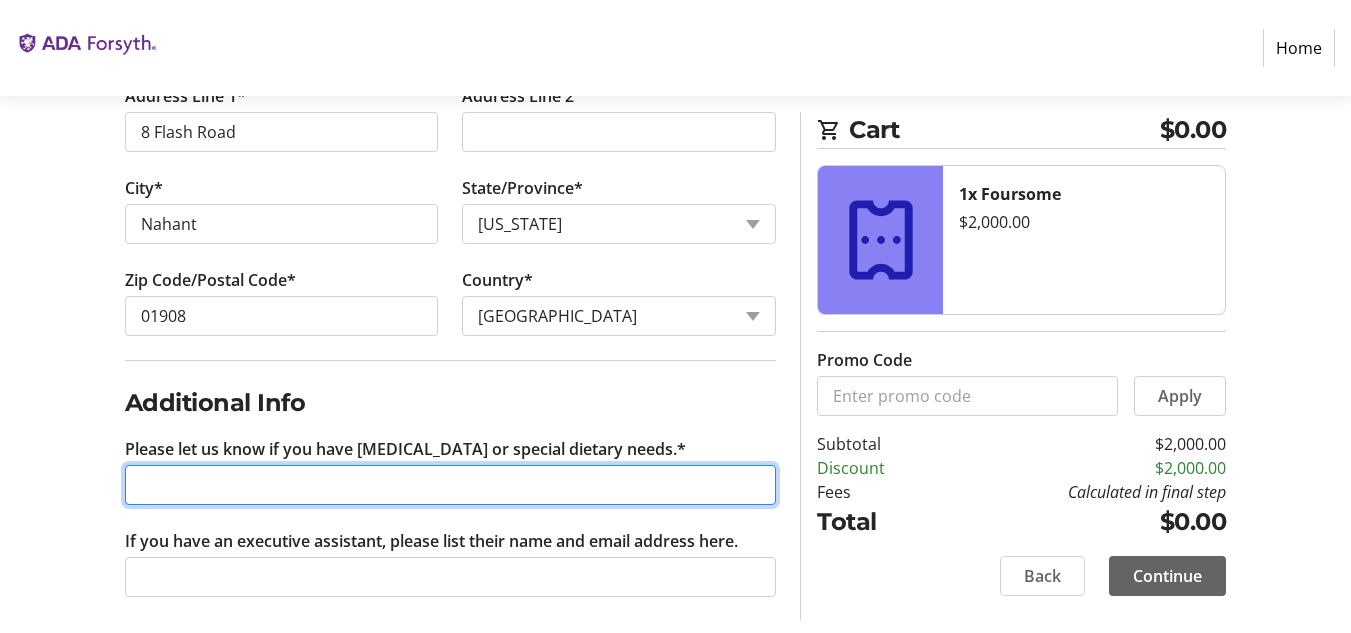 click on "Please let us know if you have [MEDICAL_DATA] or special dietary needs.*" at bounding box center (451, 485) 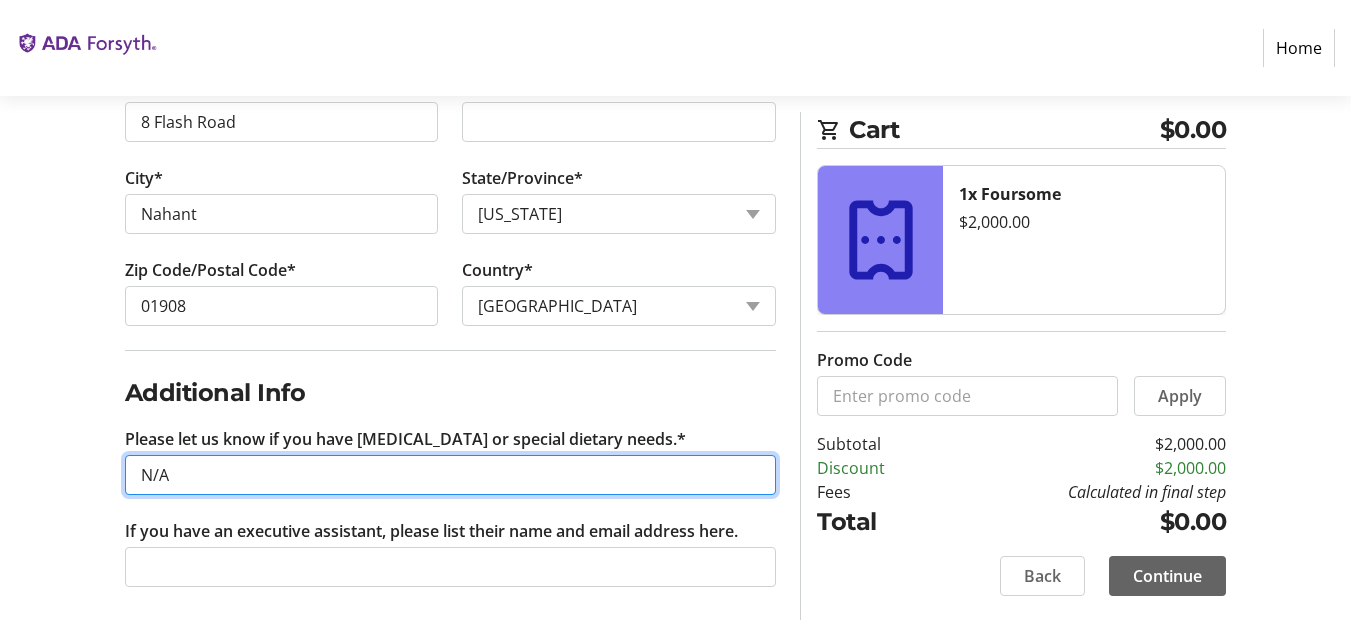 scroll, scrollTop: 961, scrollLeft: 0, axis: vertical 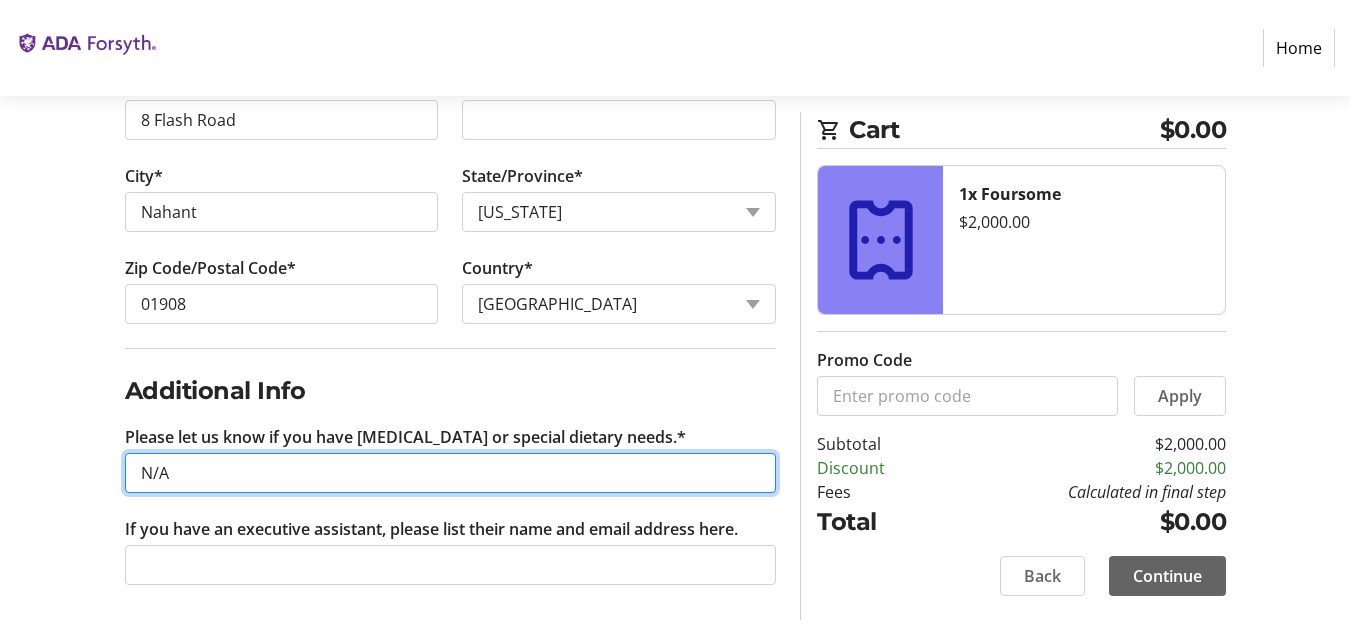 type on "N/A" 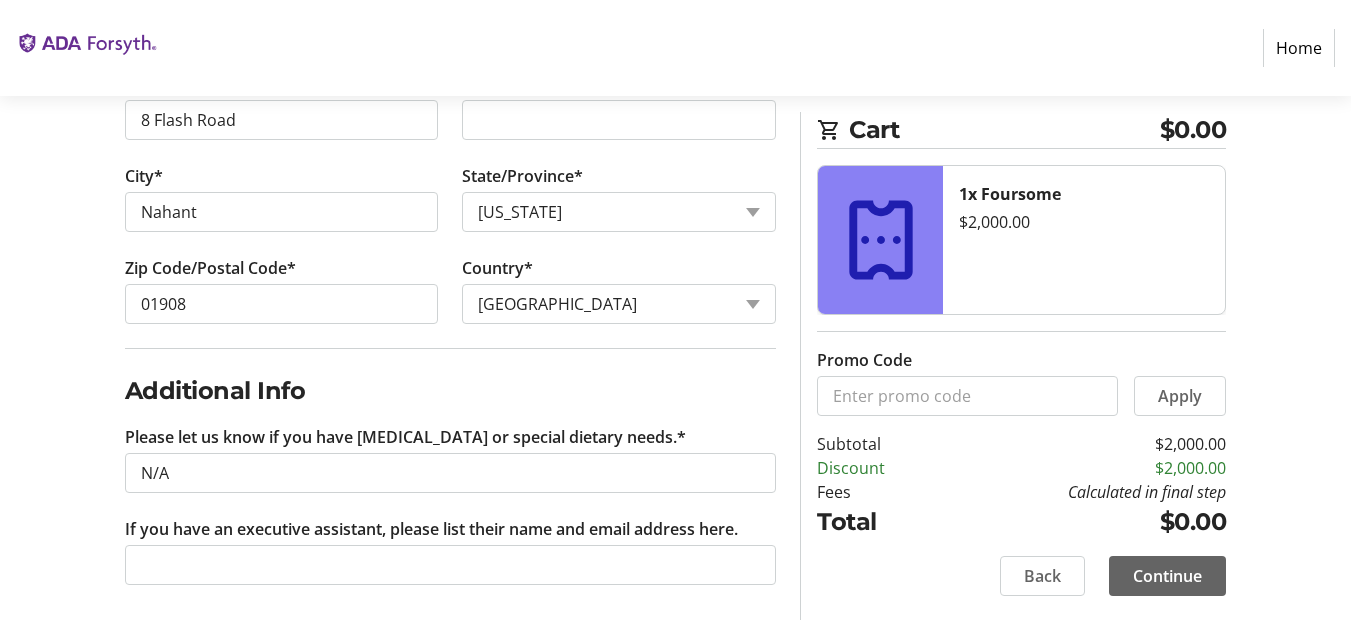 click on "Cart $0.00 1x Foursome  $2,000.00  Promo Code  Apply  Subtotal  $2,000.00  Discount  $2,000.00  Fees  Calculated in final step  Total  $0.00   Back   Continue" 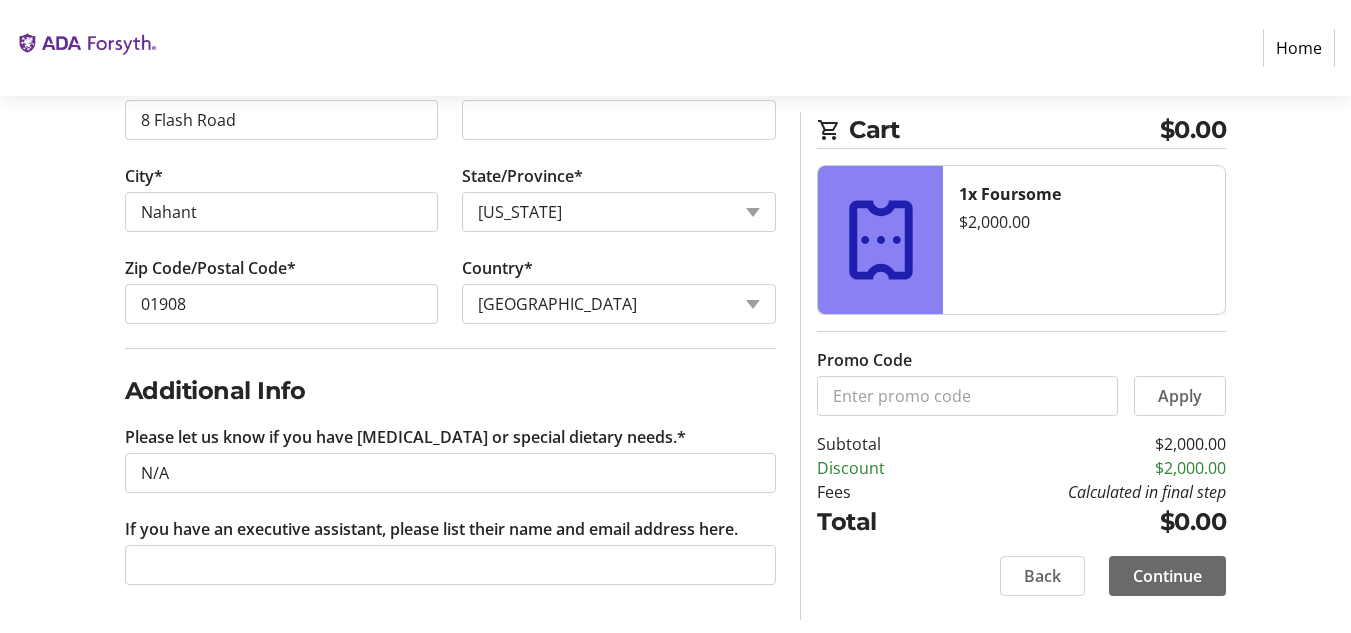 click on "Continue" 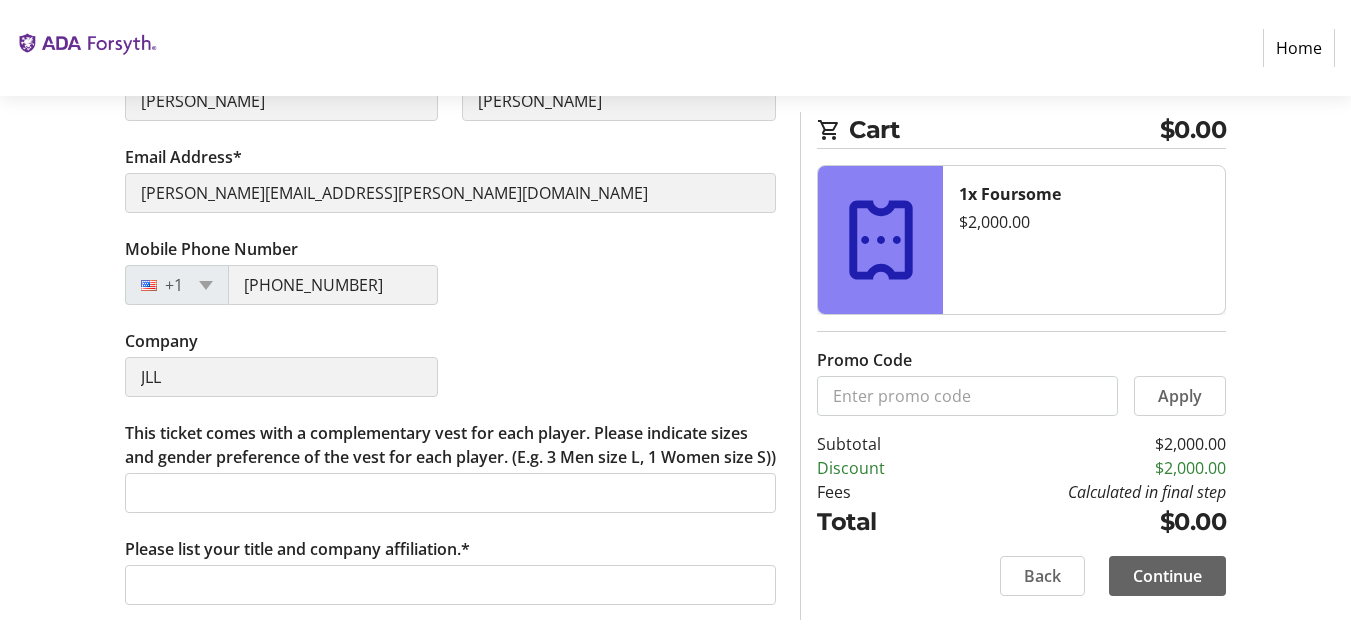 scroll, scrollTop: 600, scrollLeft: 0, axis: vertical 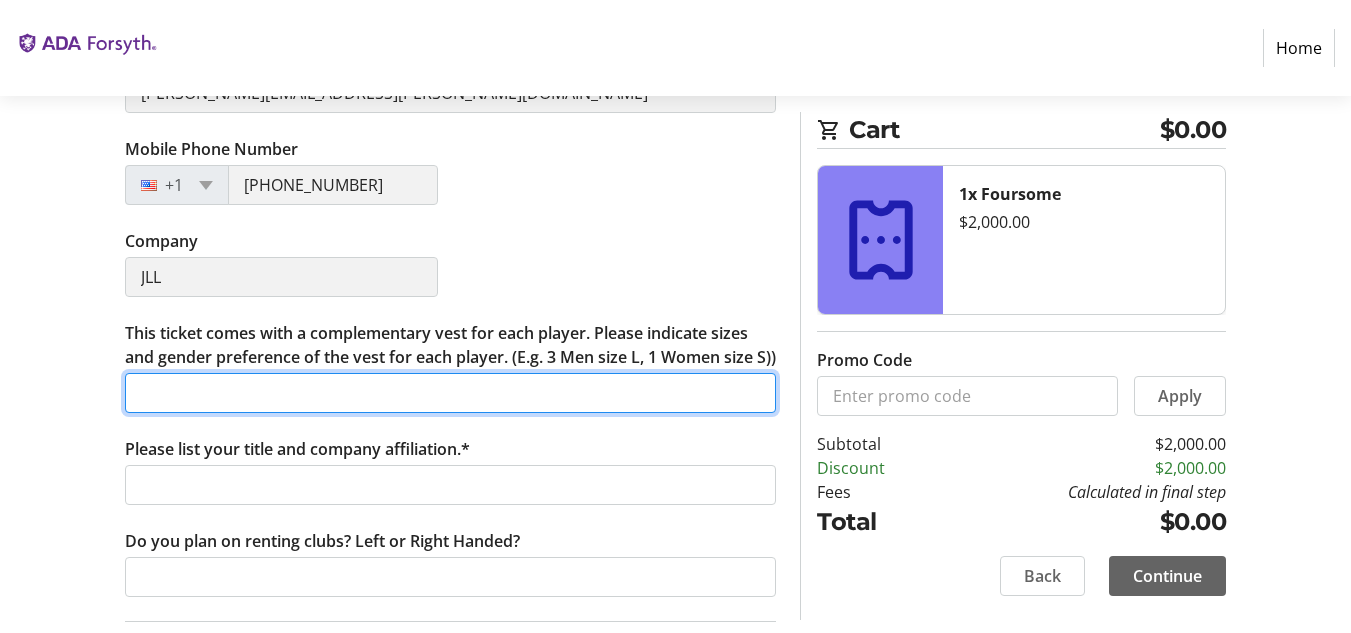 click on "This ticket comes with a complementary vest for each player. Please indicate sizes and gender preference of the vest for each player. (E.g. 3 Men size L, 1 Women size S))" at bounding box center (451, 393) 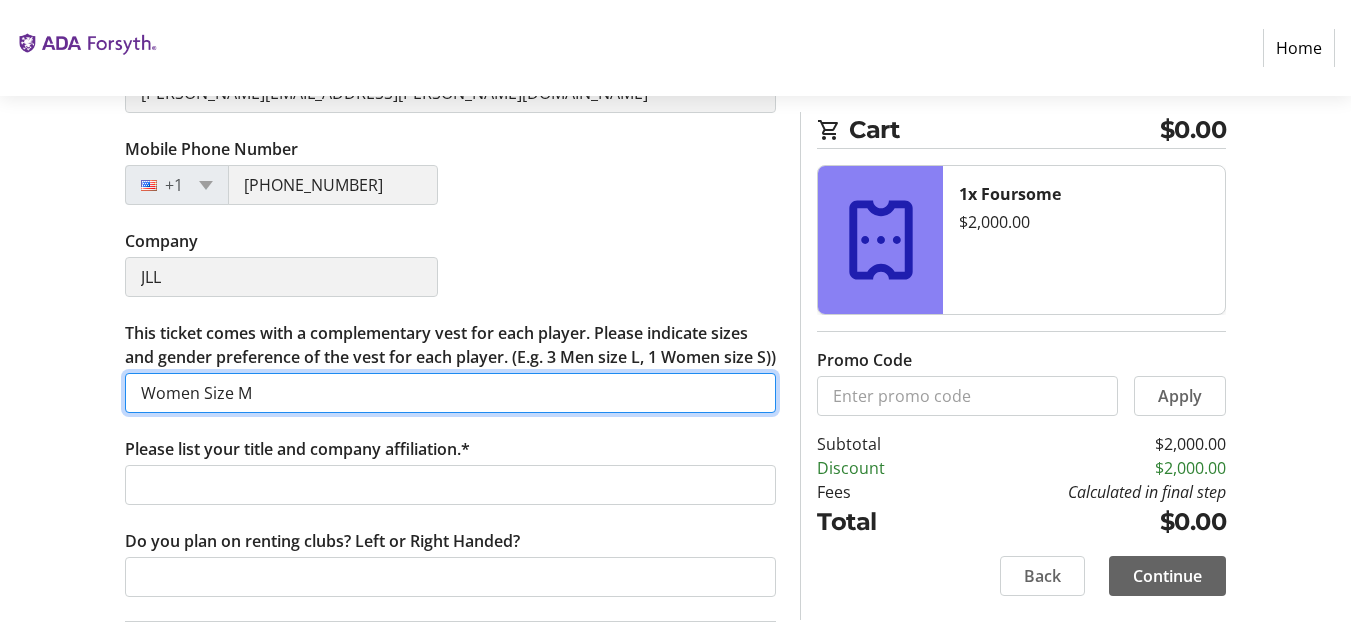 type on "Women Size M" 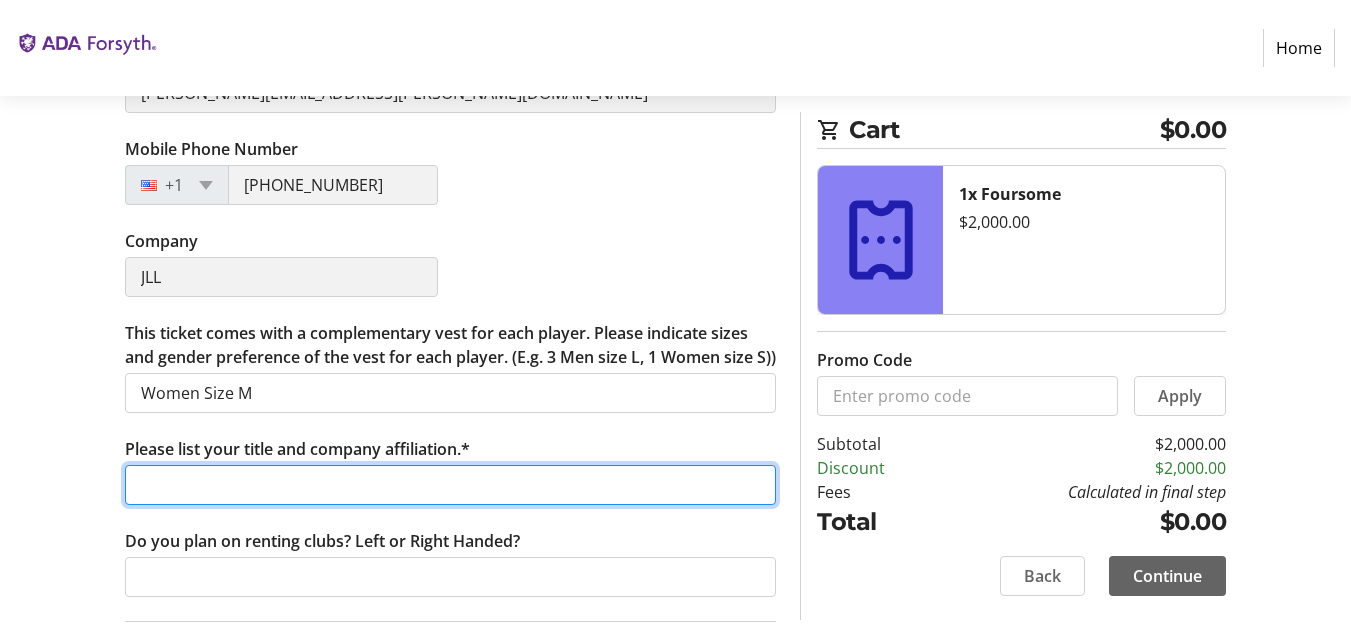 click on "Please list your title and company affiliation.*" at bounding box center (451, 485) 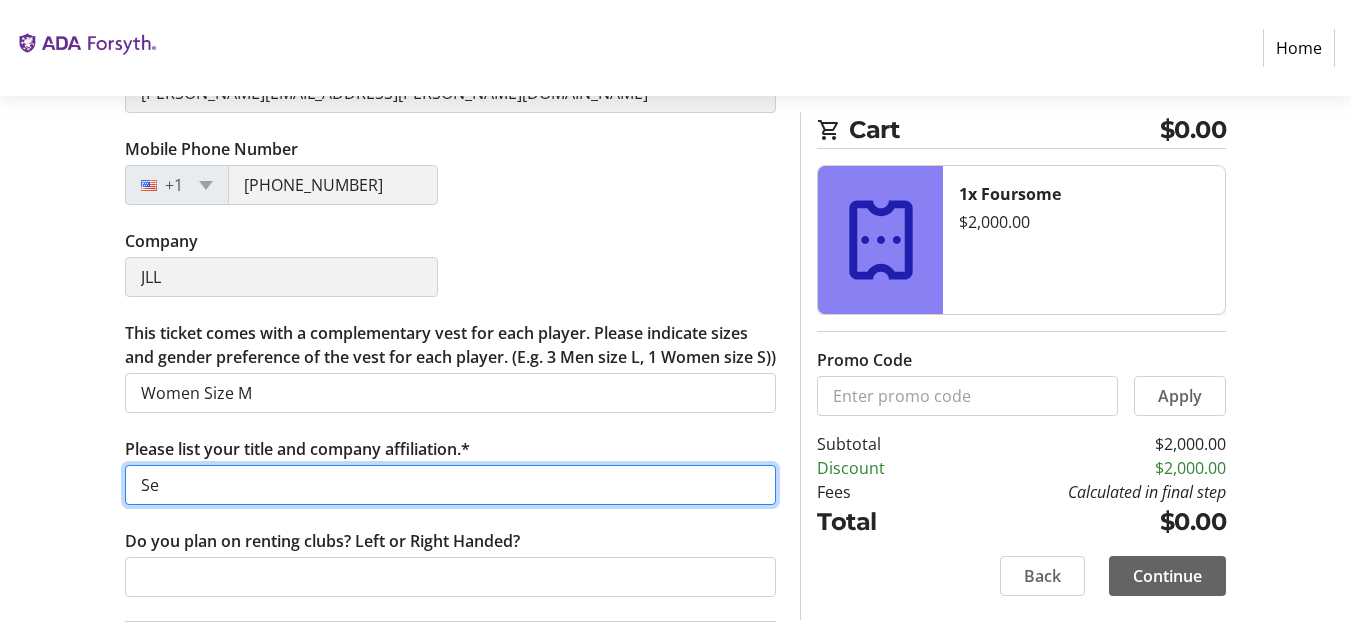 type on "S" 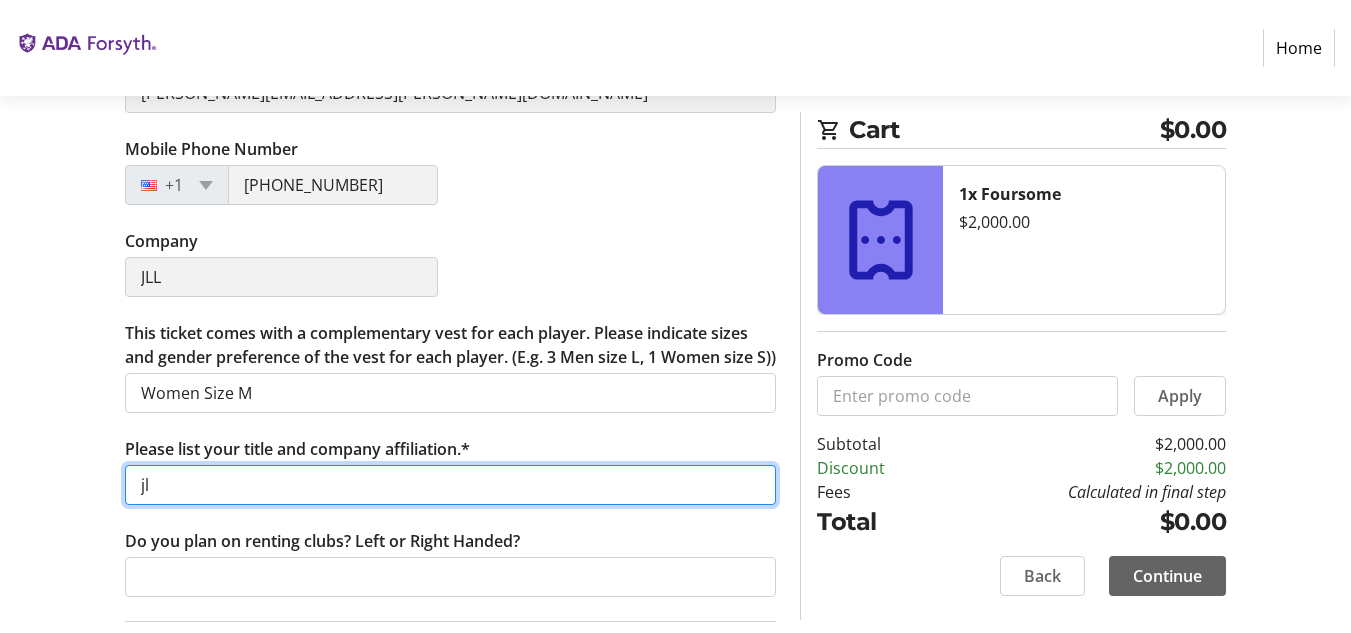 type on "j" 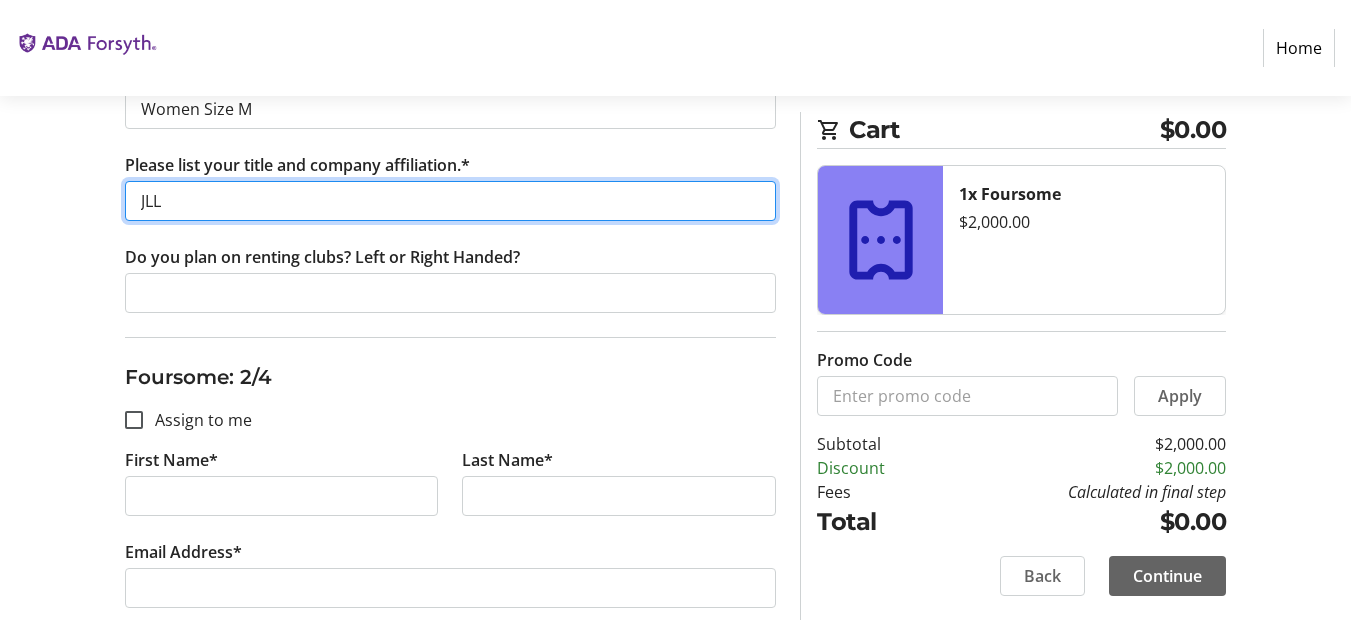 scroll, scrollTop: 1000, scrollLeft: 0, axis: vertical 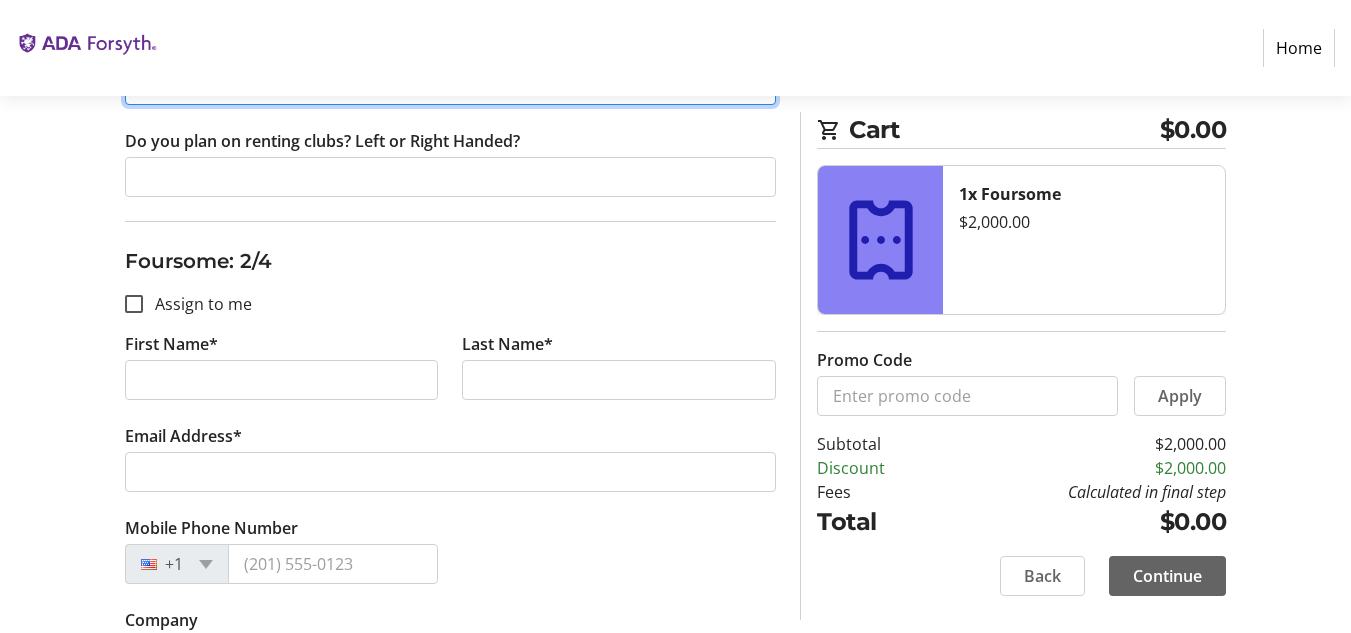 type on "JLL" 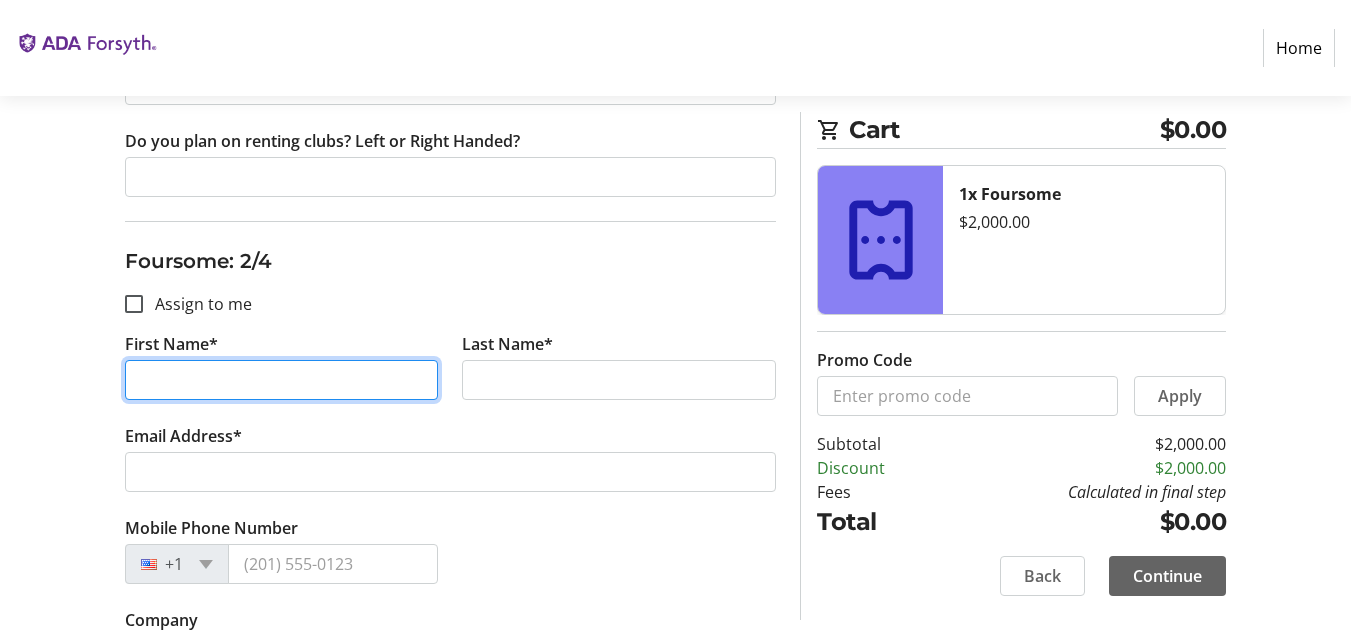 click on "First Name*" at bounding box center (282, 380) 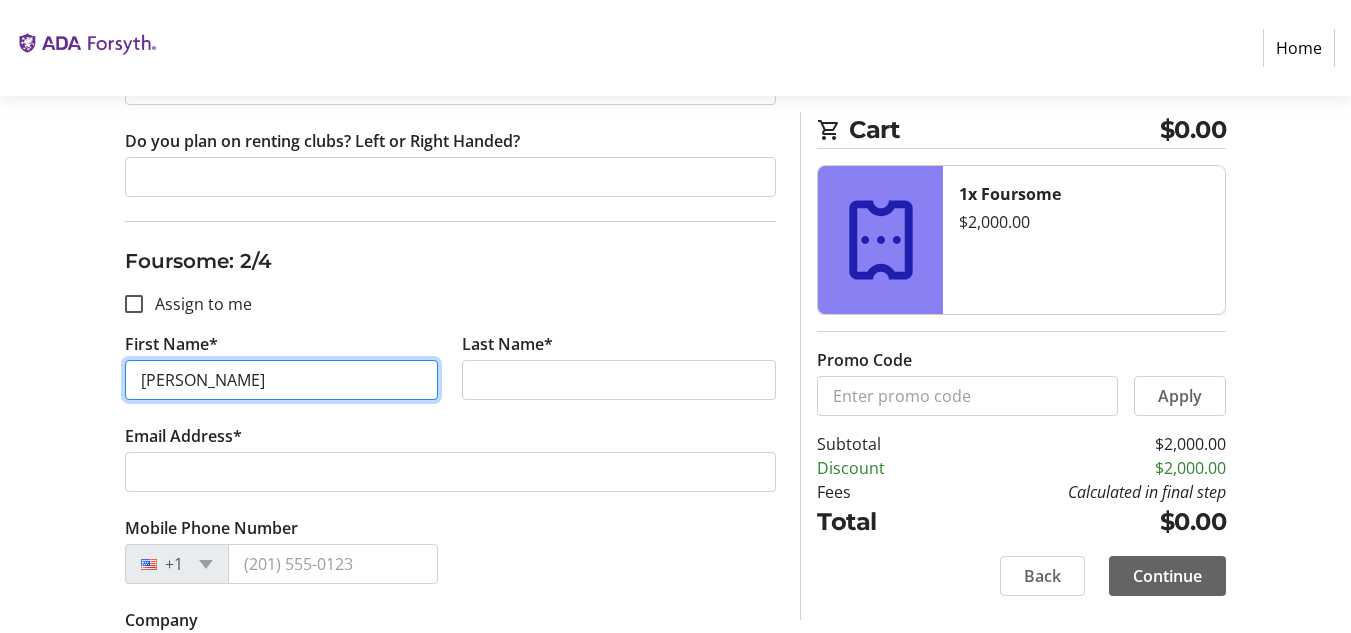 type on "[PERSON_NAME]" 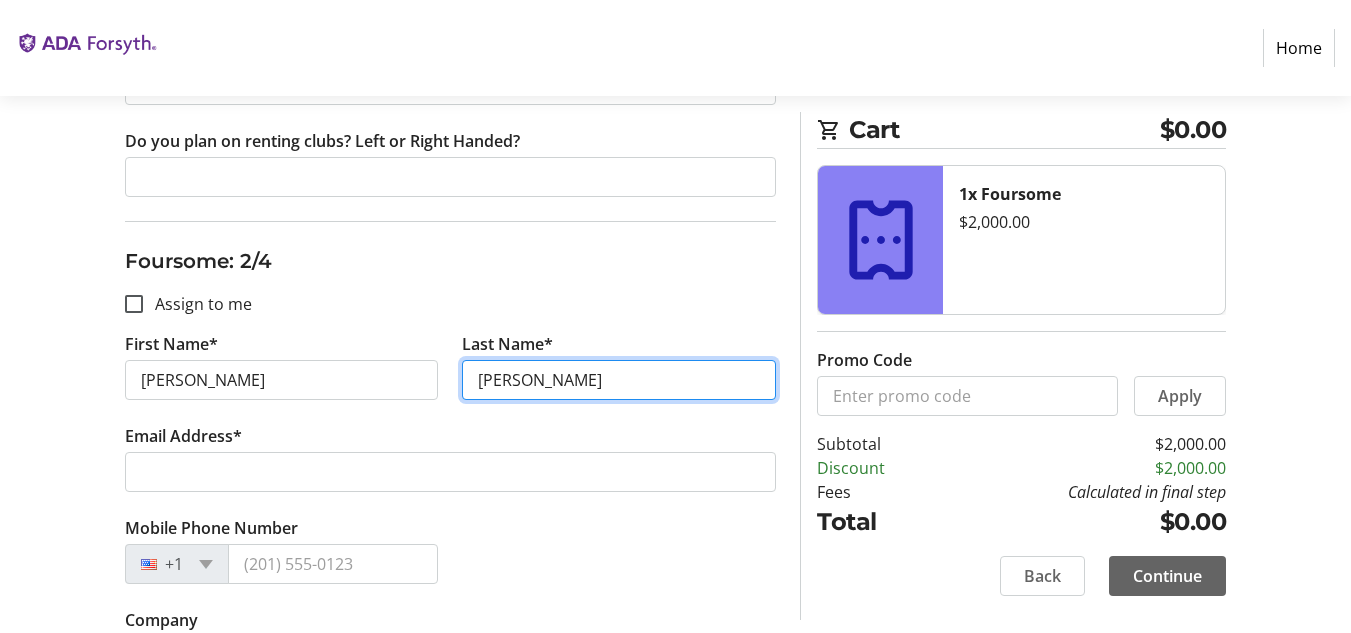 type on "[PERSON_NAME]" 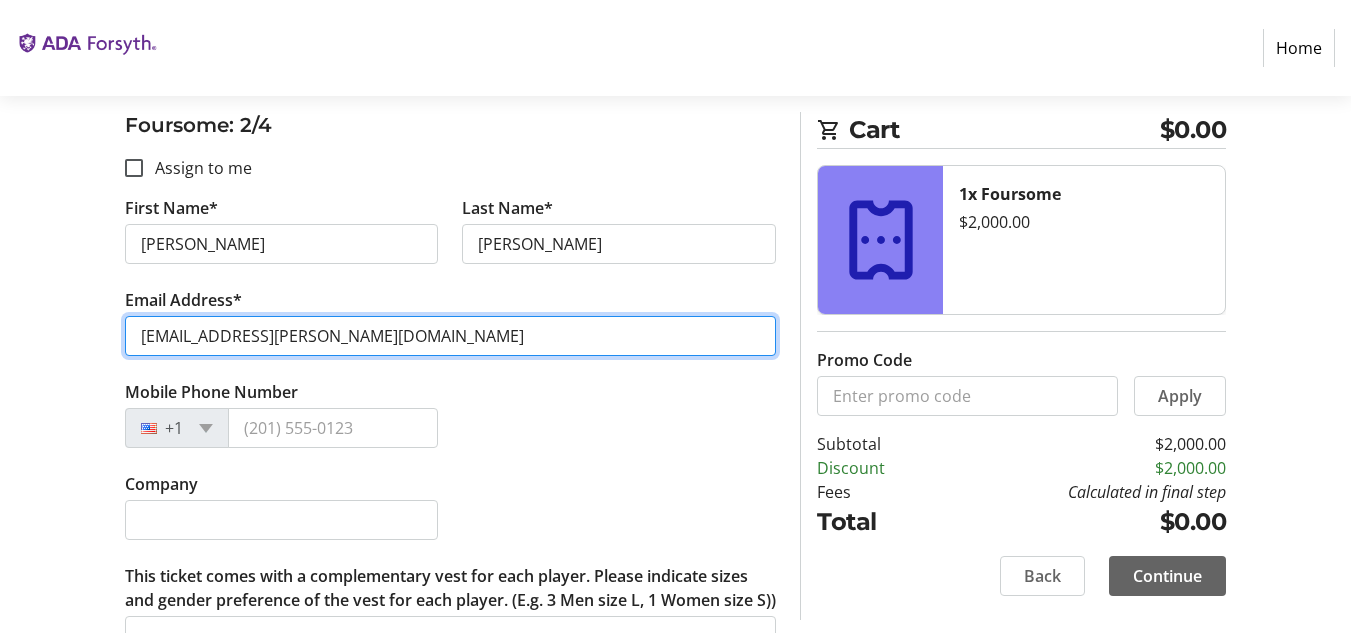 scroll, scrollTop: 1200, scrollLeft: 0, axis: vertical 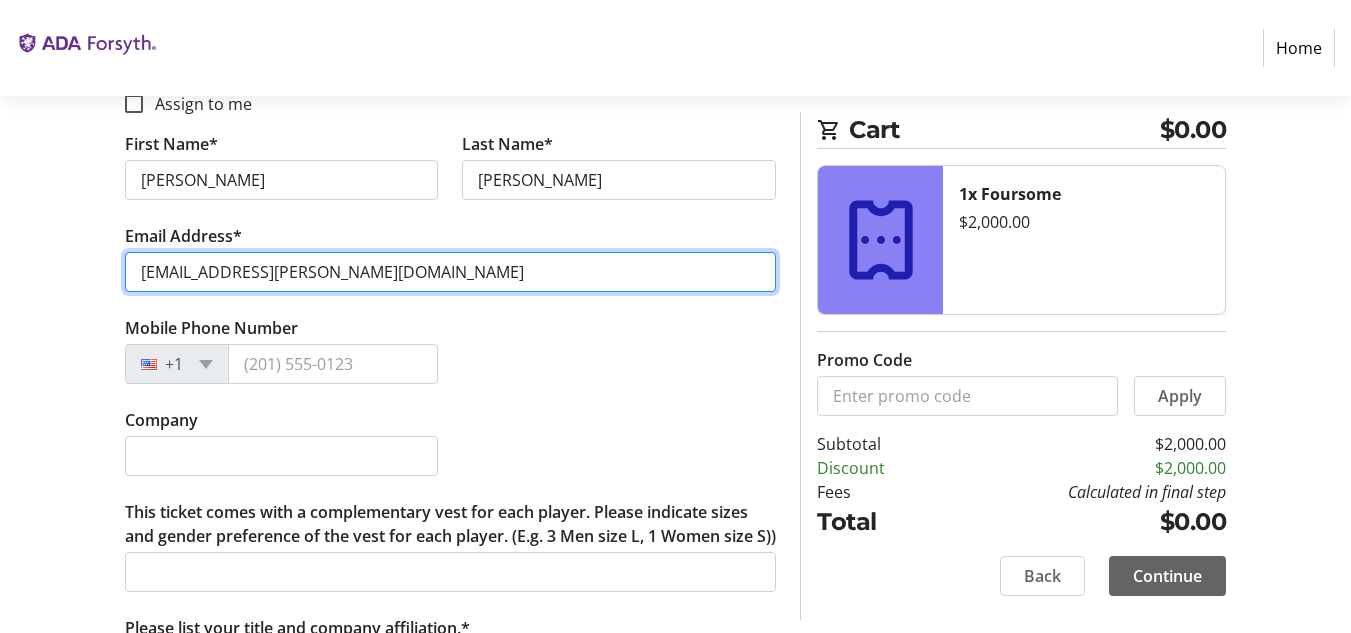 type on "[EMAIL_ADDRESS][PERSON_NAME][DOMAIN_NAME]" 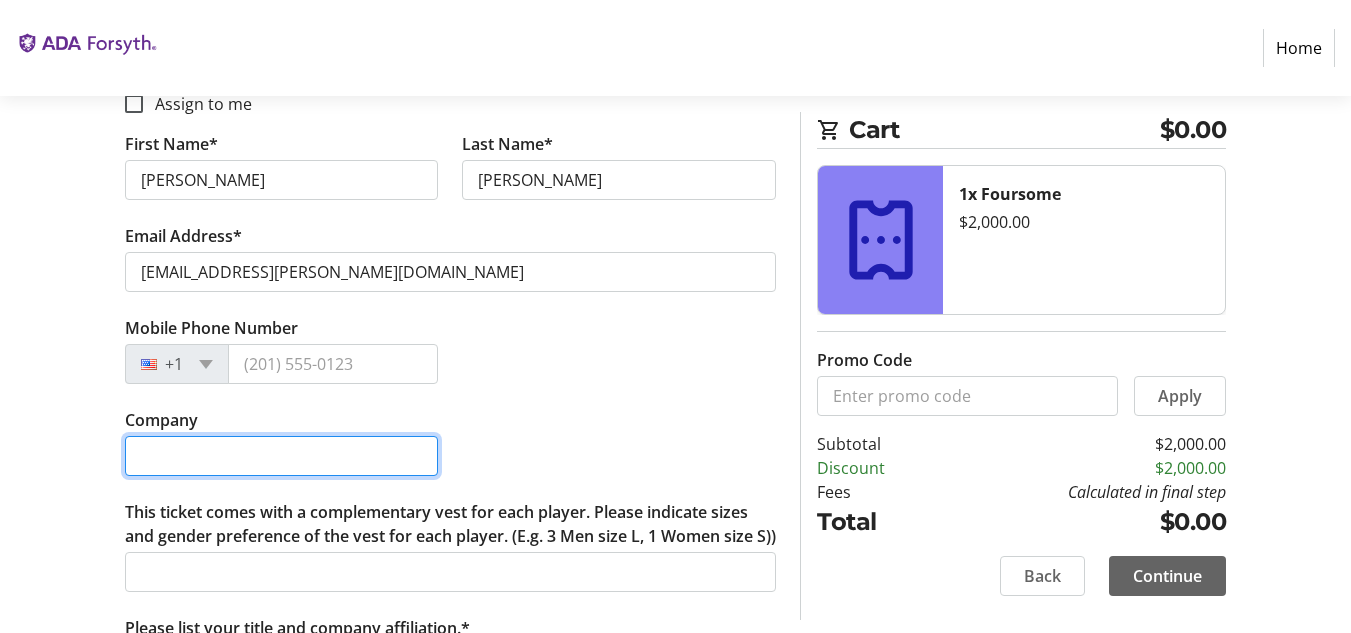 click on "Company" at bounding box center (282, 456) 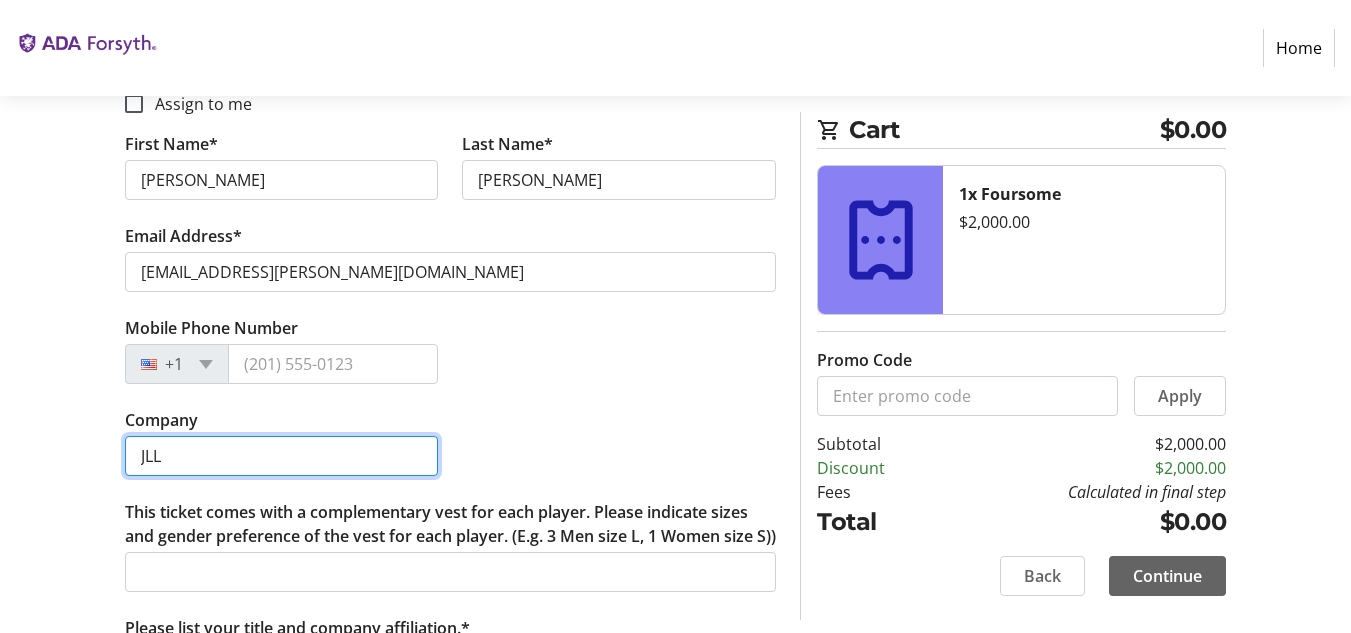 type on "JLL" 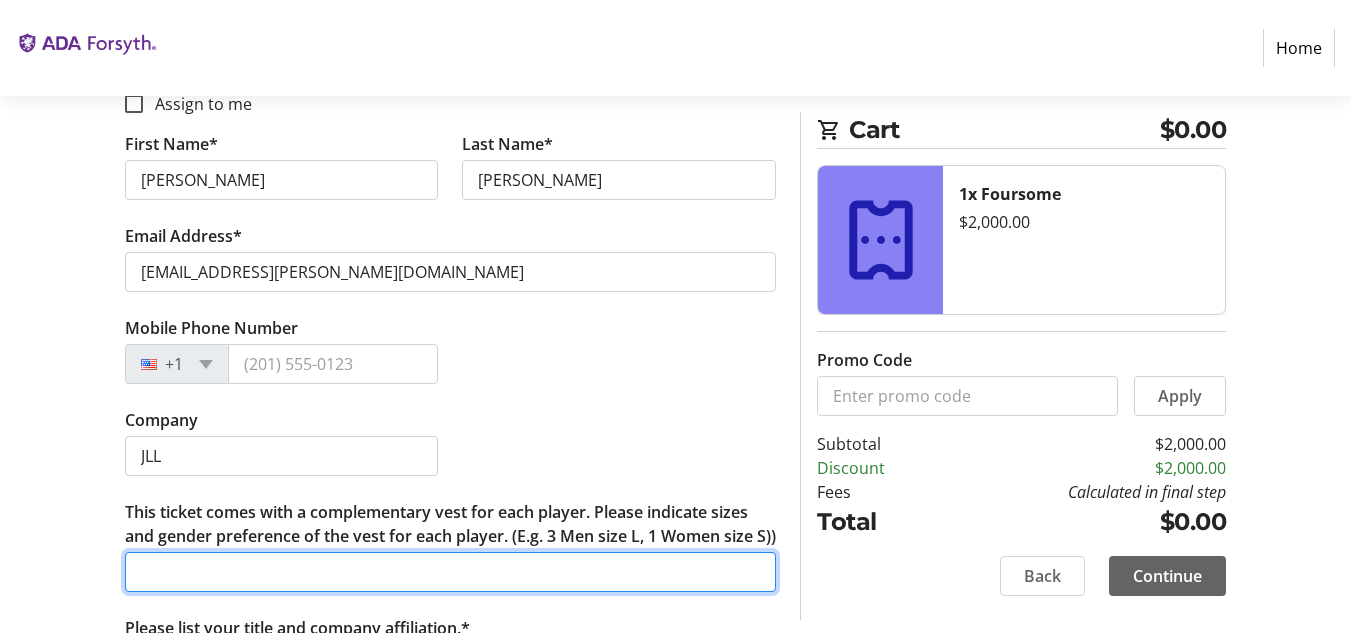 scroll, scrollTop: 1235, scrollLeft: 0, axis: vertical 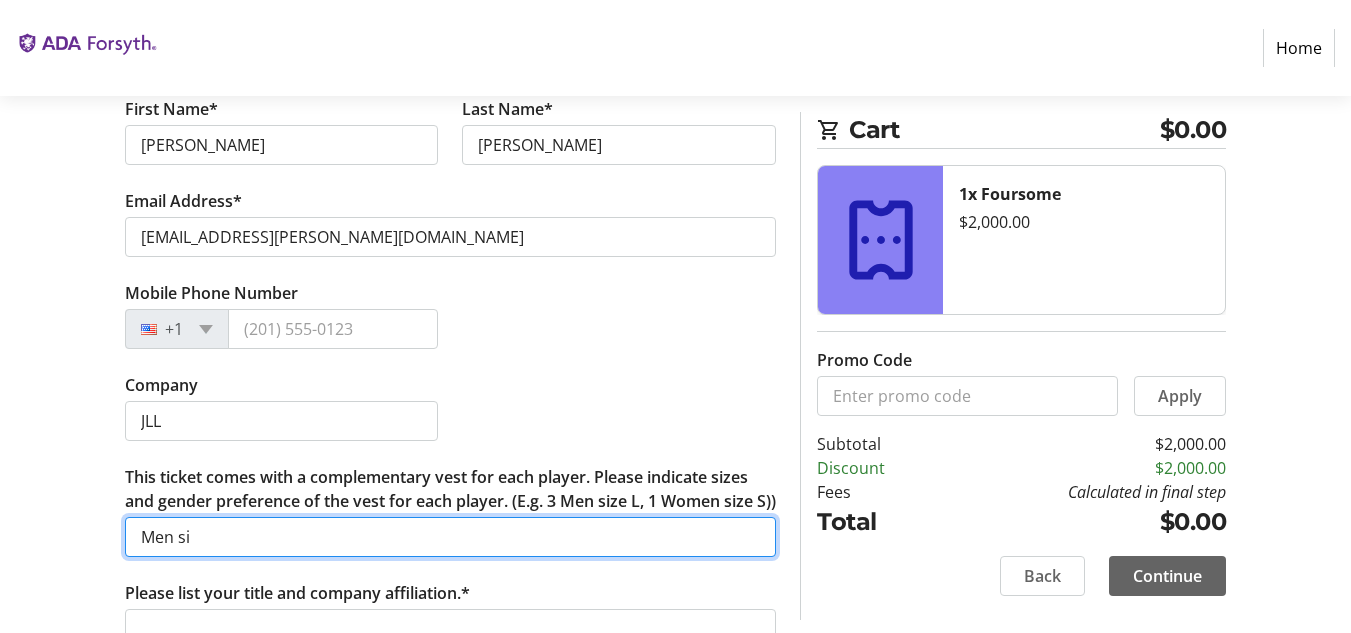 type on "Men size L" 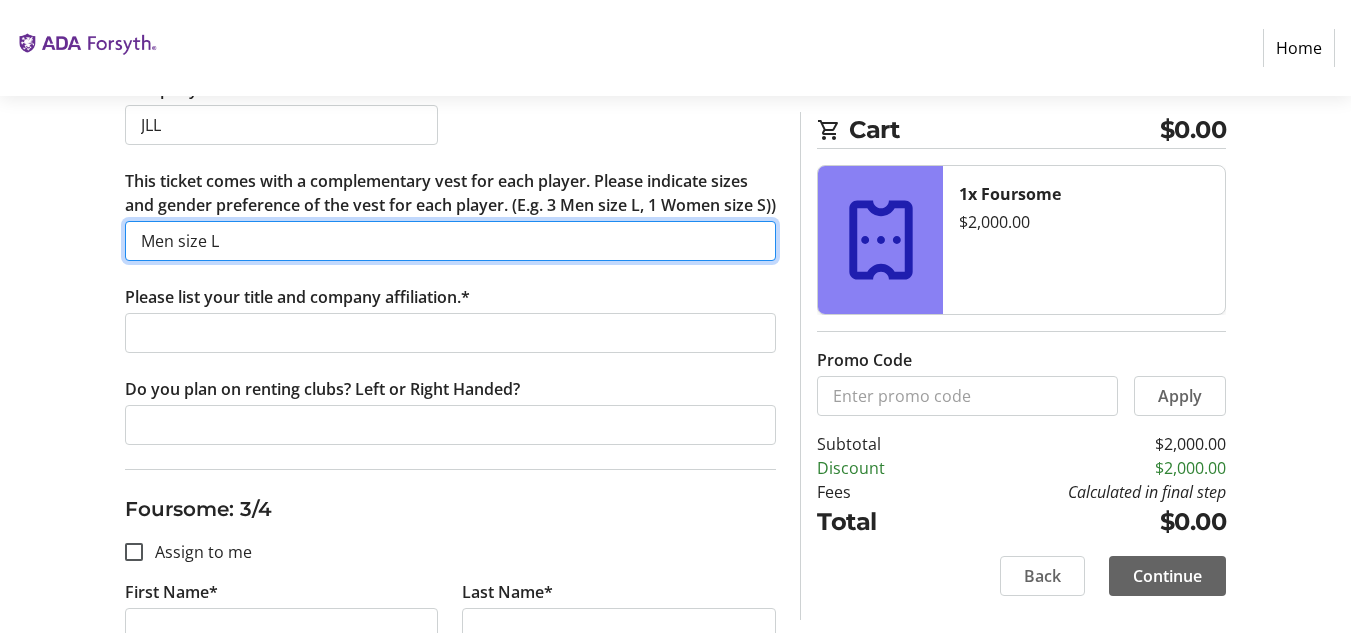 scroll, scrollTop: 1535, scrollLeft: 0, axis: vertical 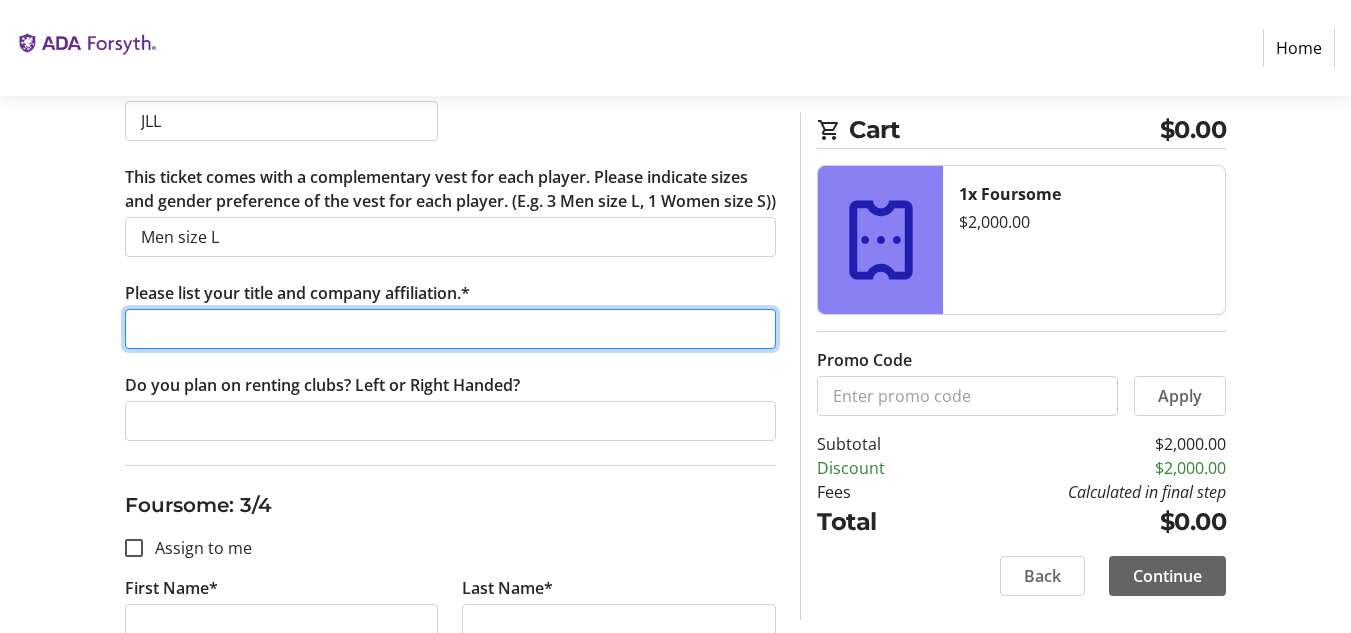 click on "Please list your title and company affiliation.*" at bounding box center [451, 329] 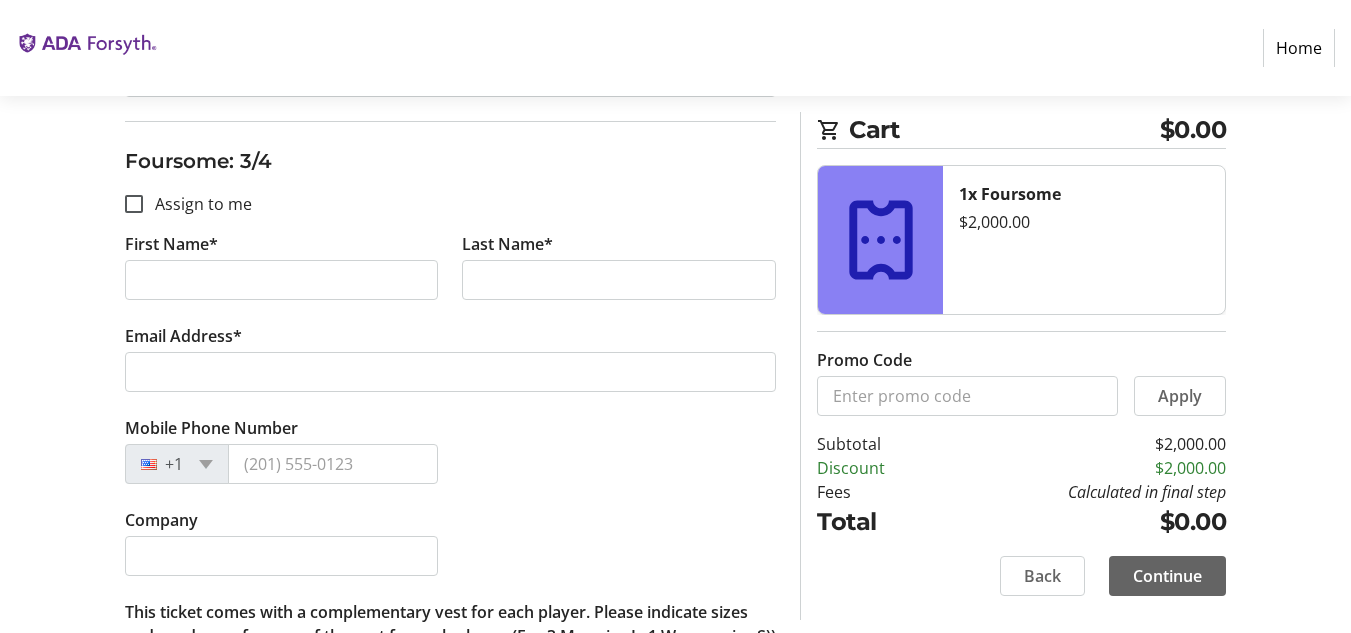 scroll, scrollTop: 1935, scrollLeft: 0, axis: vertical 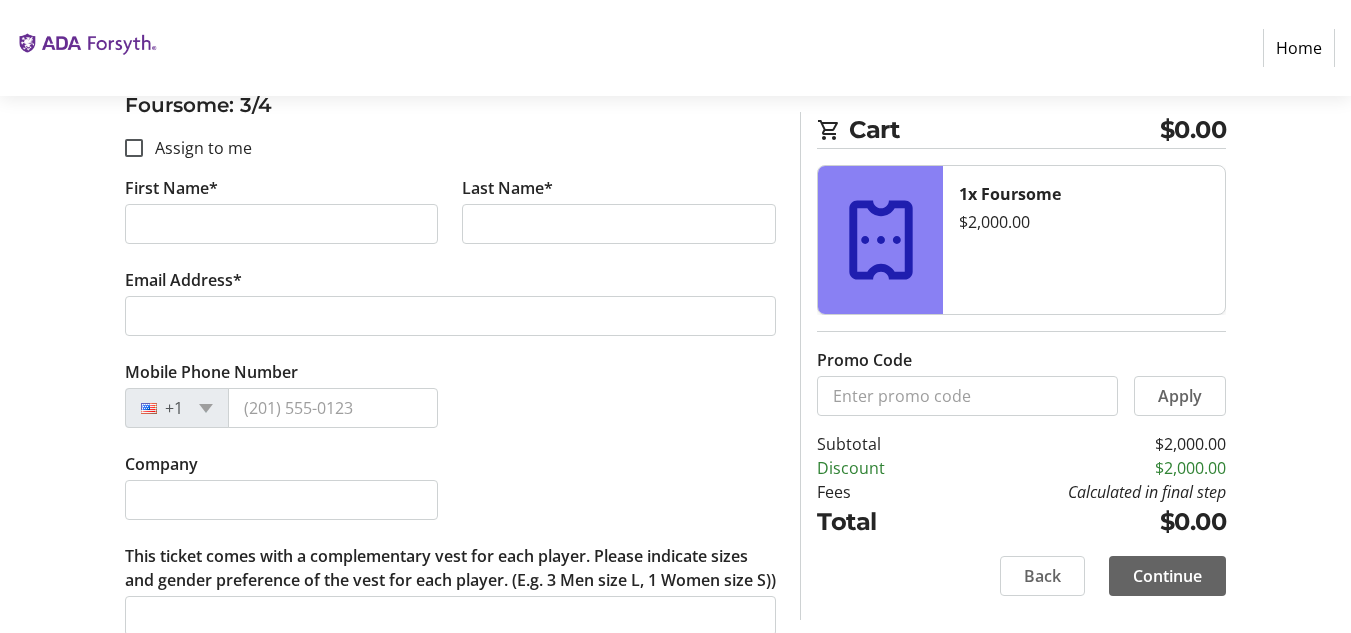 type on "Vice President, JLL" 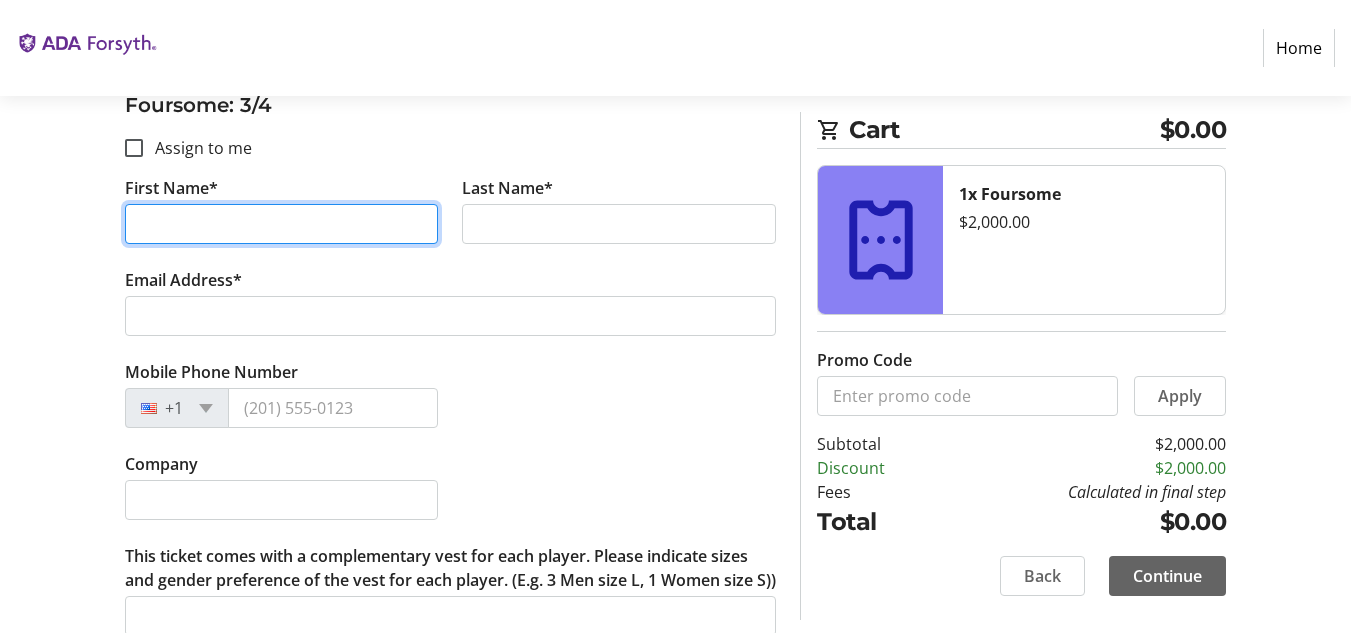 click on "First Name*" at bounding box center [282, 224] 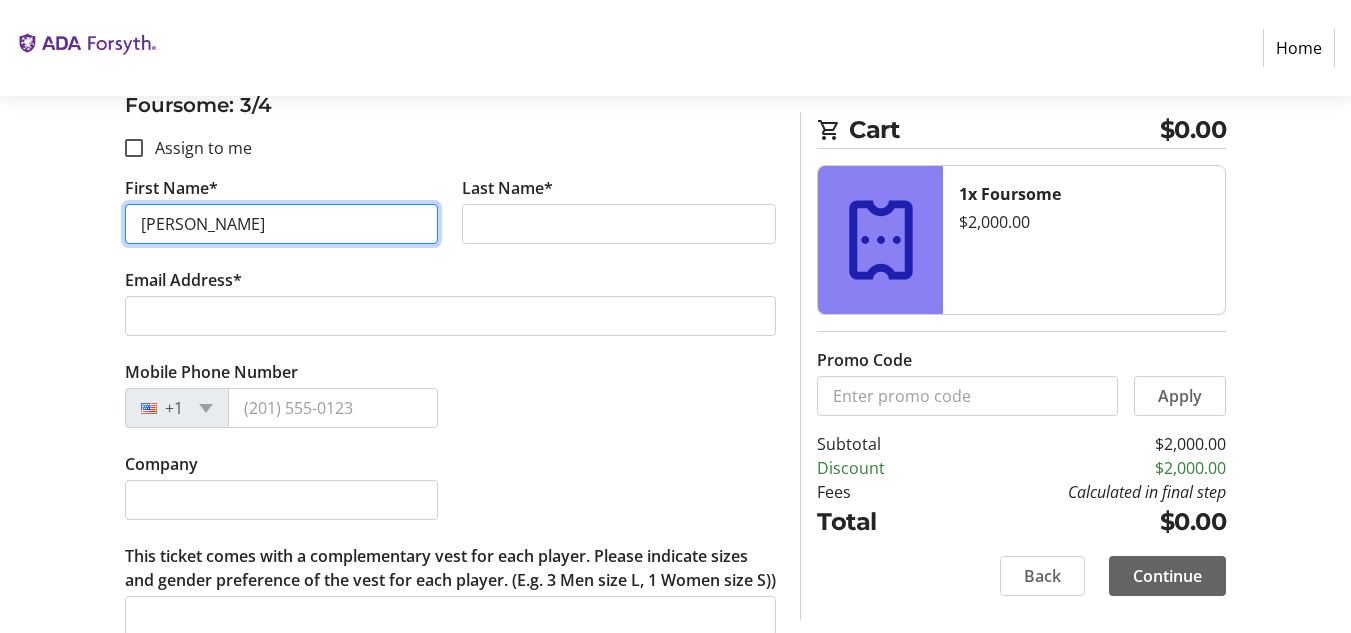 type on "[PERSON_NAME]" 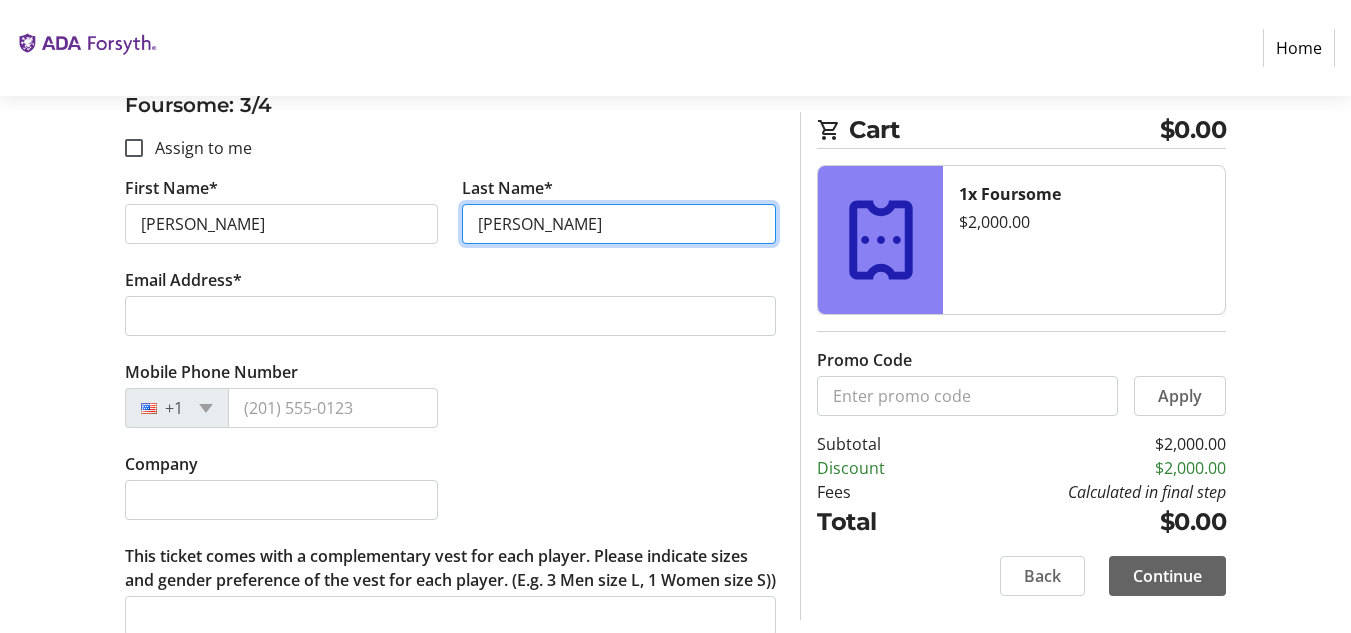 type on "[PERSON_NAME]" 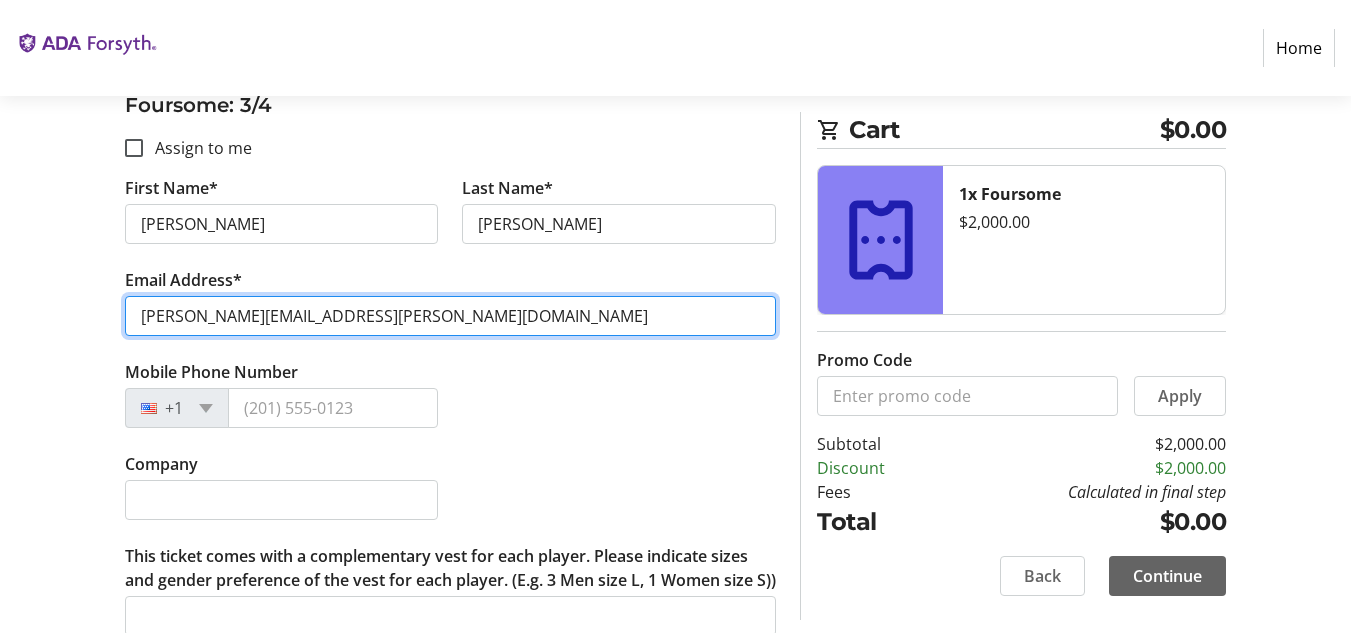 type on "[PERSON_NAME][EMAIL_ADDRESS][PERSON_NAME][DOMAIN_NAME]" 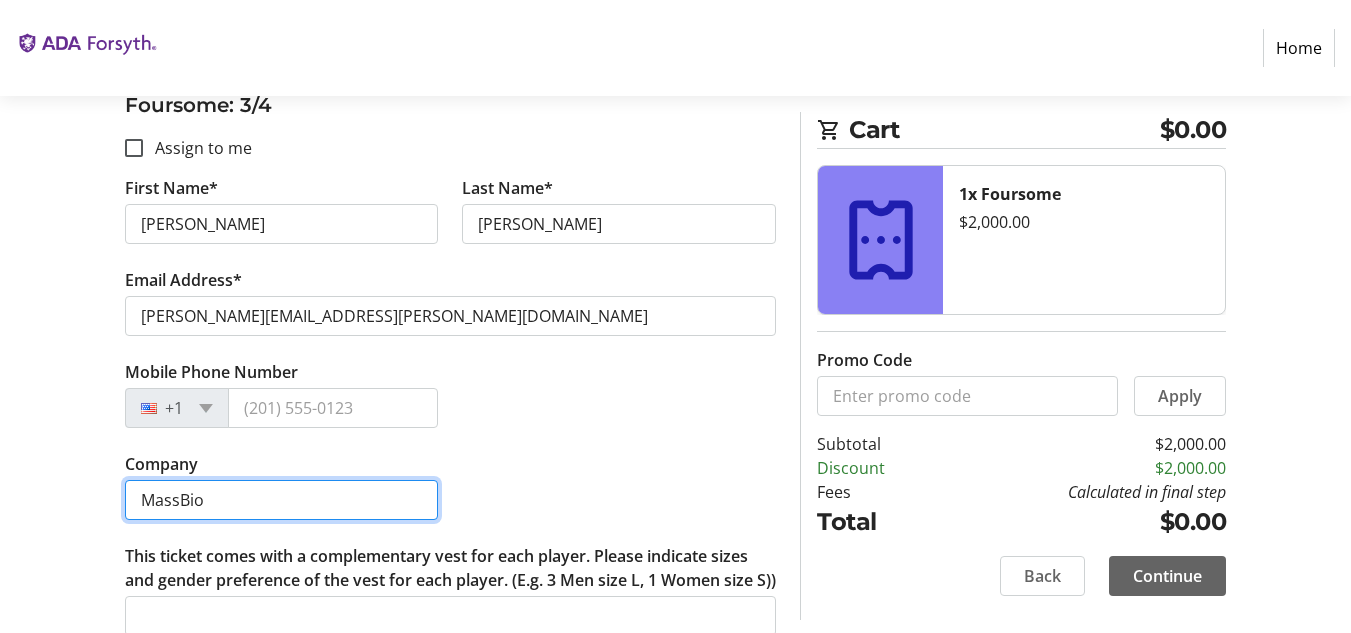type on "MassBio" 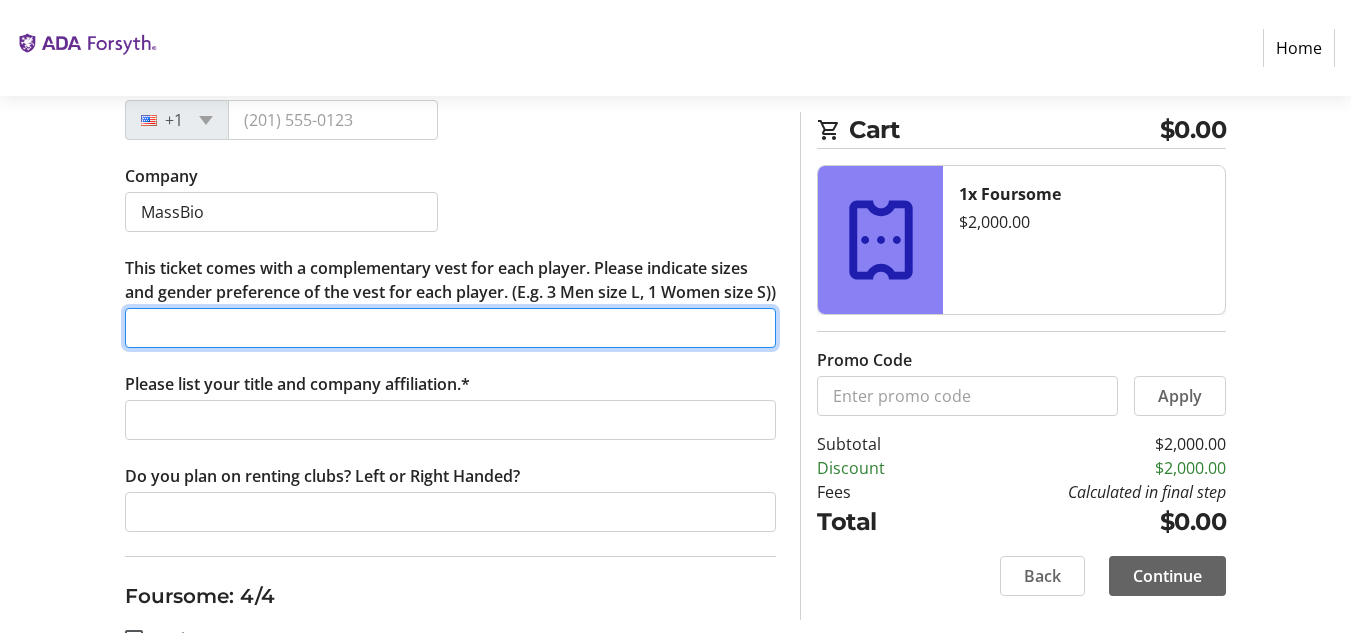 scroll, scrollTop: 2307, scrollLeft: 0, axis: vertical 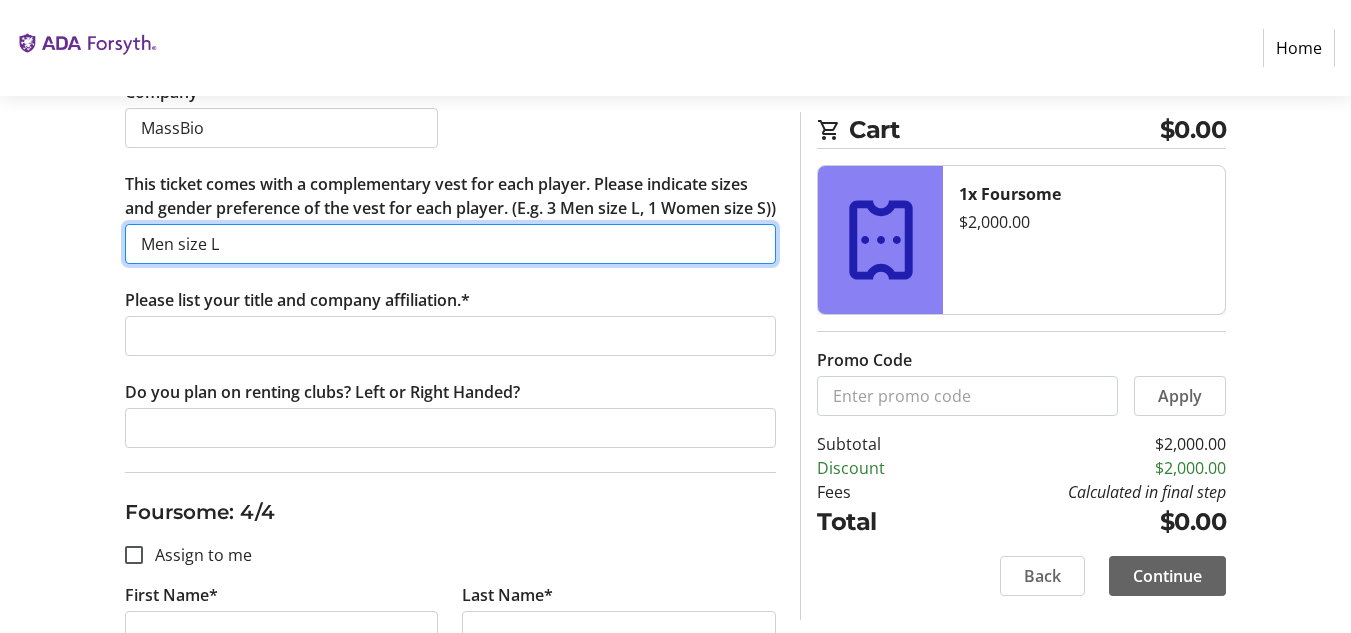 type on "Men size L" 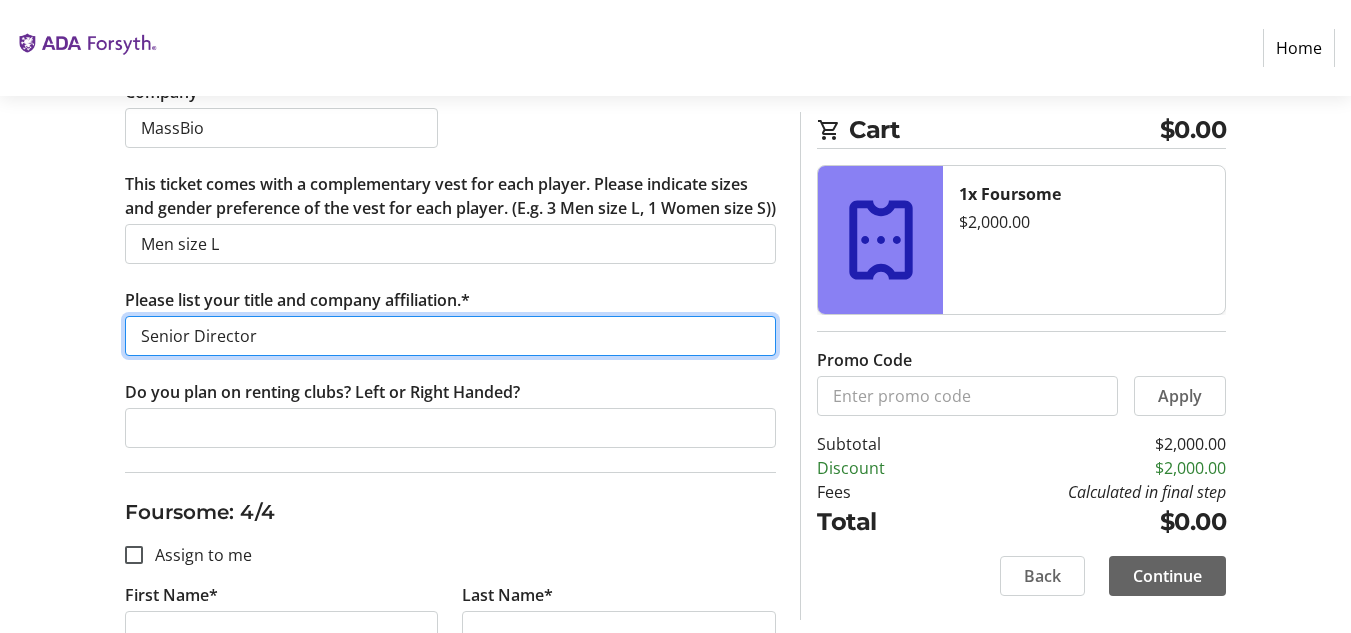 click on "Senior Director" at bounding box center [451, 336] 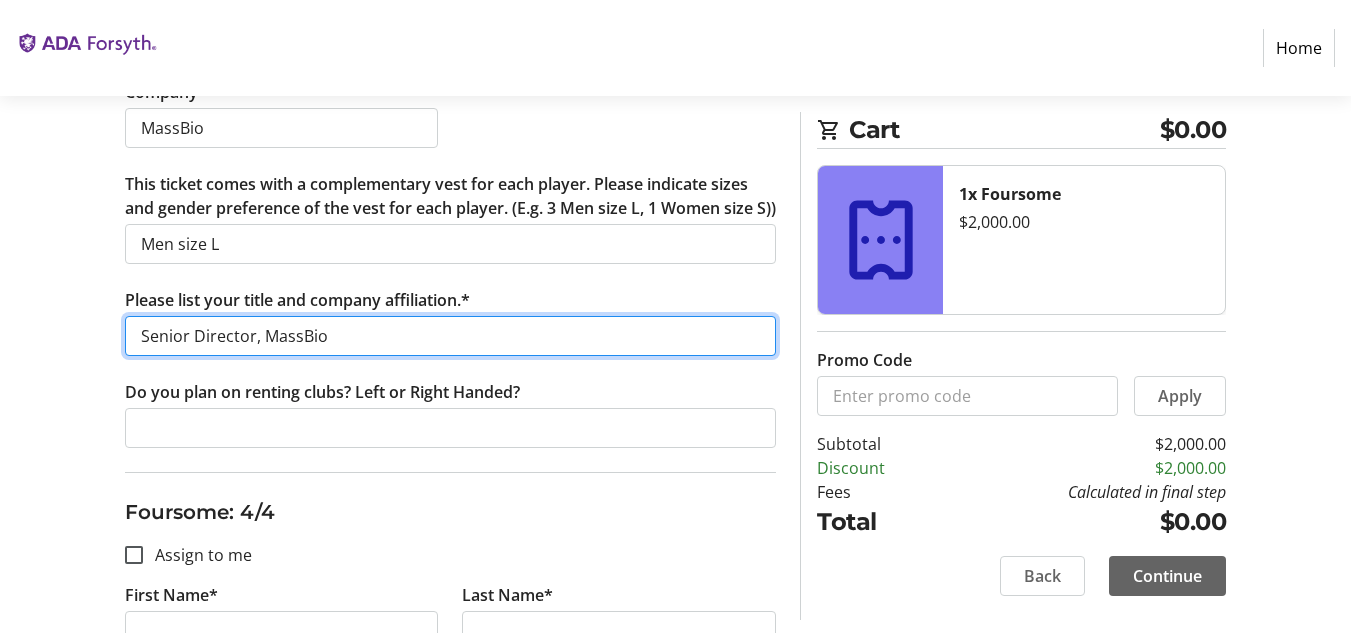 type on "Senior Director, MassBio" 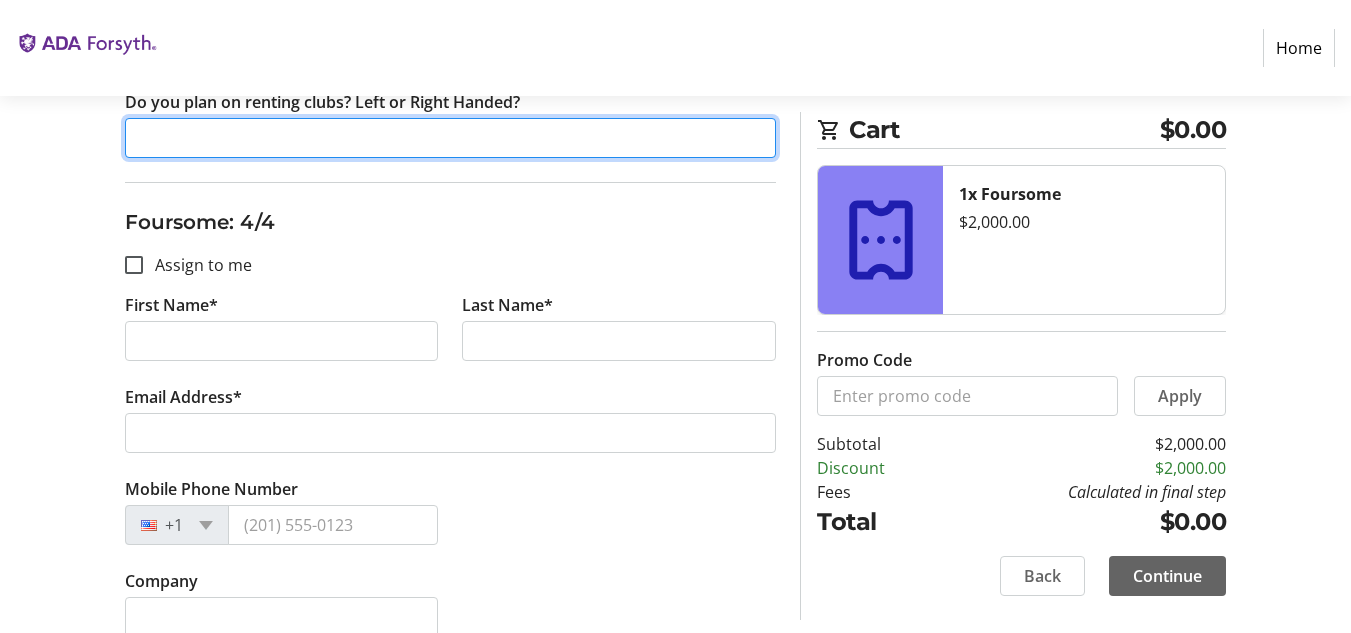scroll, scrollTop: 2607, scrollLeft: 0, axis: vertical 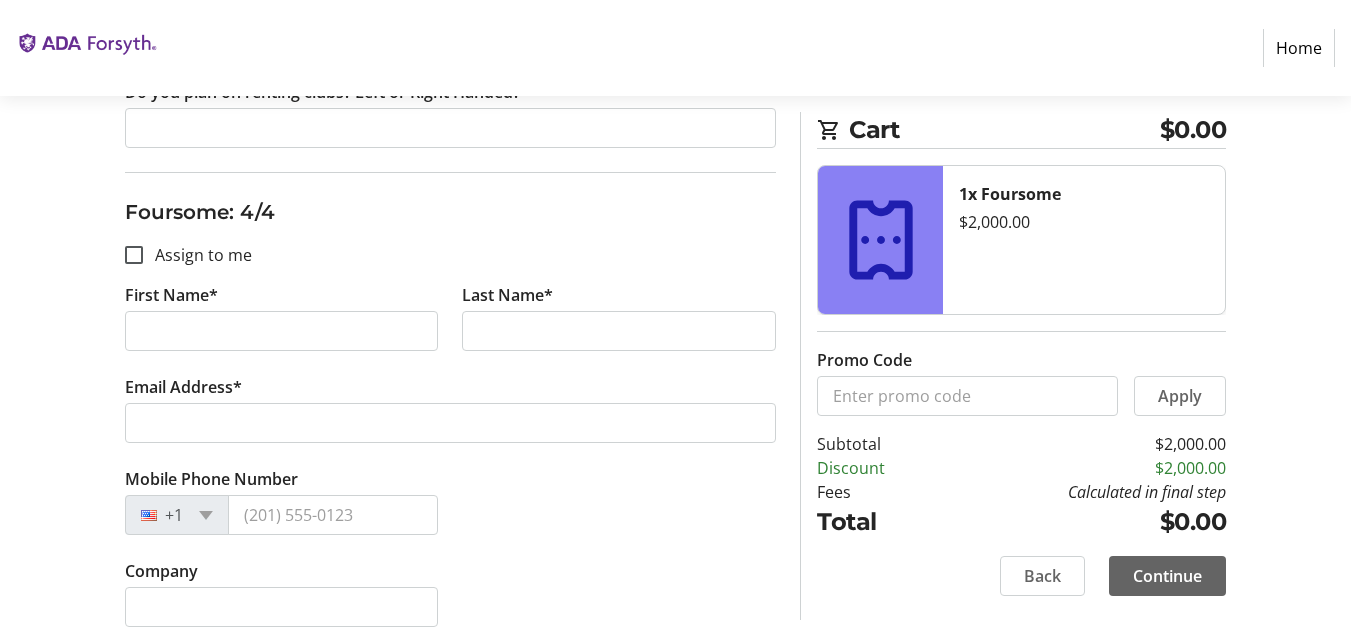 click on "First Name*" 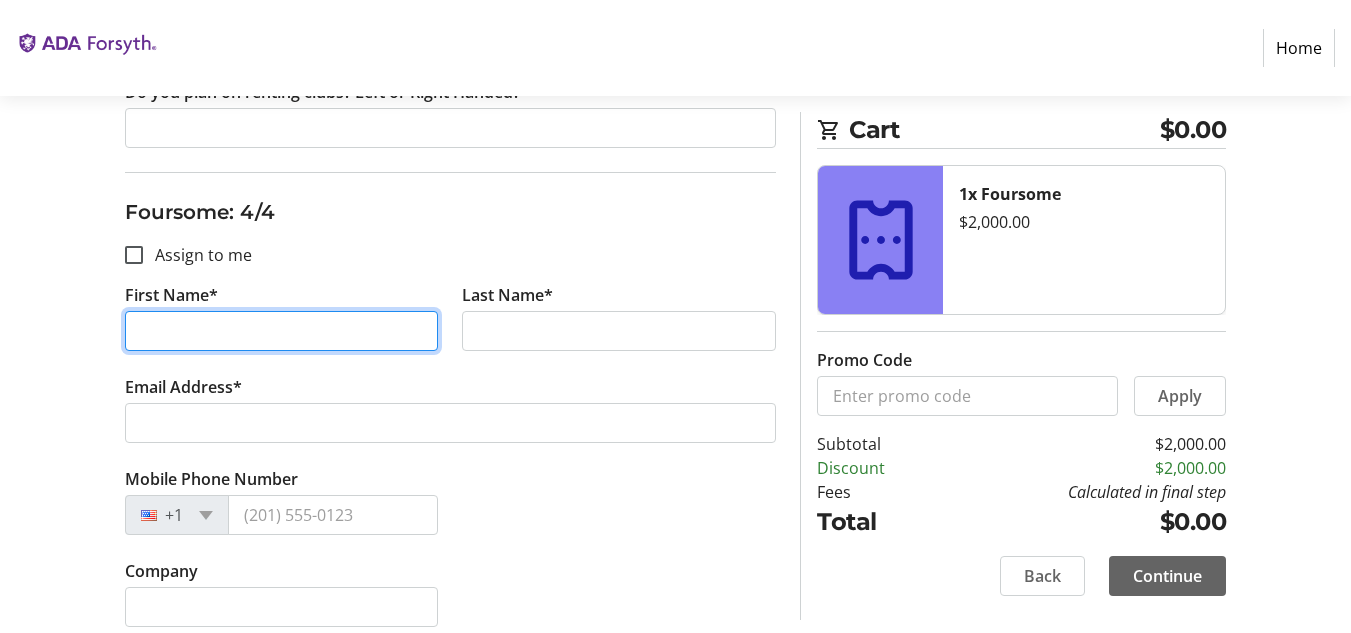click on "First Name*" at bounding box center (282, 331) 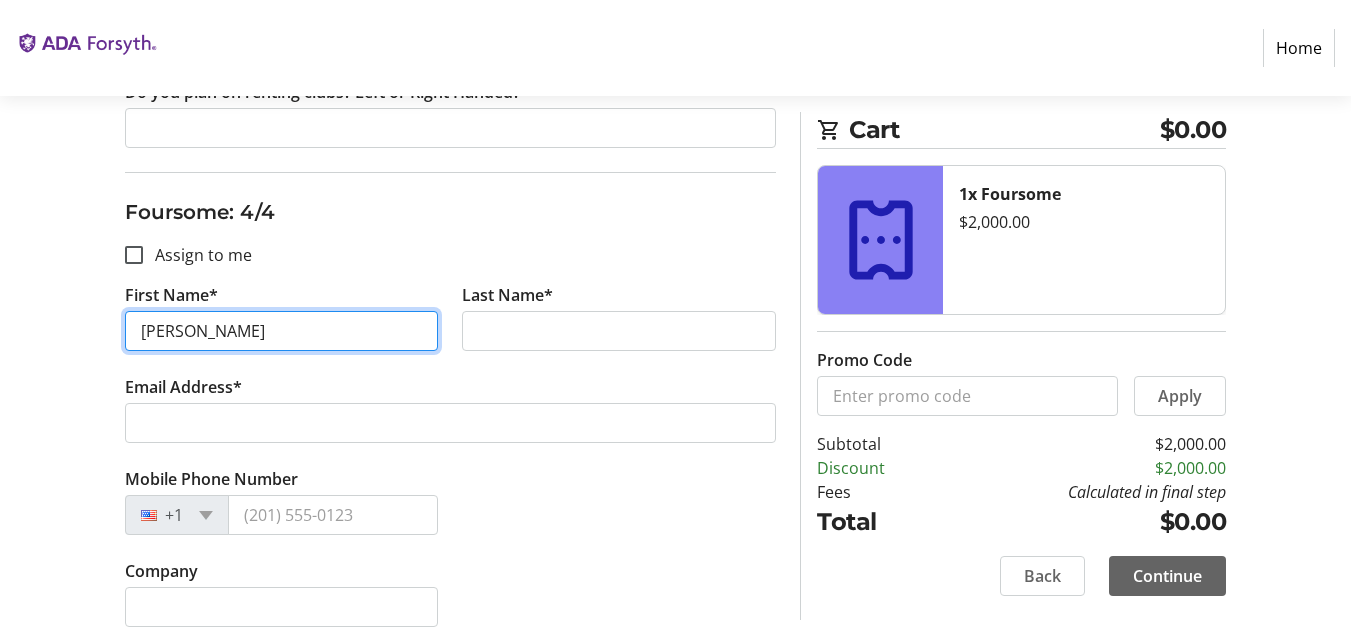 type on "[PERSON_NAME]" 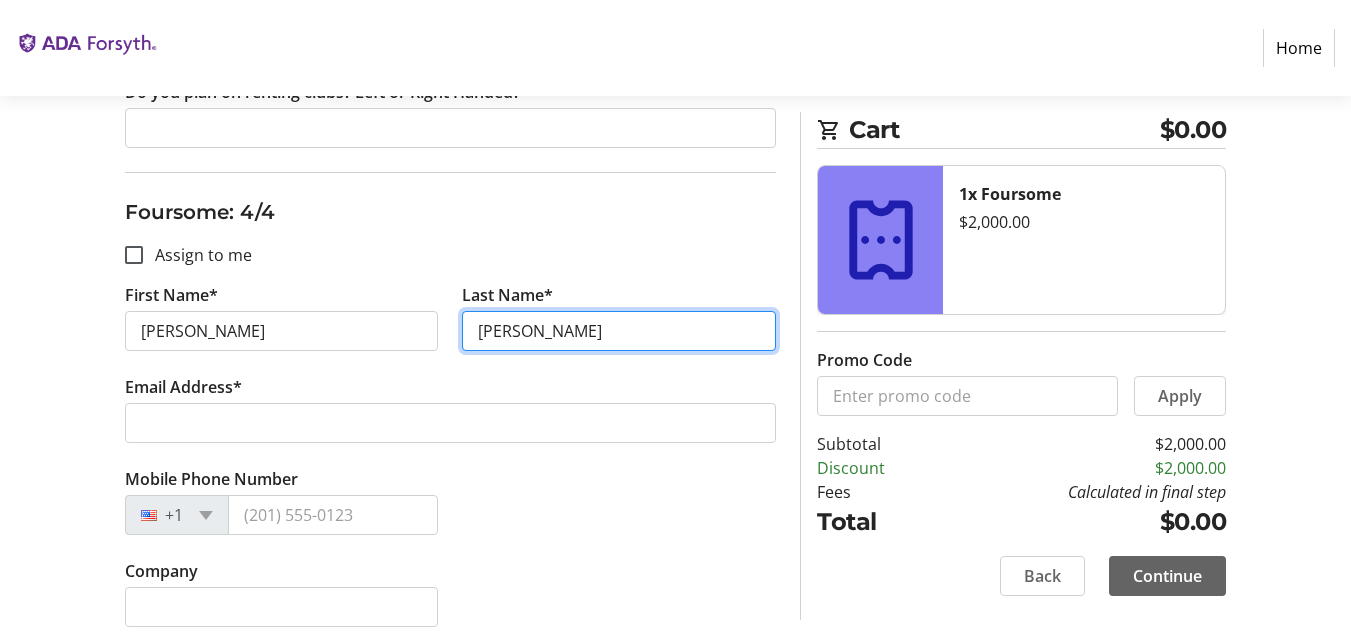 type on "[PERSON_NAME]" 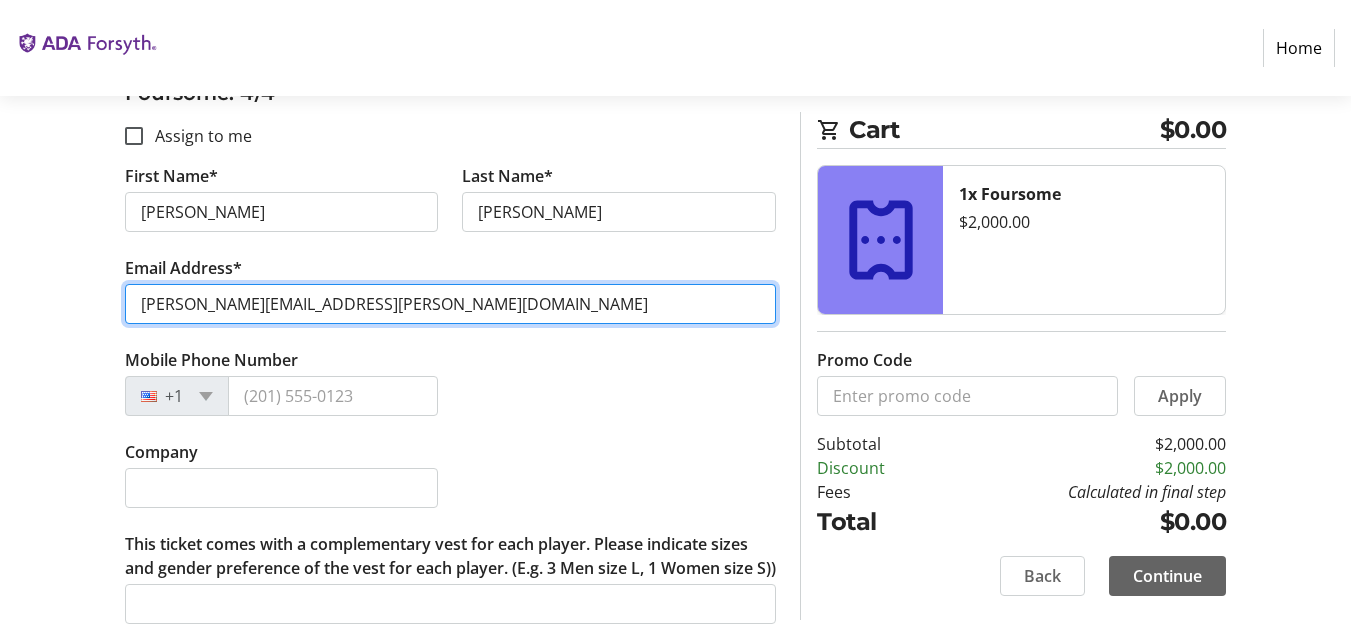 scroll, scrollTop: 2907, scrollLeft: 0, axis: vertical 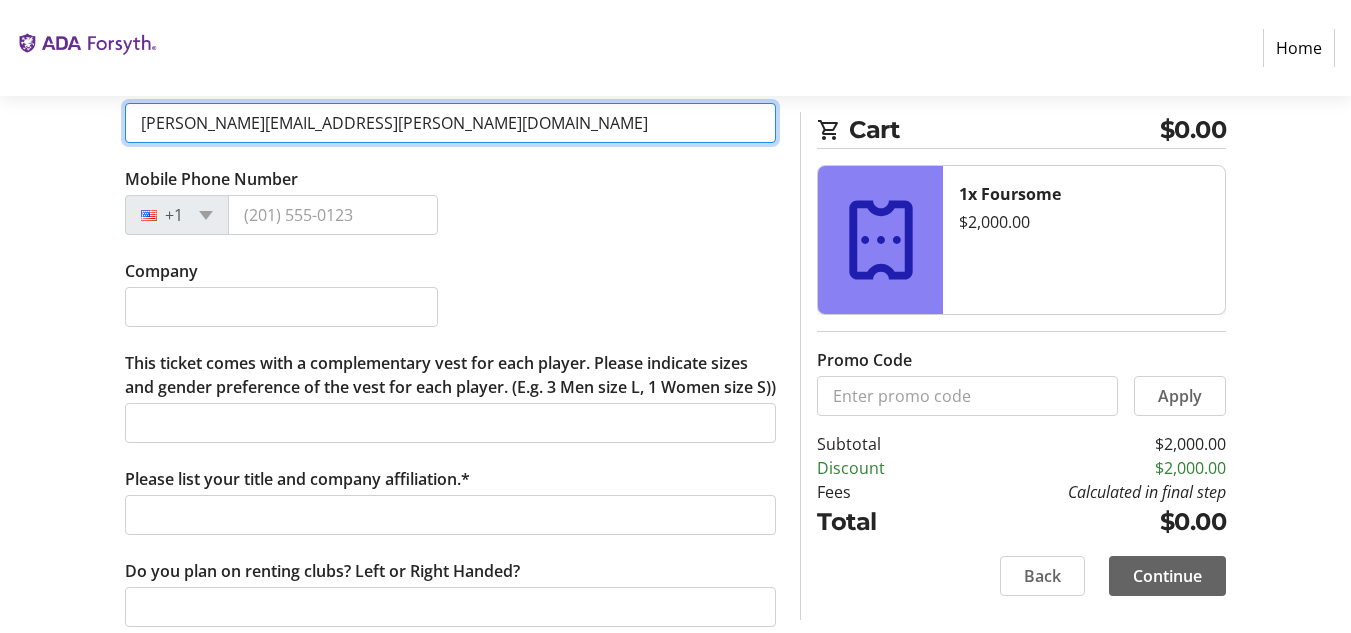 type on "[PERSON_NAME][EMAIL_ADDRESS][PERSON_NAME][DOMAIN_NAME]" 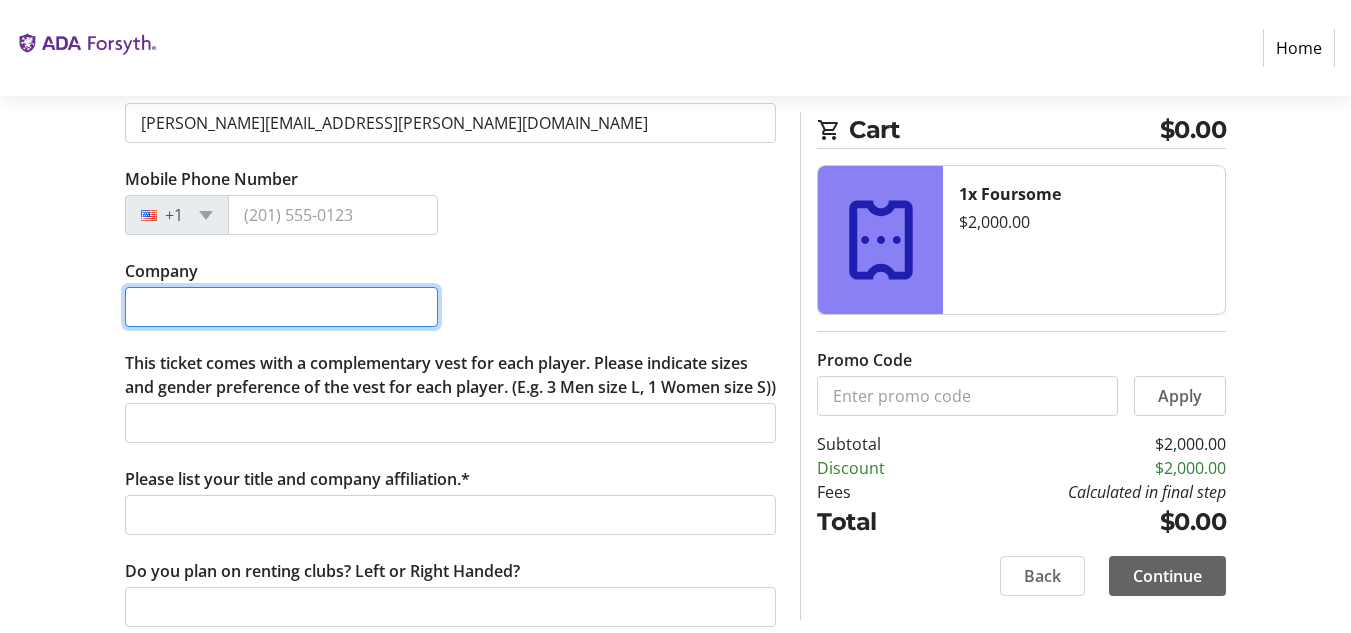 click on "Company" at bounding box center (282, 307) 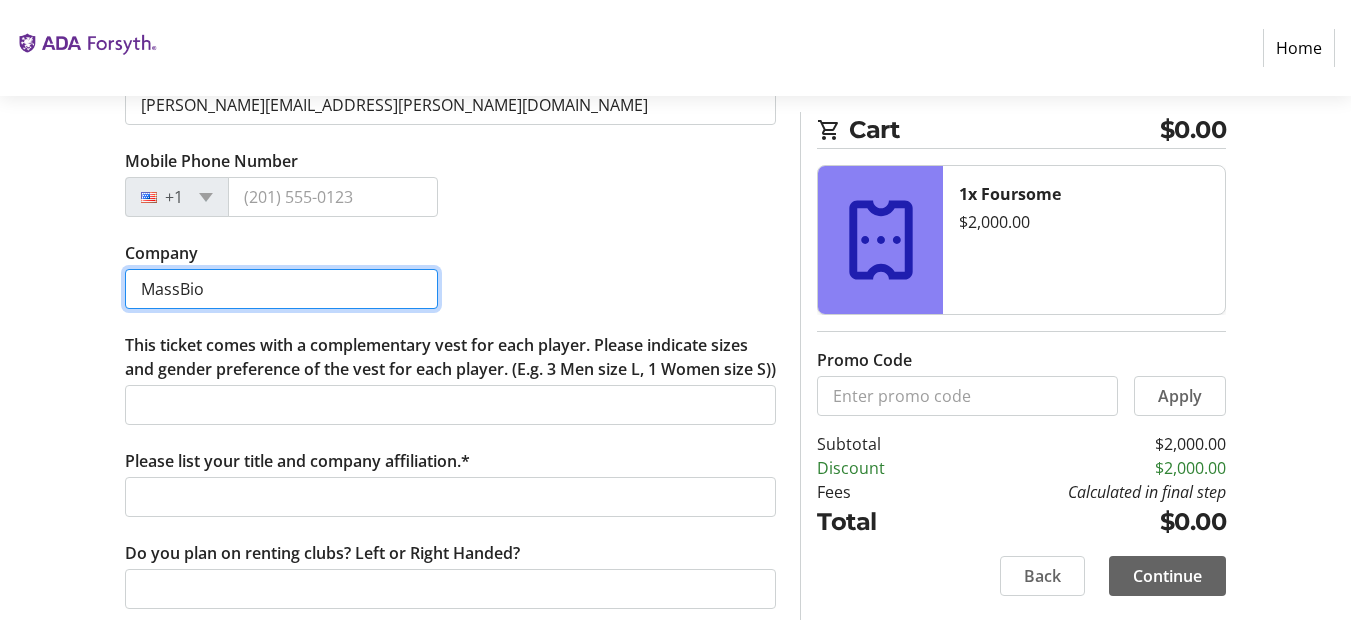 scroll, scrollTop: 3007, scrollLeft: 0, axis: vertical 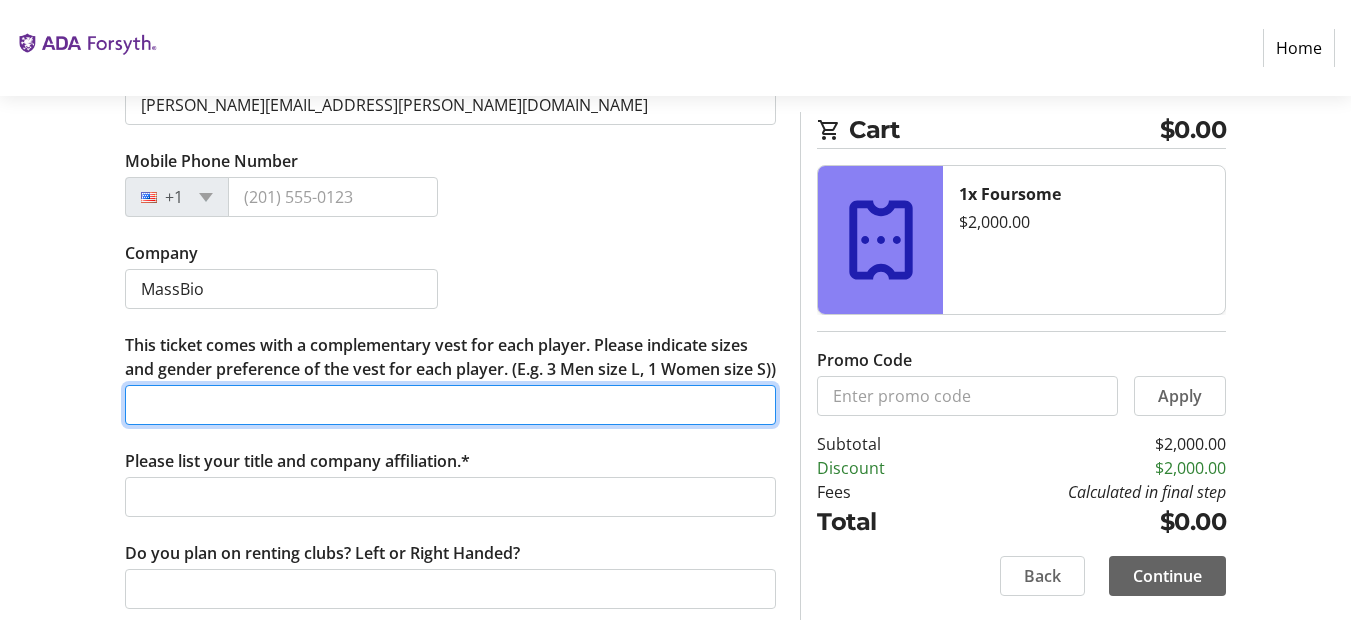 click on "This ticket comes with a complementary vest for each player. Please indicate sizes and gender preference of the vest for each player. (E.g. 3 Men size L, 1 Women size S))" at bounding box center (451, 405) 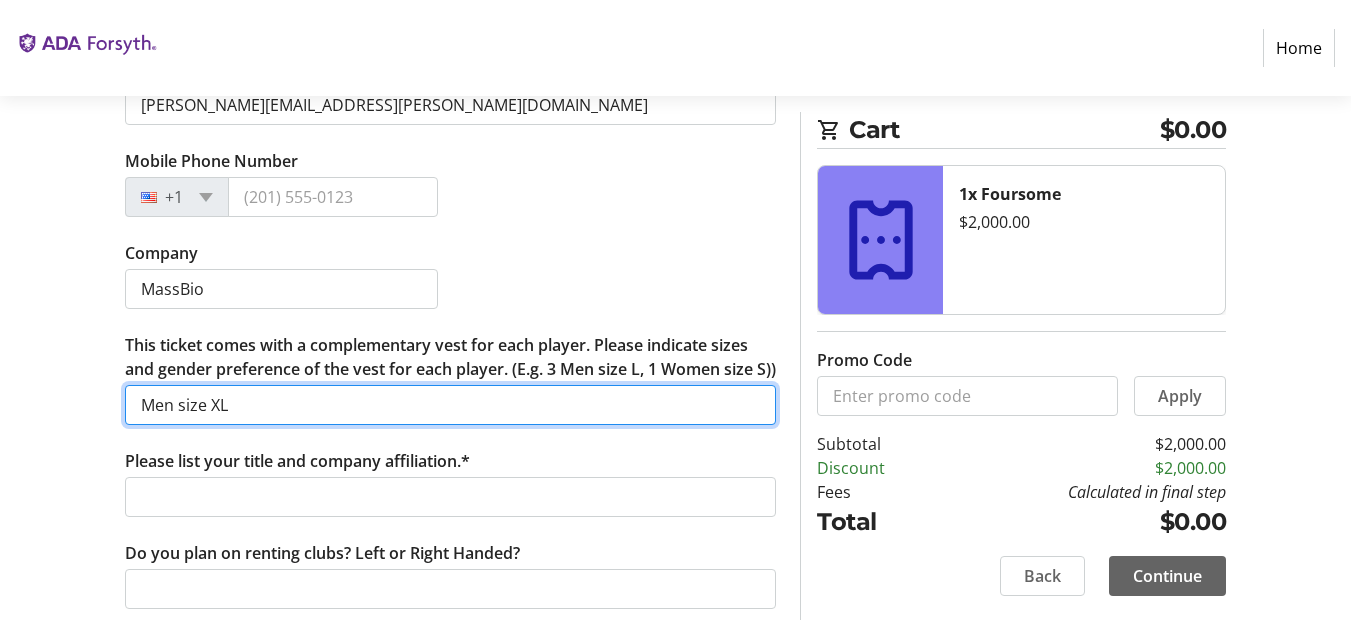scroll, scrollTop: 3021, scrollLeft: 0, axis: vertical 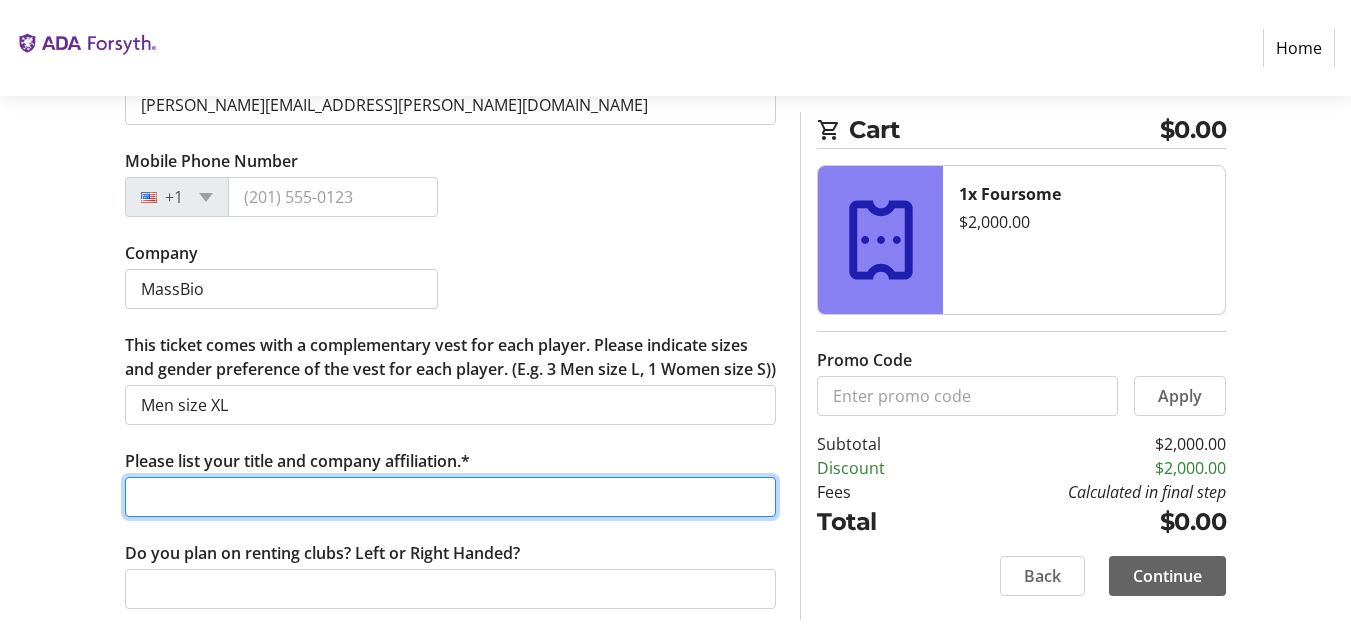 click on "Please list your title and company affiliation.*" at bounding box center (451, 497) 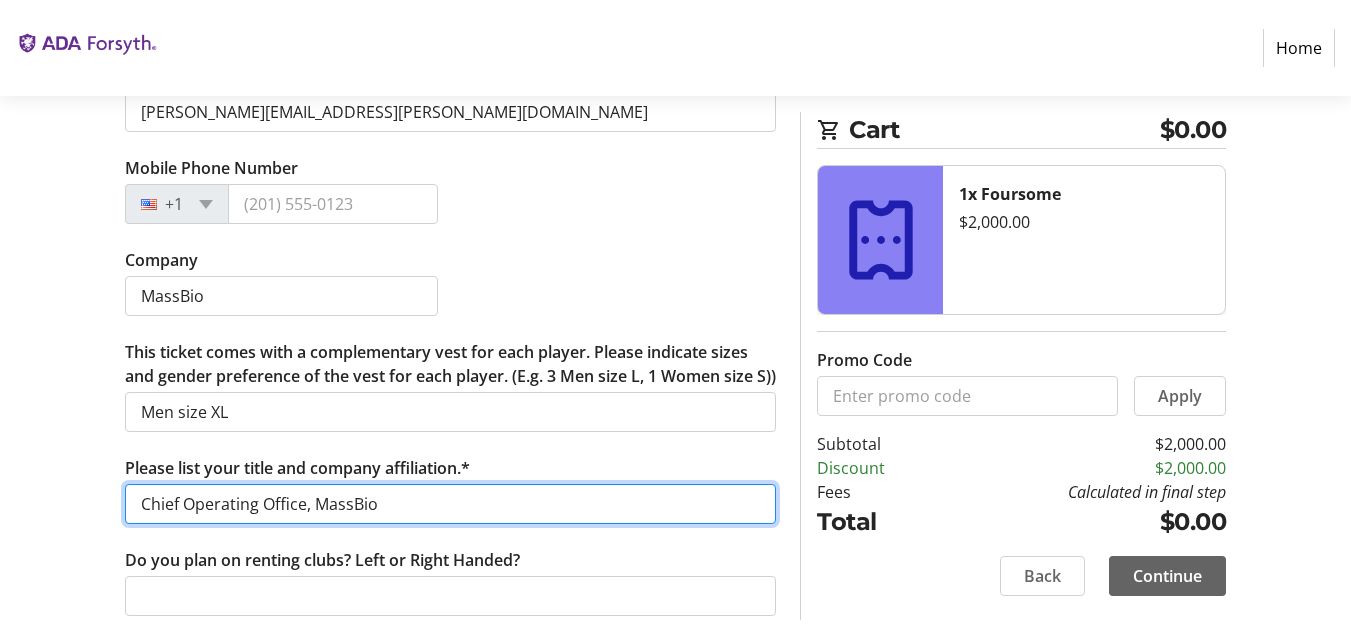 scroll, scrollTop: 2821, scrollLeft: 0, axis: vertical 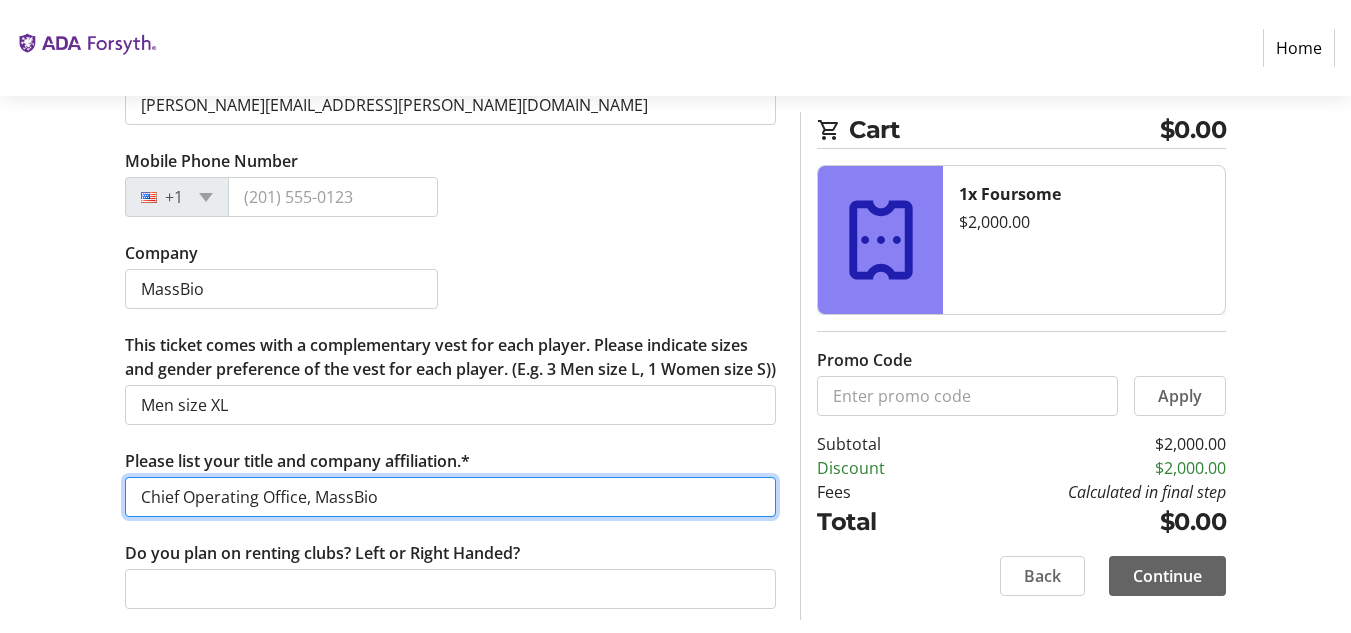 click on "Chief Operating Office, MassBio" at bounding box center [451, 497] 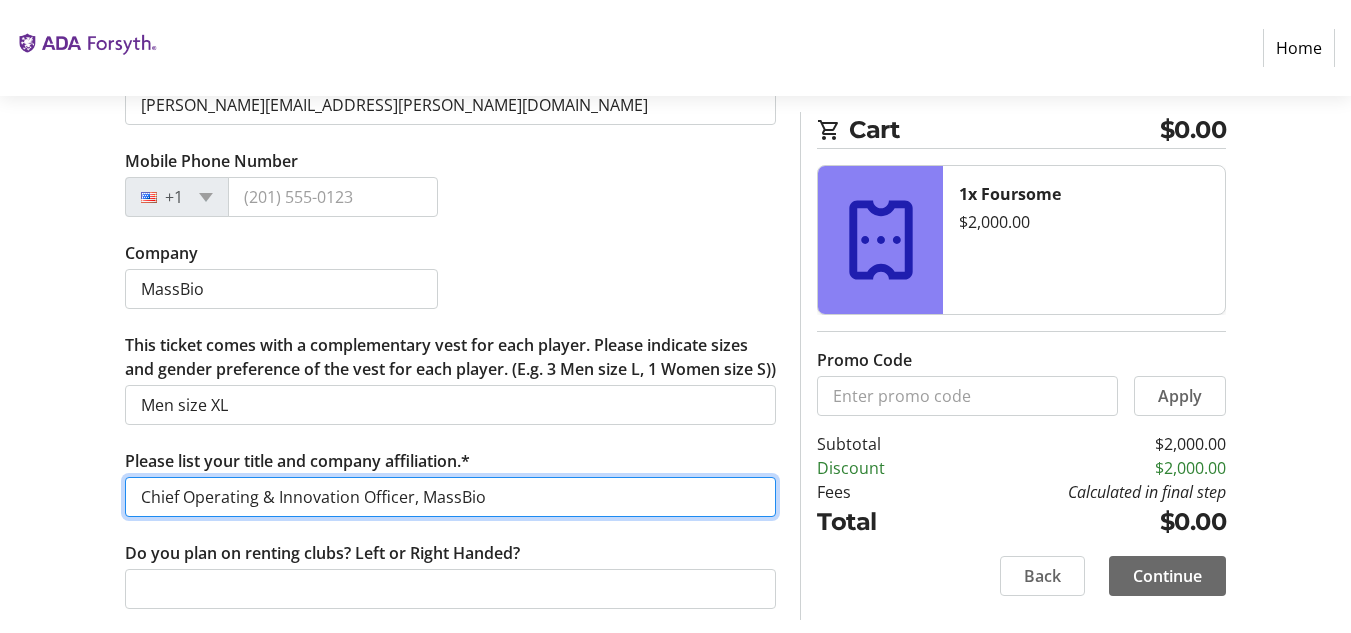 type on "Chief Operating & Innovation Officer, MassBio" 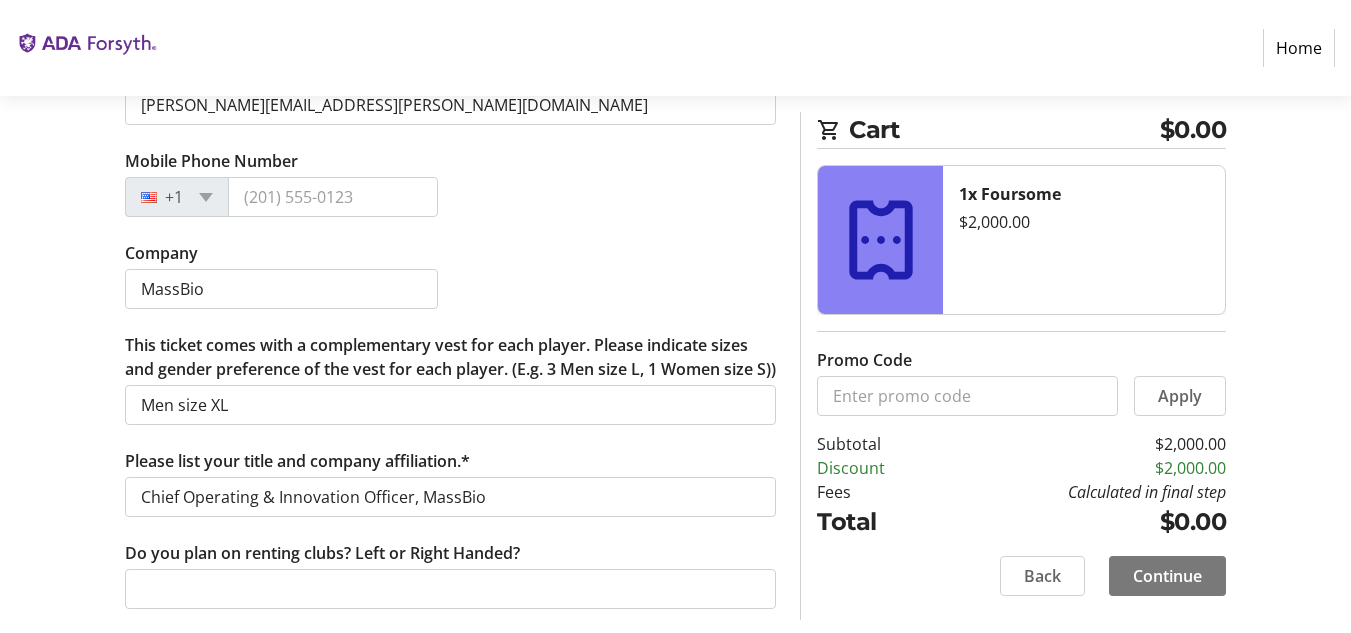 click 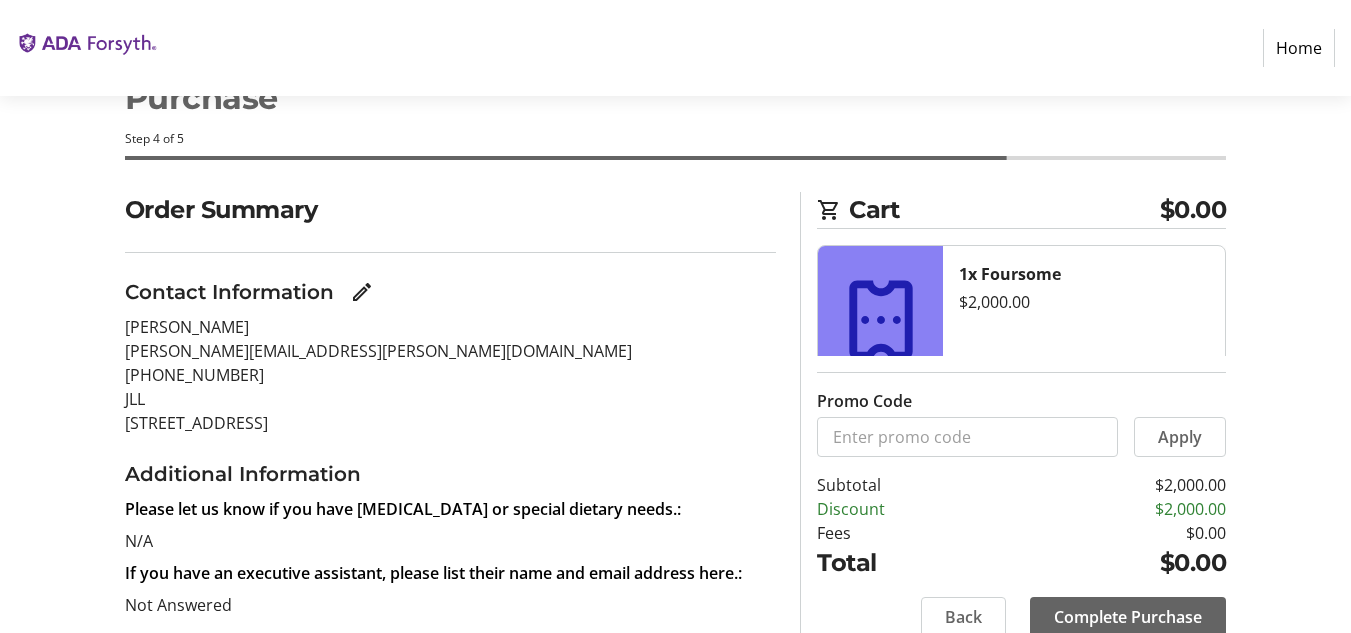 scroll, scrollTop: 150, scrollLeft: 0, axis: vertical 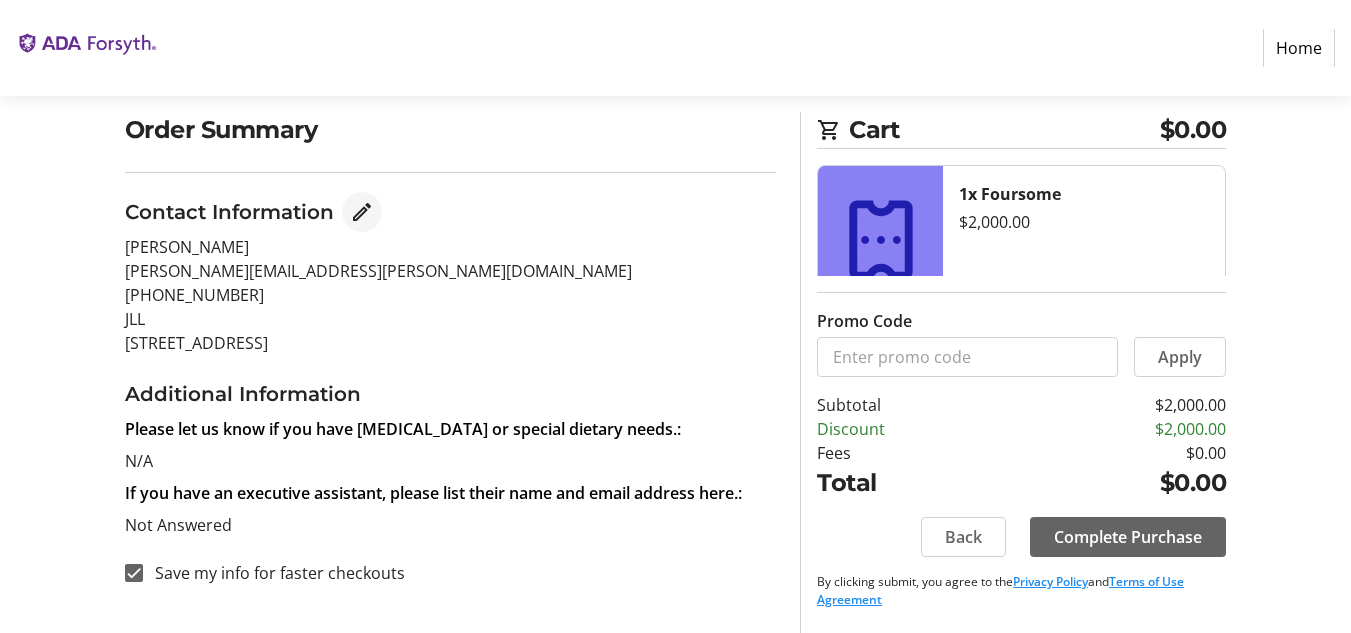 click 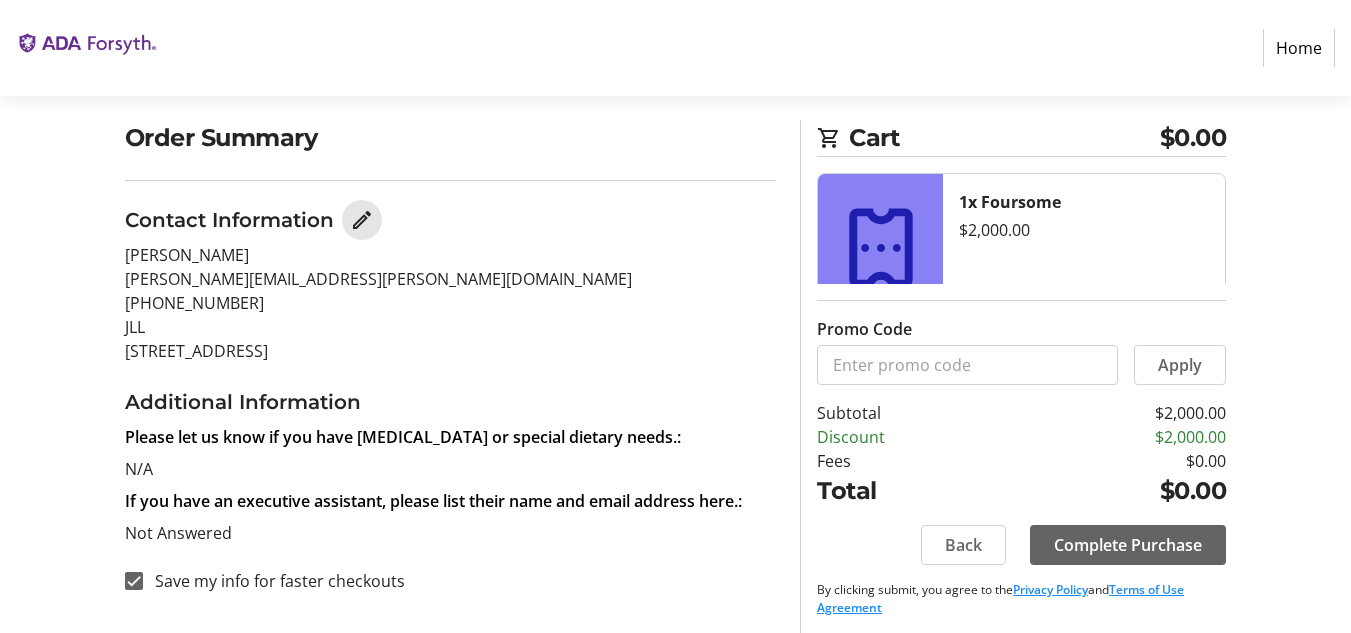 select on "MA" 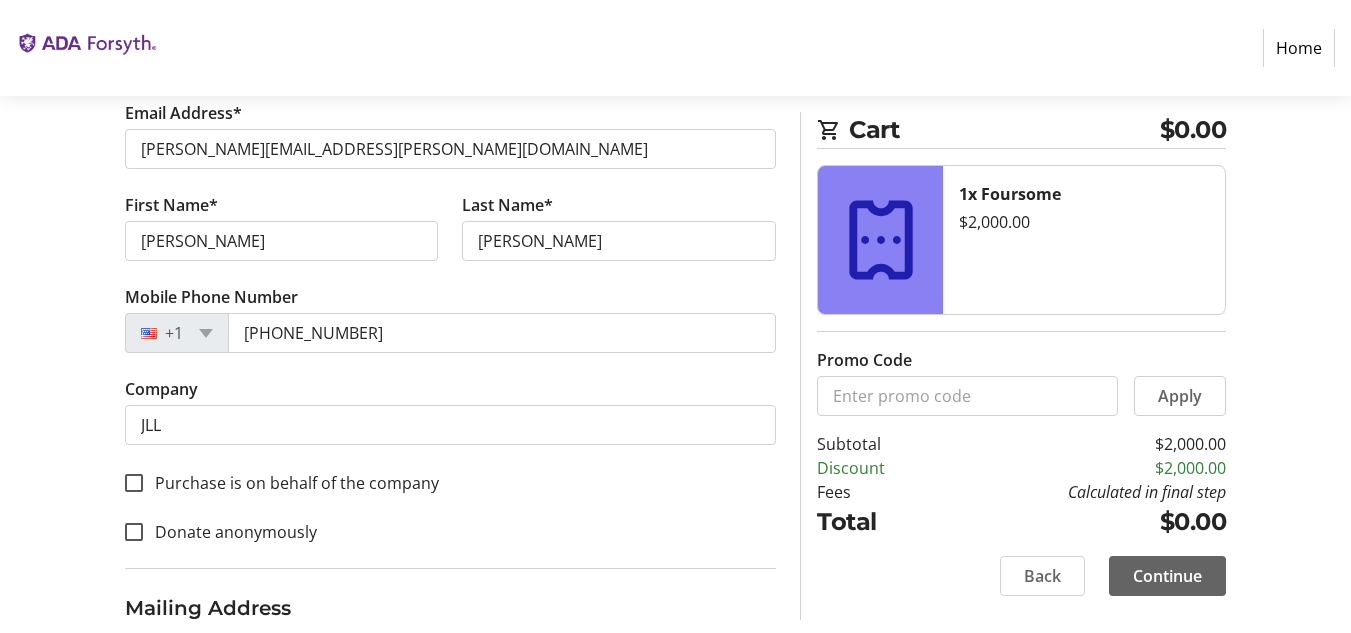 scroll, scrollTop: 500, scrollLeft: 0, axis: vertical 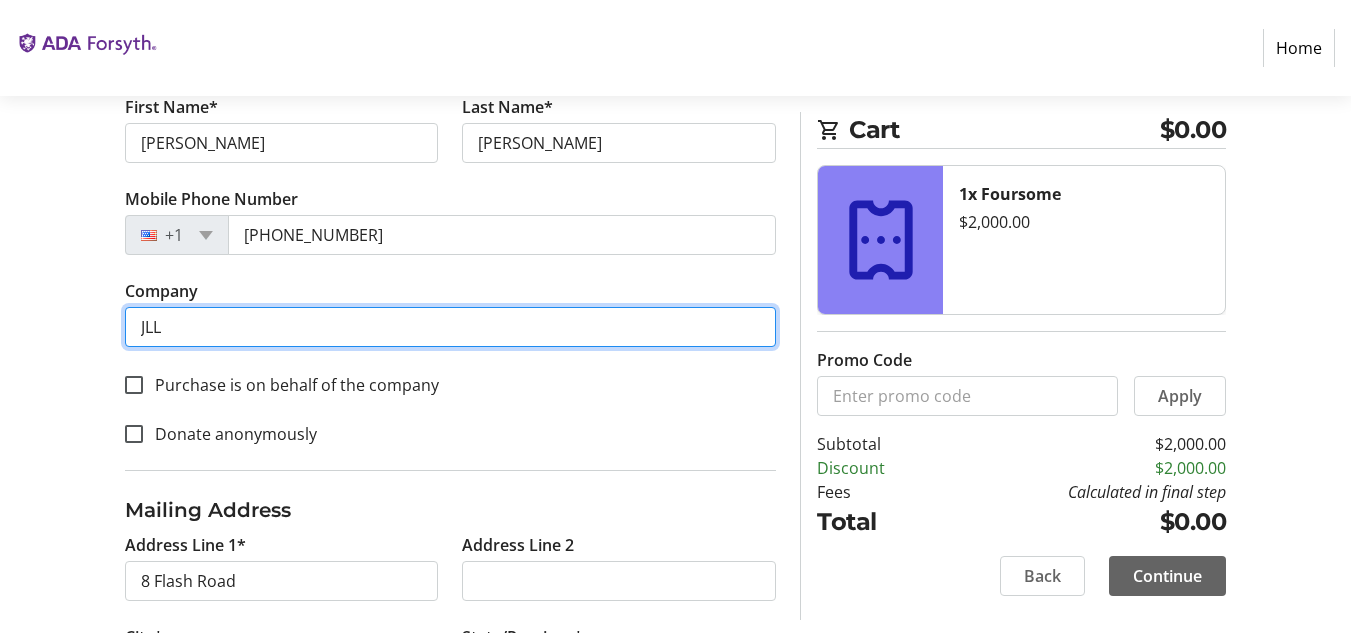 drag, startPoint x: 213, startPoint y: 318, endPoint x: 29, endPoint y: 288, distance: 186.42961 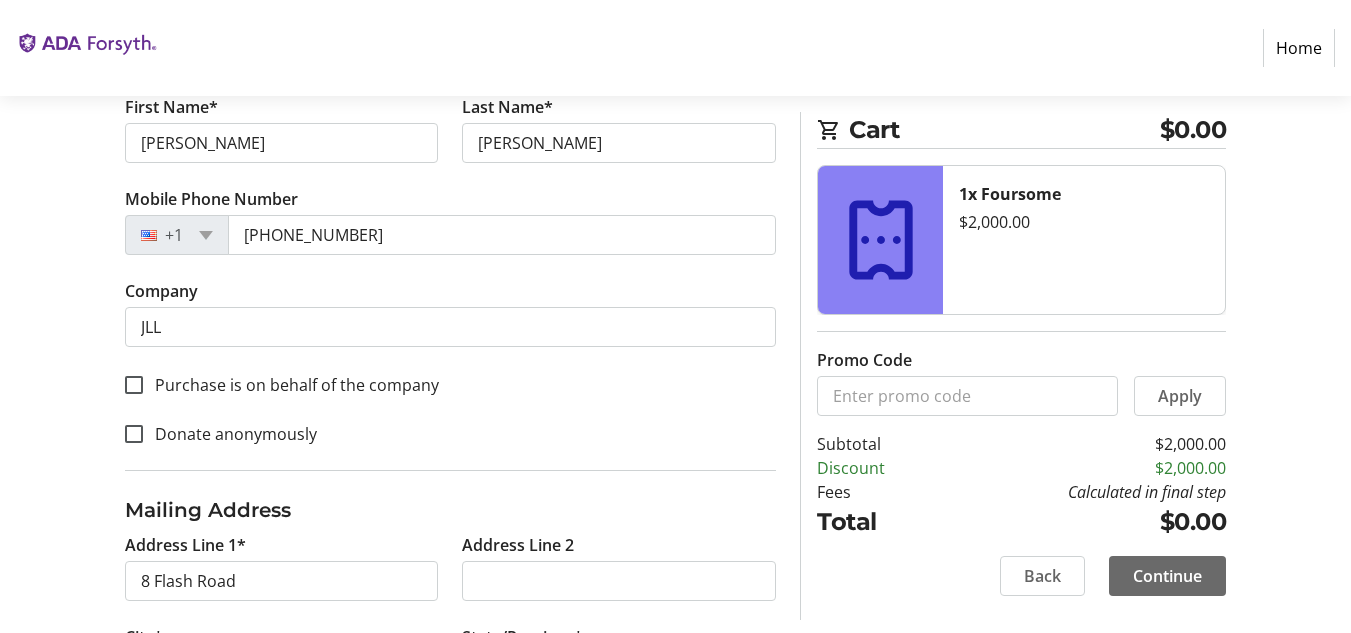 click on "Continue" 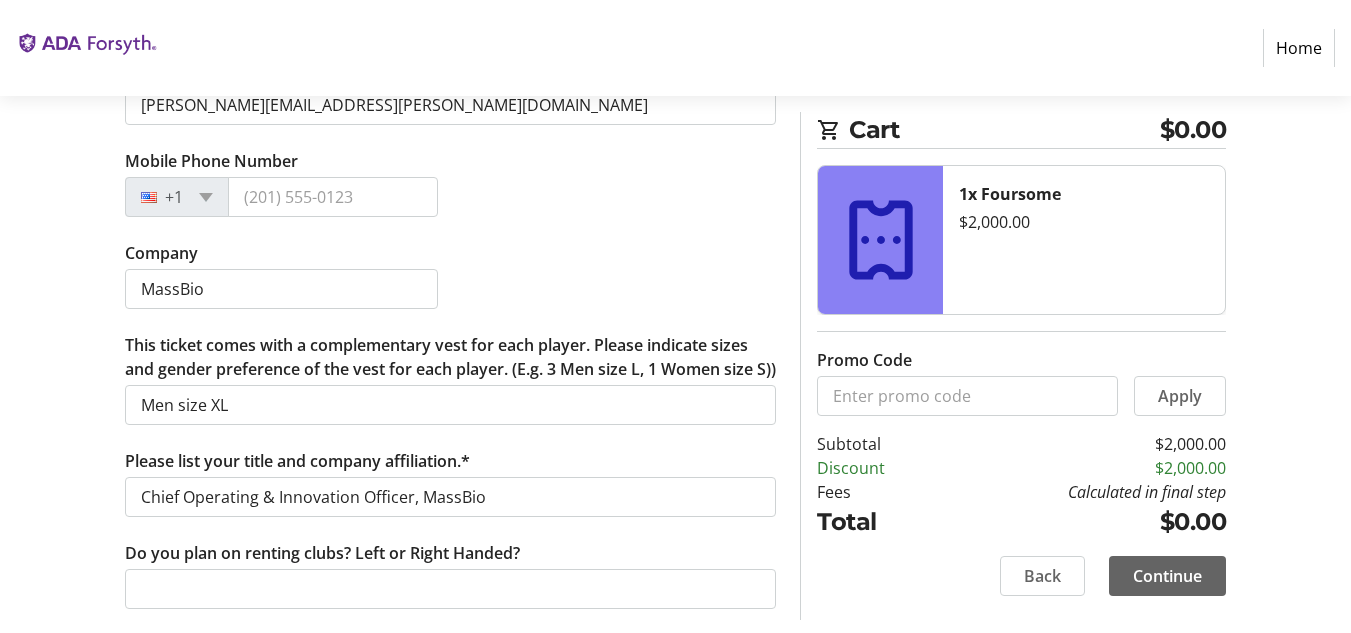 scroll, scrollTop: 3021, scrollLeft: 0, axis: vertical 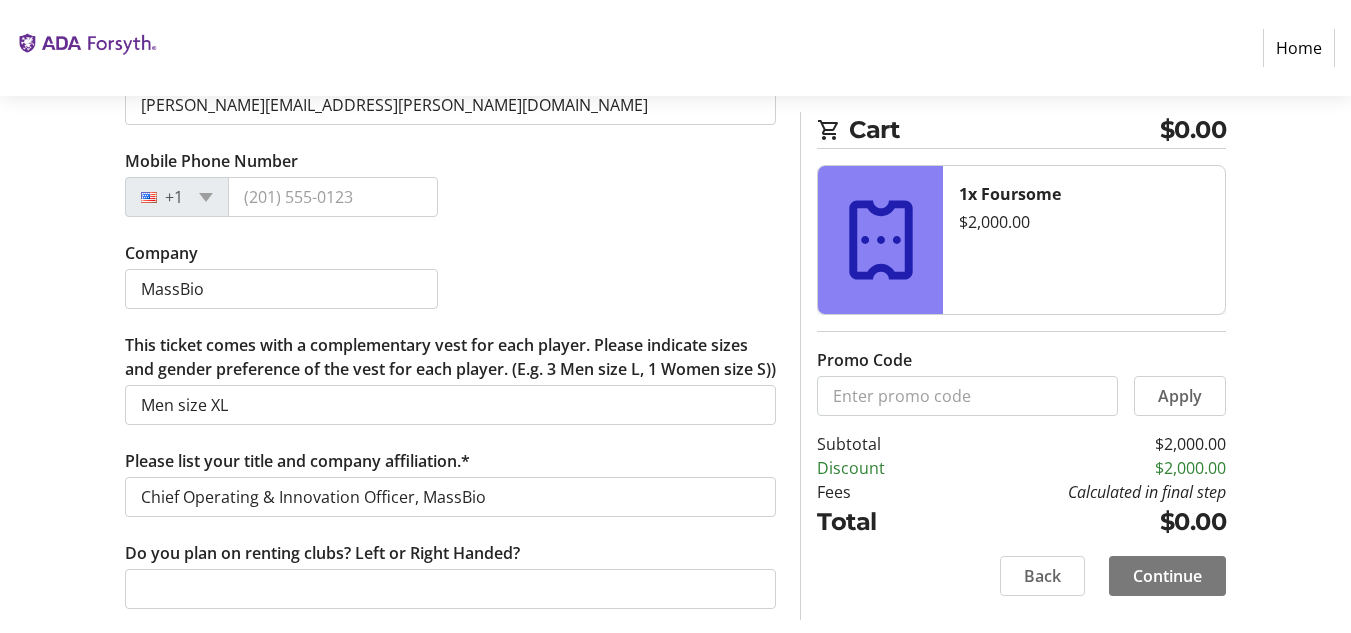 click on "Continue" 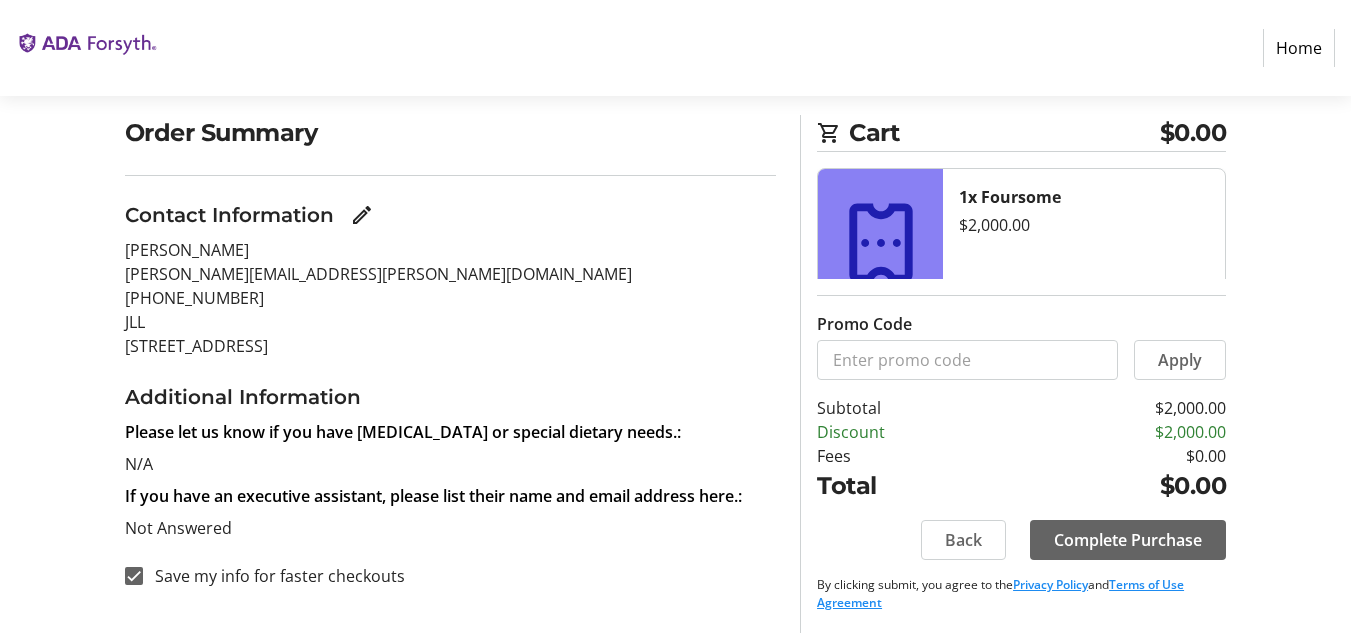 scroll, scrollTop: 150, scrollLeft: 0, axis: vertical 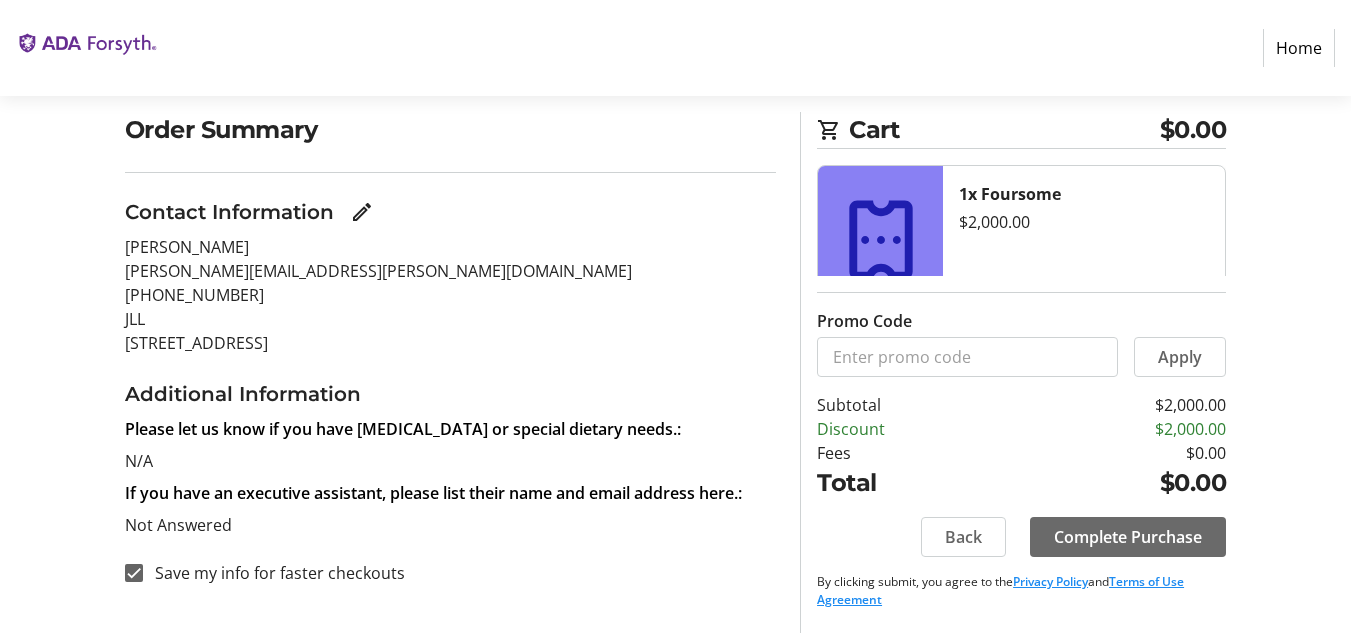 click on "Complete Purchase" 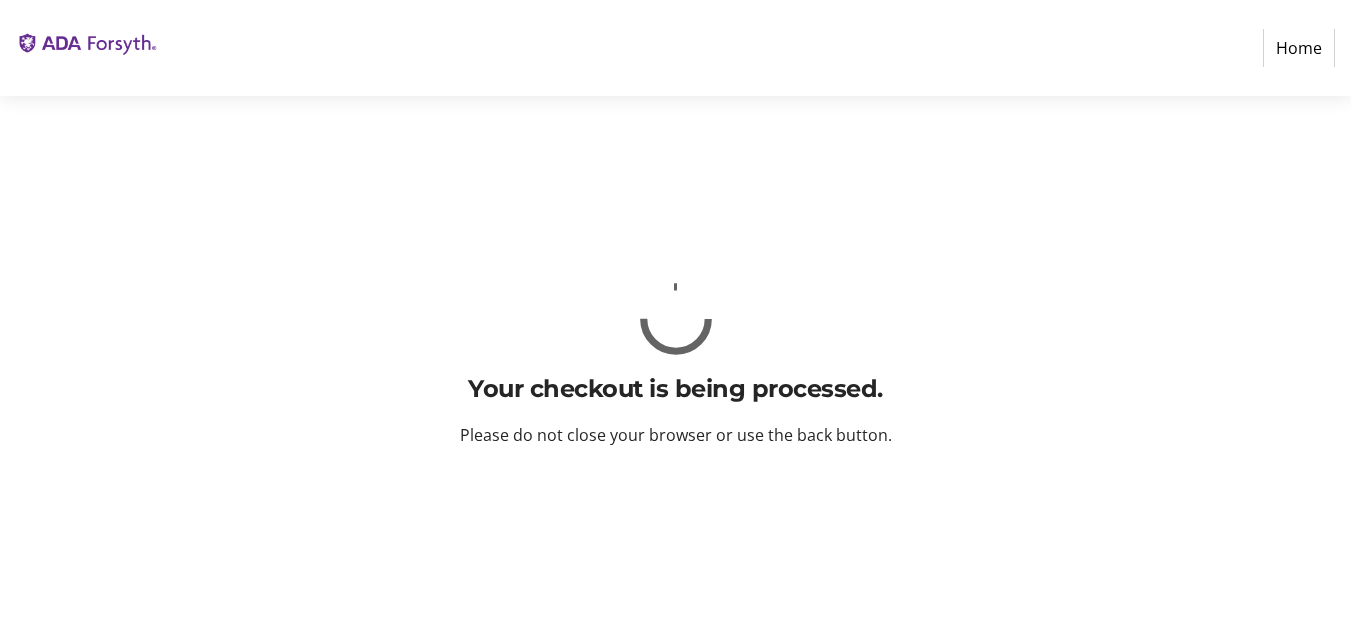 scroll, scrollTop: 0, scrollLeft: 0, axis: both 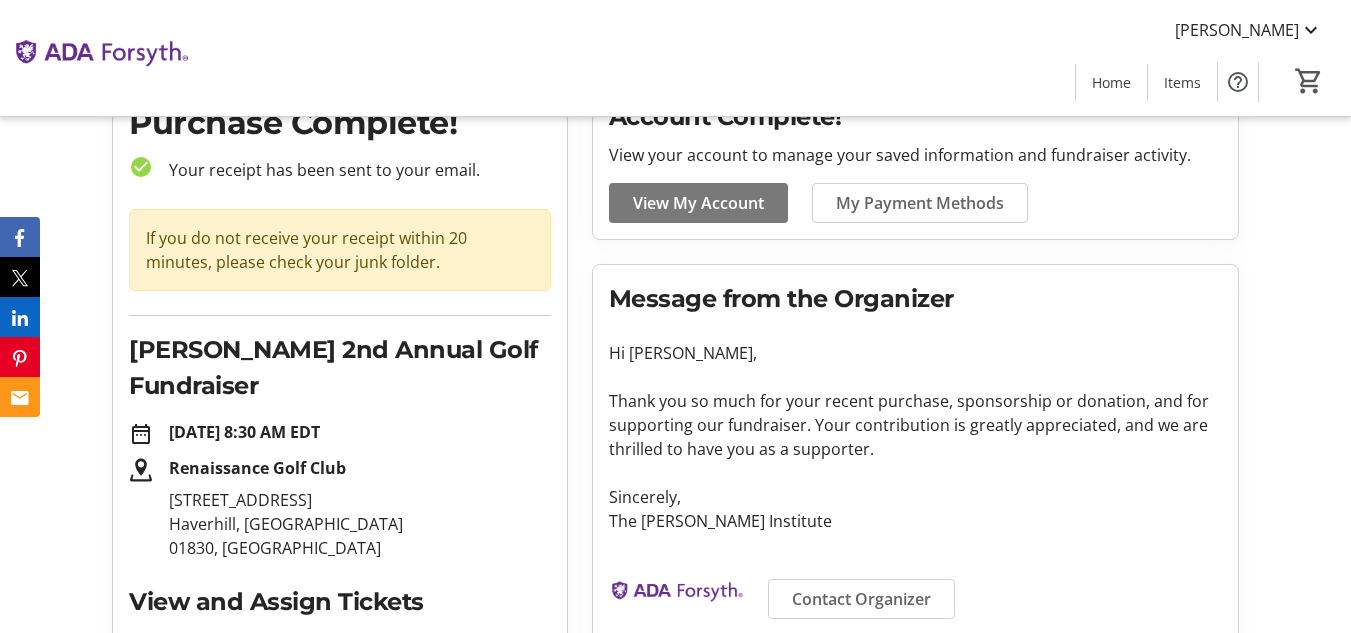 click 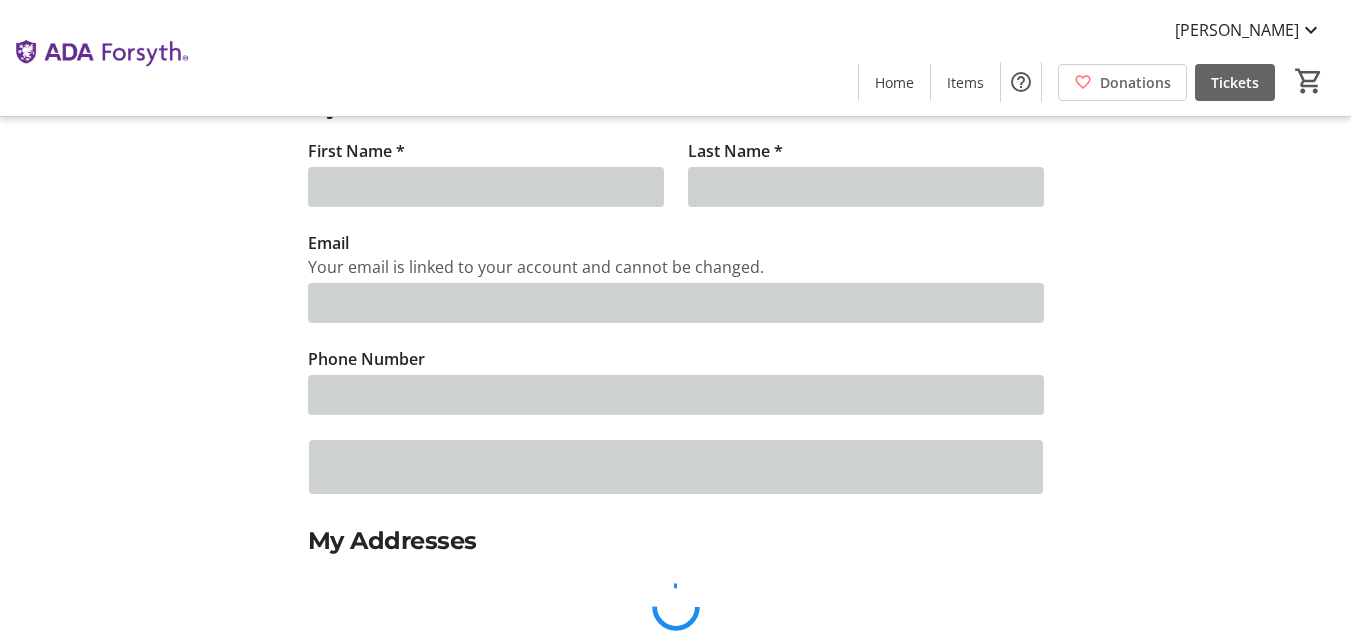 scroll, scrollTop: 0, scrollLeft: 0, axis: both 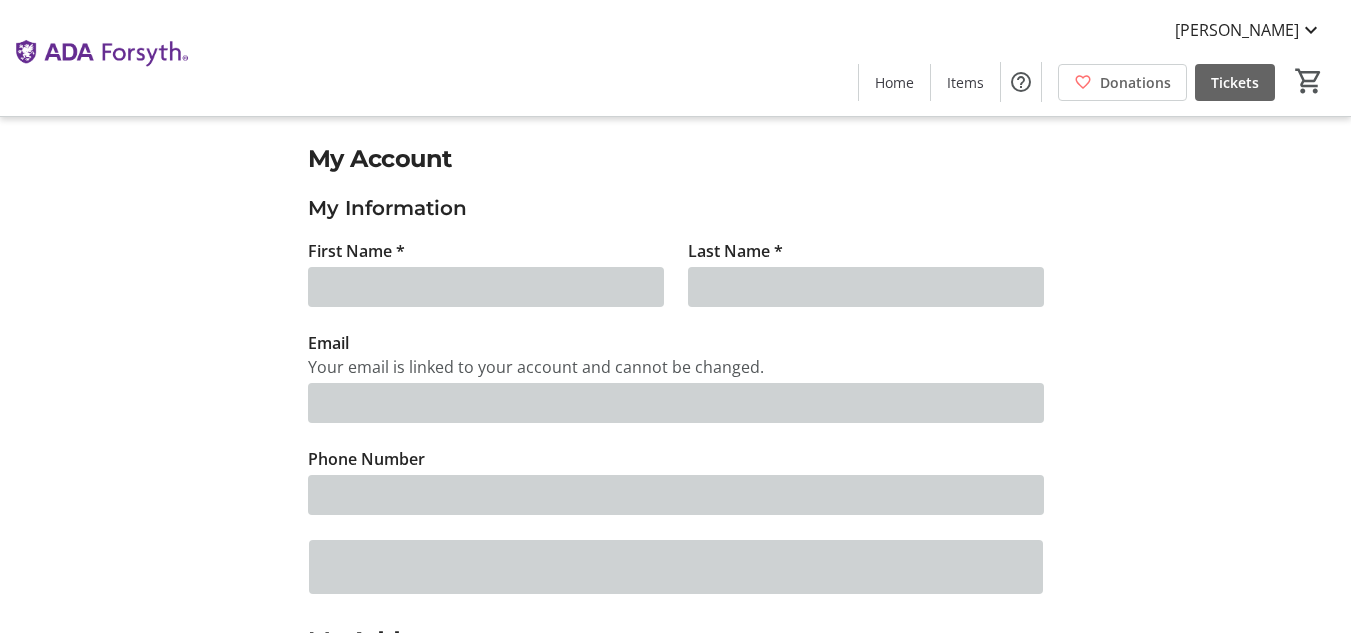 type on "[PERSON_NAME]" 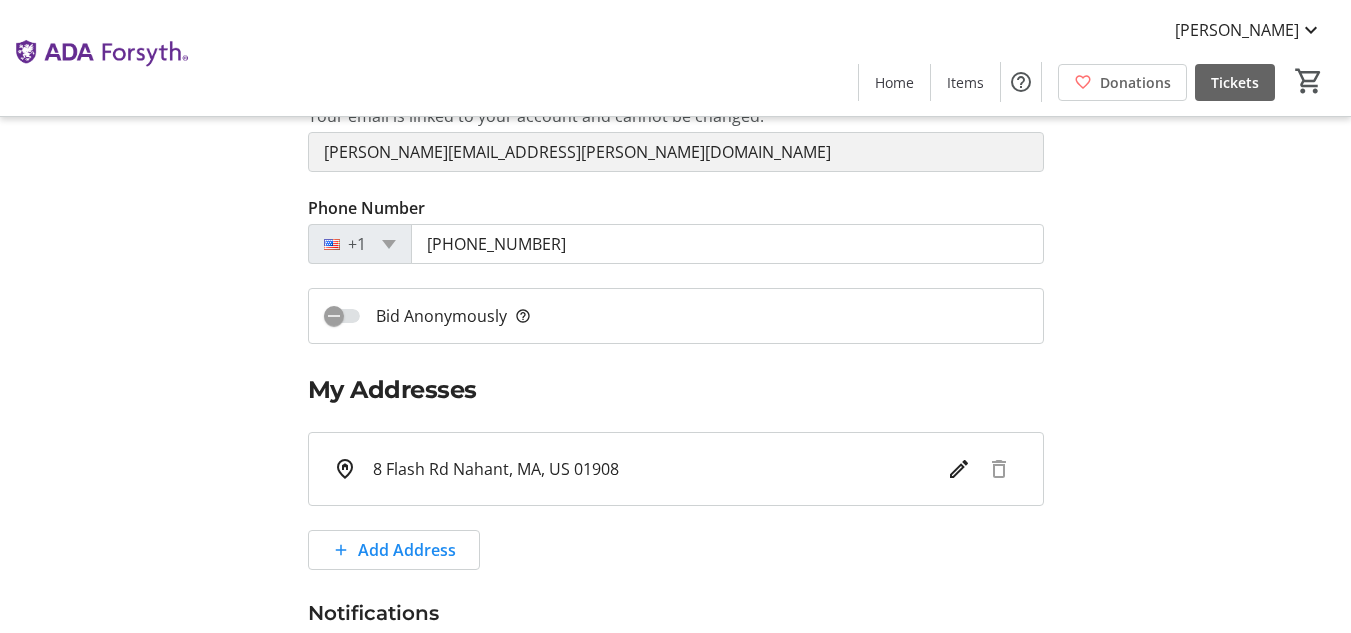 scroll, scrollTop: 0, scrollLeft: 0, axis: both 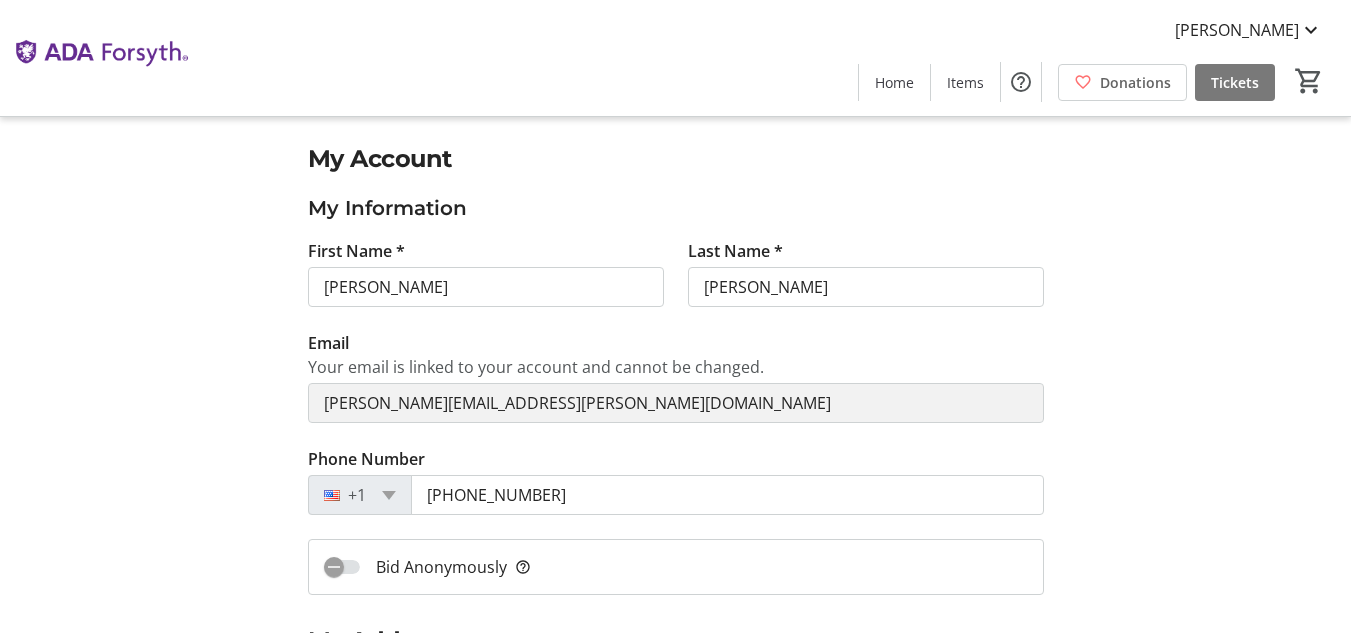 click 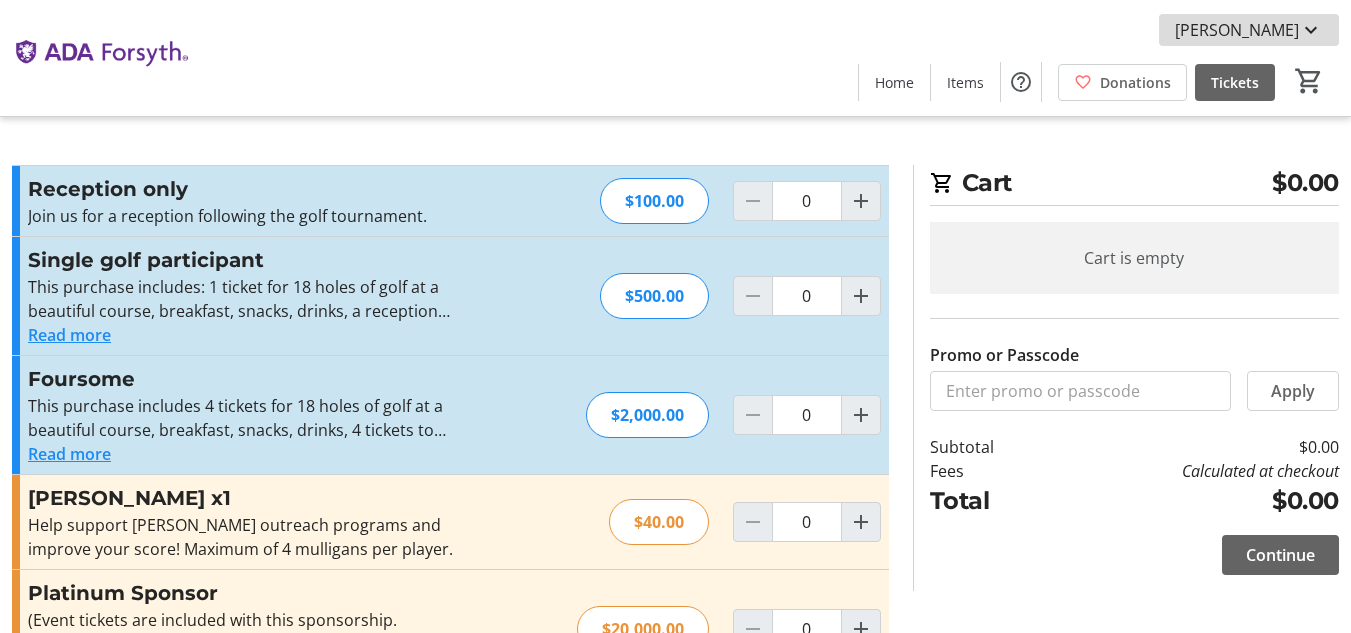click on "[PERSON_NAME]" 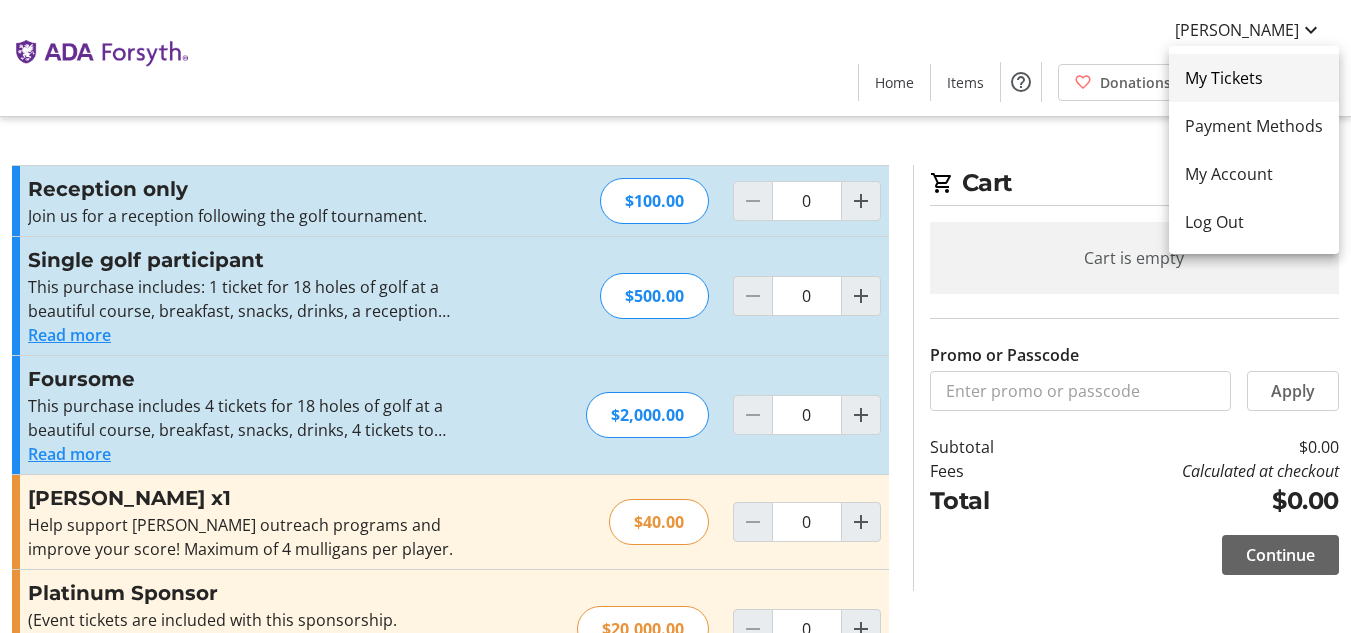 click on "My Tickets" at bounding box center (1254, 78) 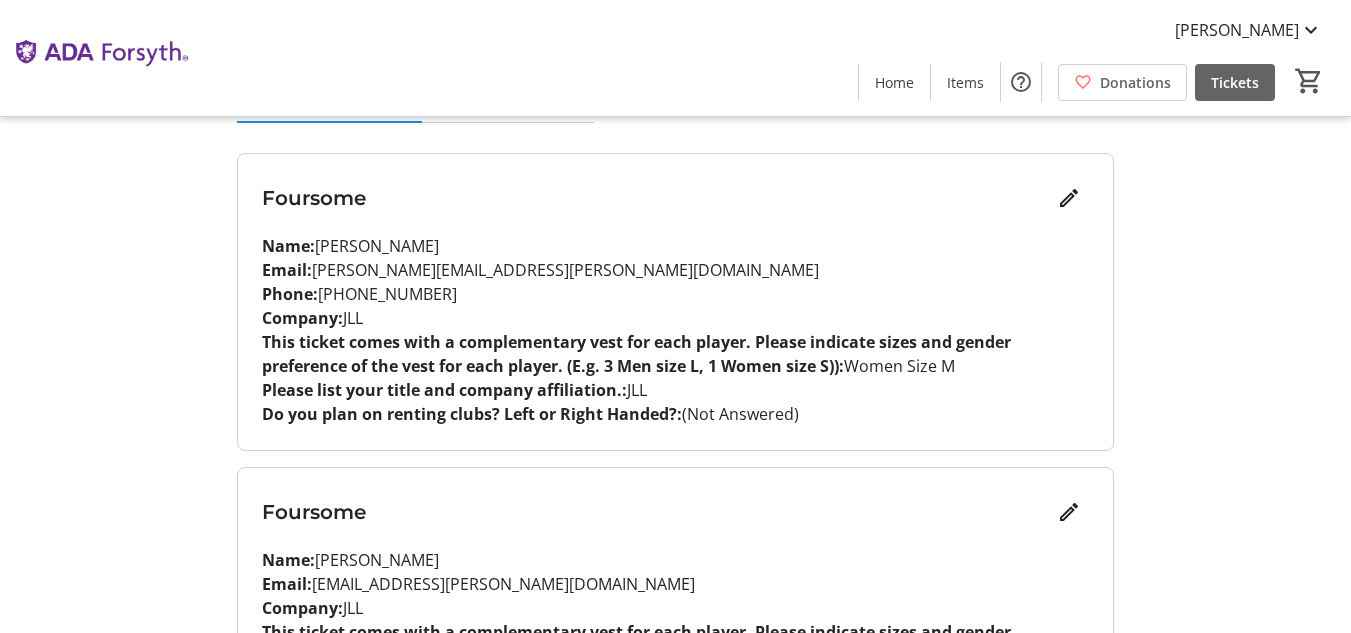 scroll, scrollTop: 100, scrollLeft: 0, axis: vertical 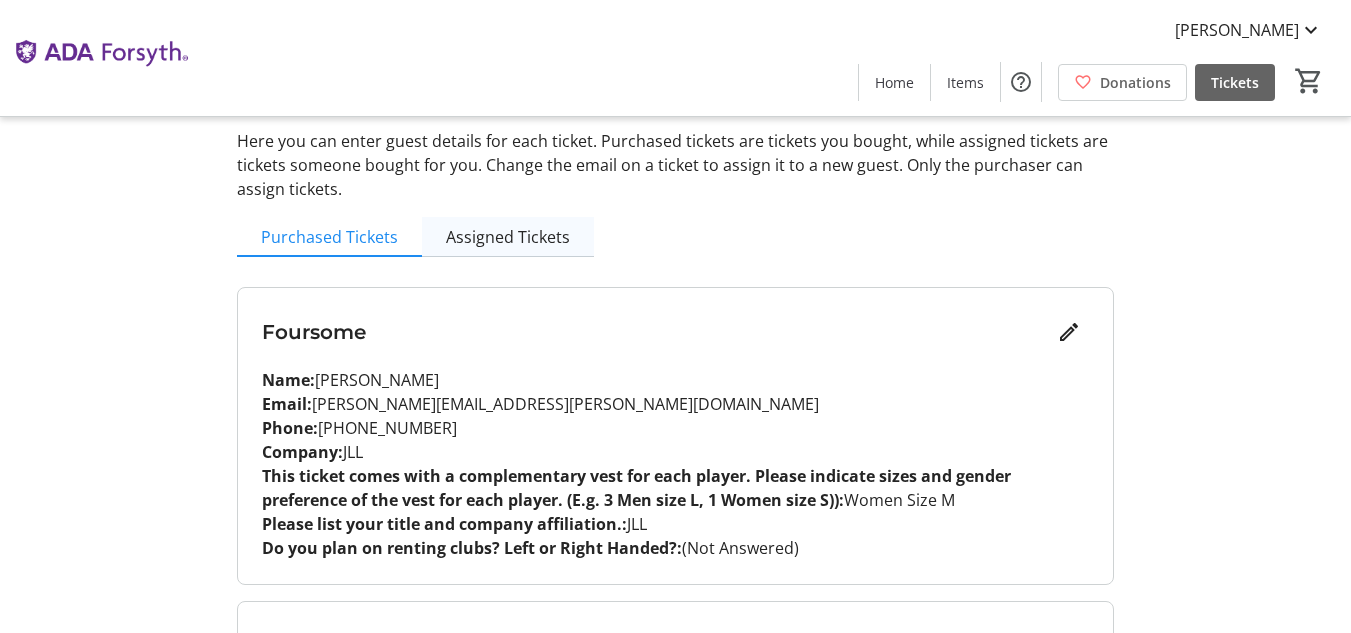 click on "Assigned Tickets" at bounding box center [508, 237] 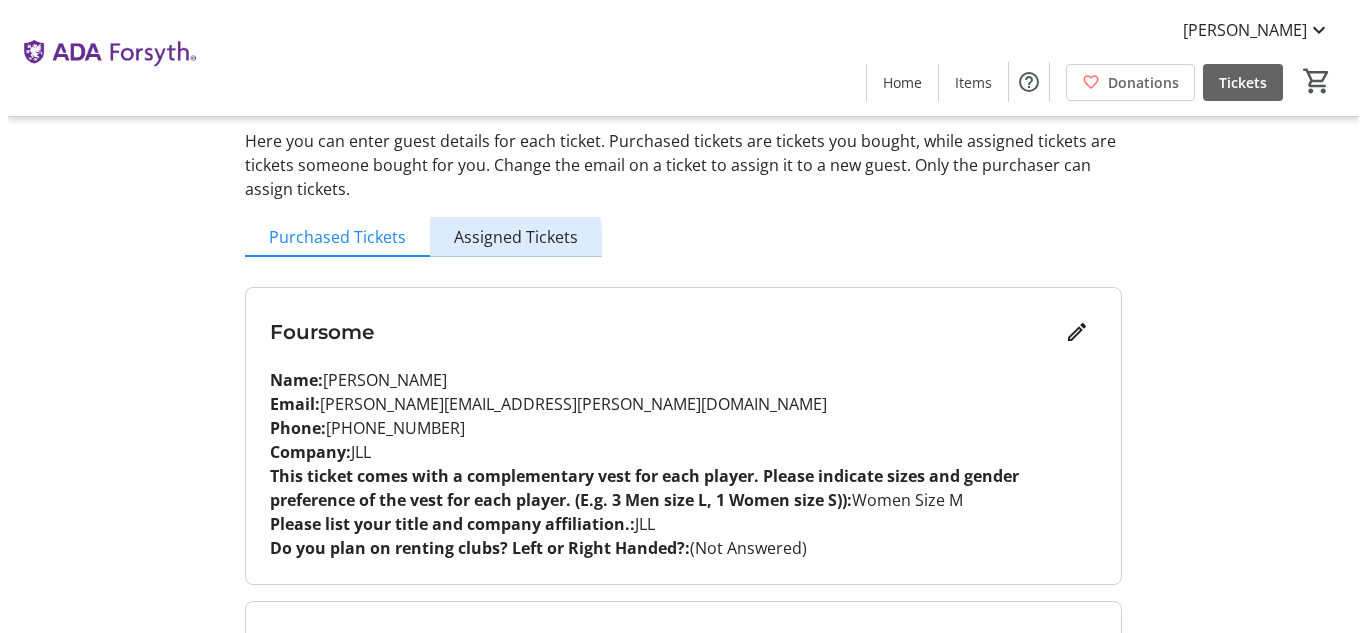 scroll, scrollTop: 0, scrollLeft: 0, axis: both 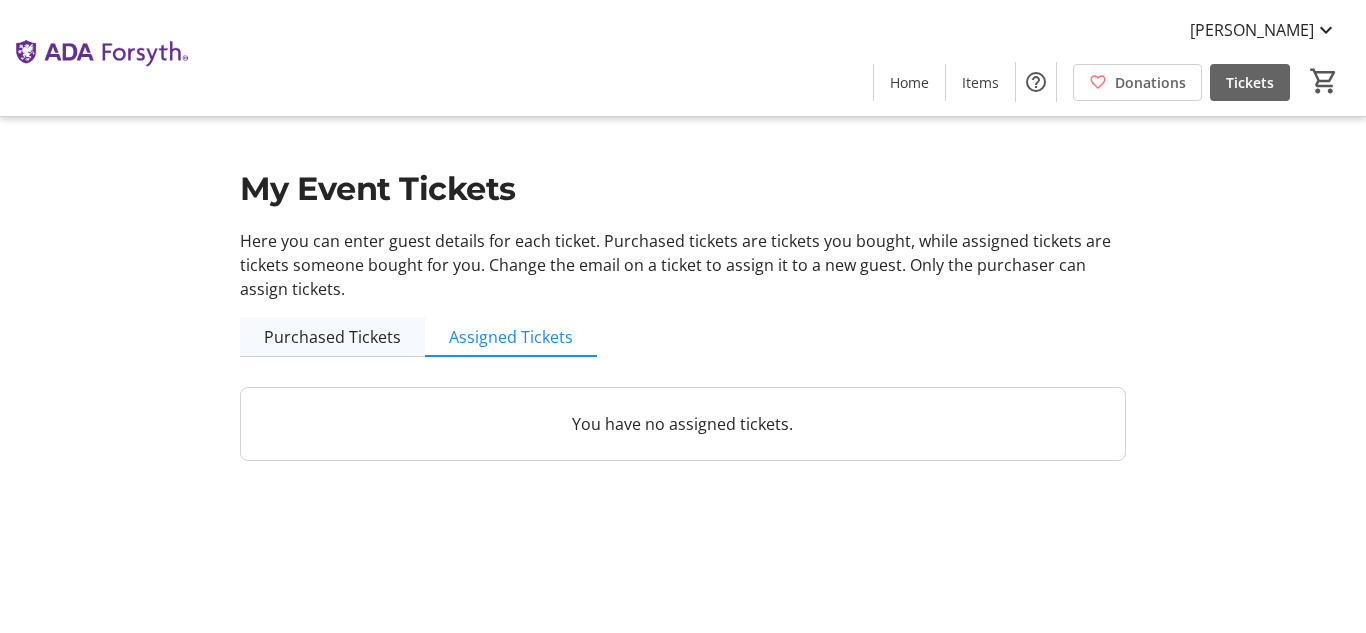click on "Purchased Tickets" at bounding box center (332, 337) 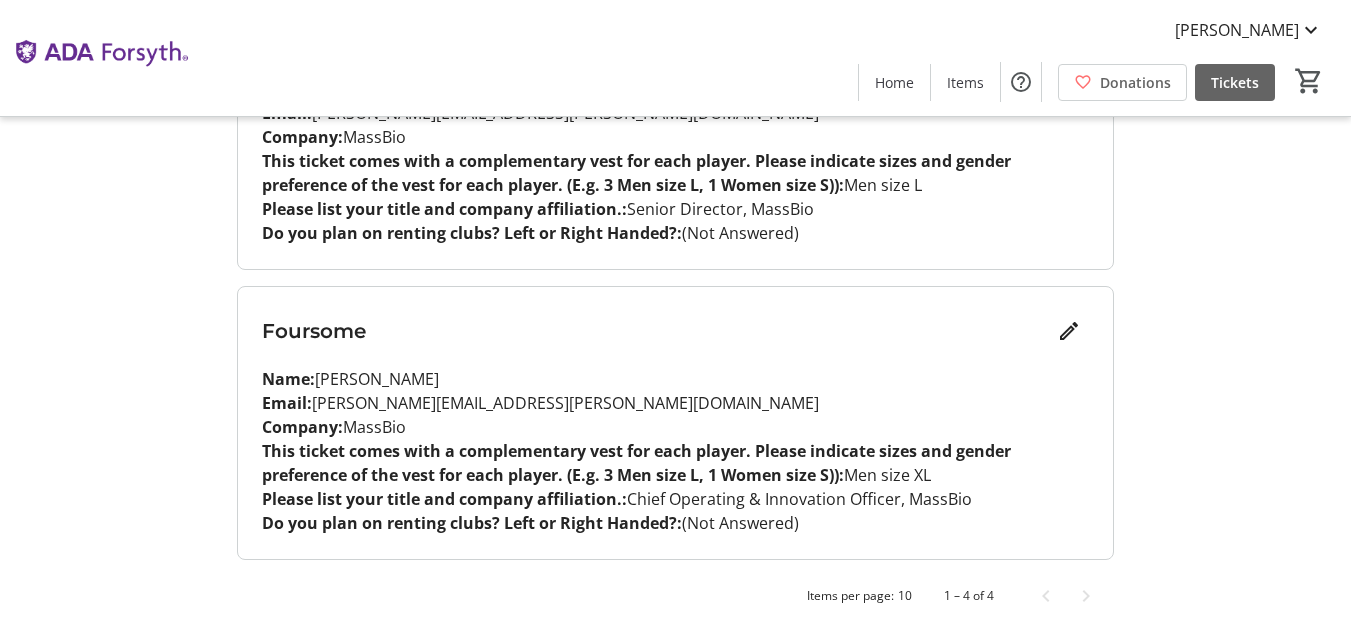 scroll, scrollTop: 1002, scrollLeft: 0, axis: vertical 